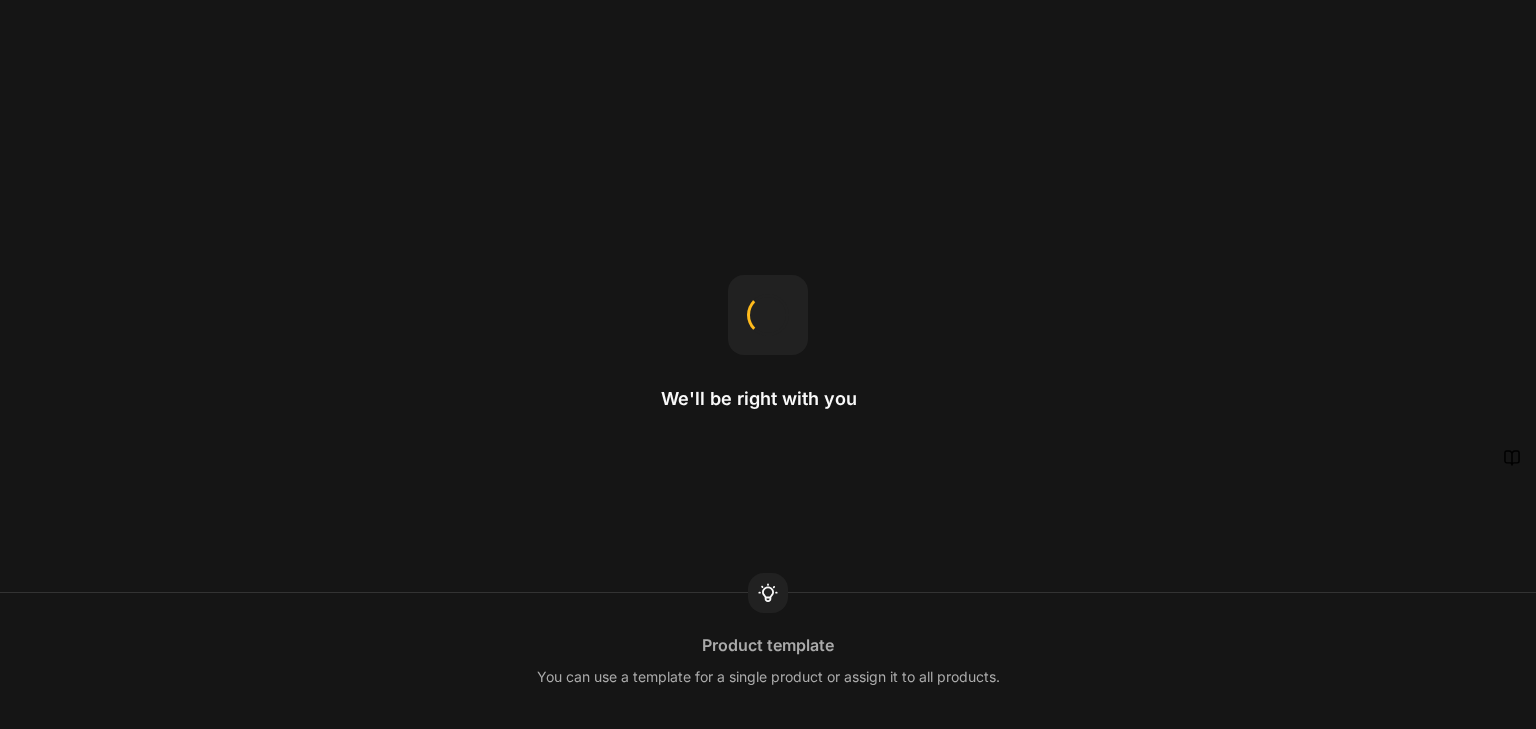 scroll, scrollTop: 0, scrollLeft: 0, axis: both 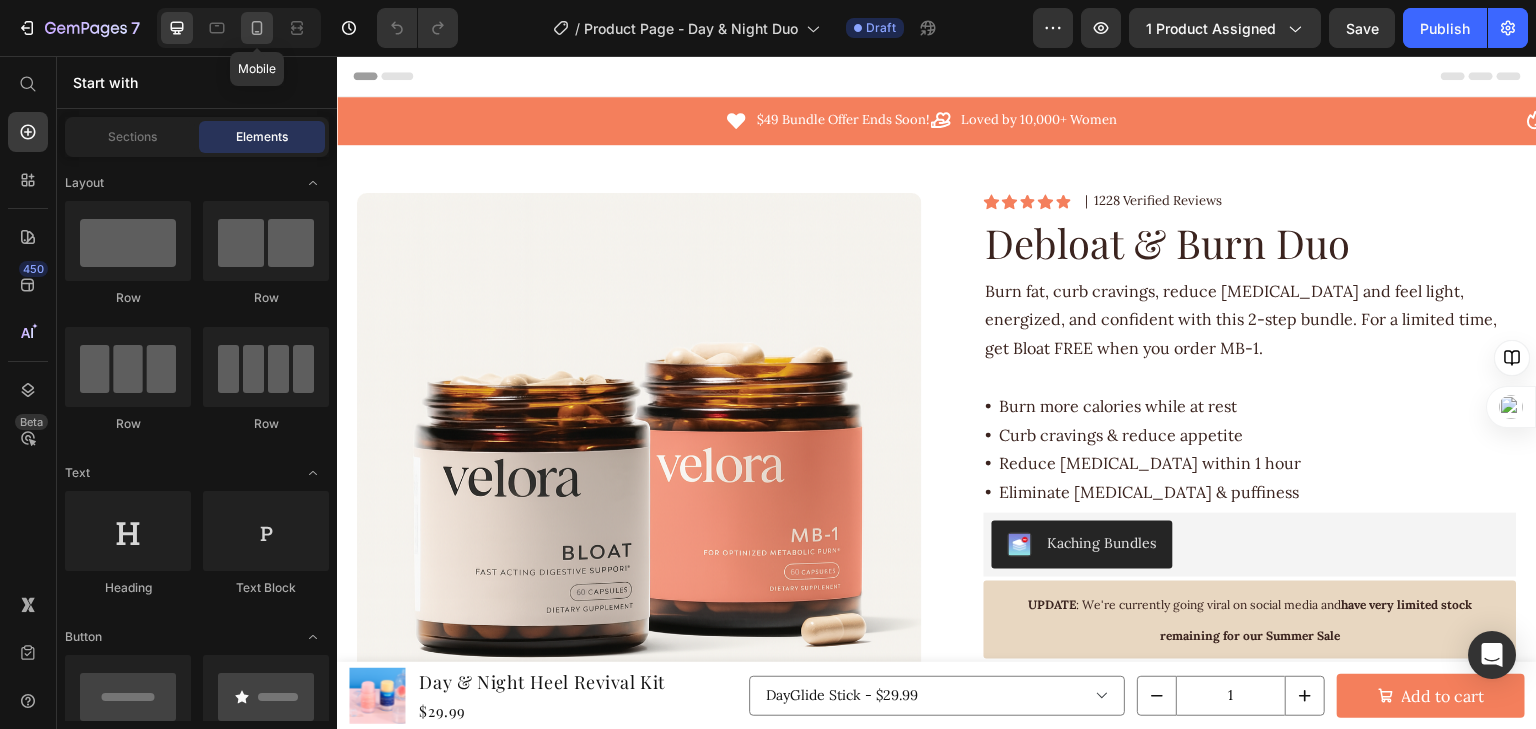 drag, startPoint x: 258, startPoint y: 32, endPoint x: 222, endPoint y: 181, distance: 153.28731 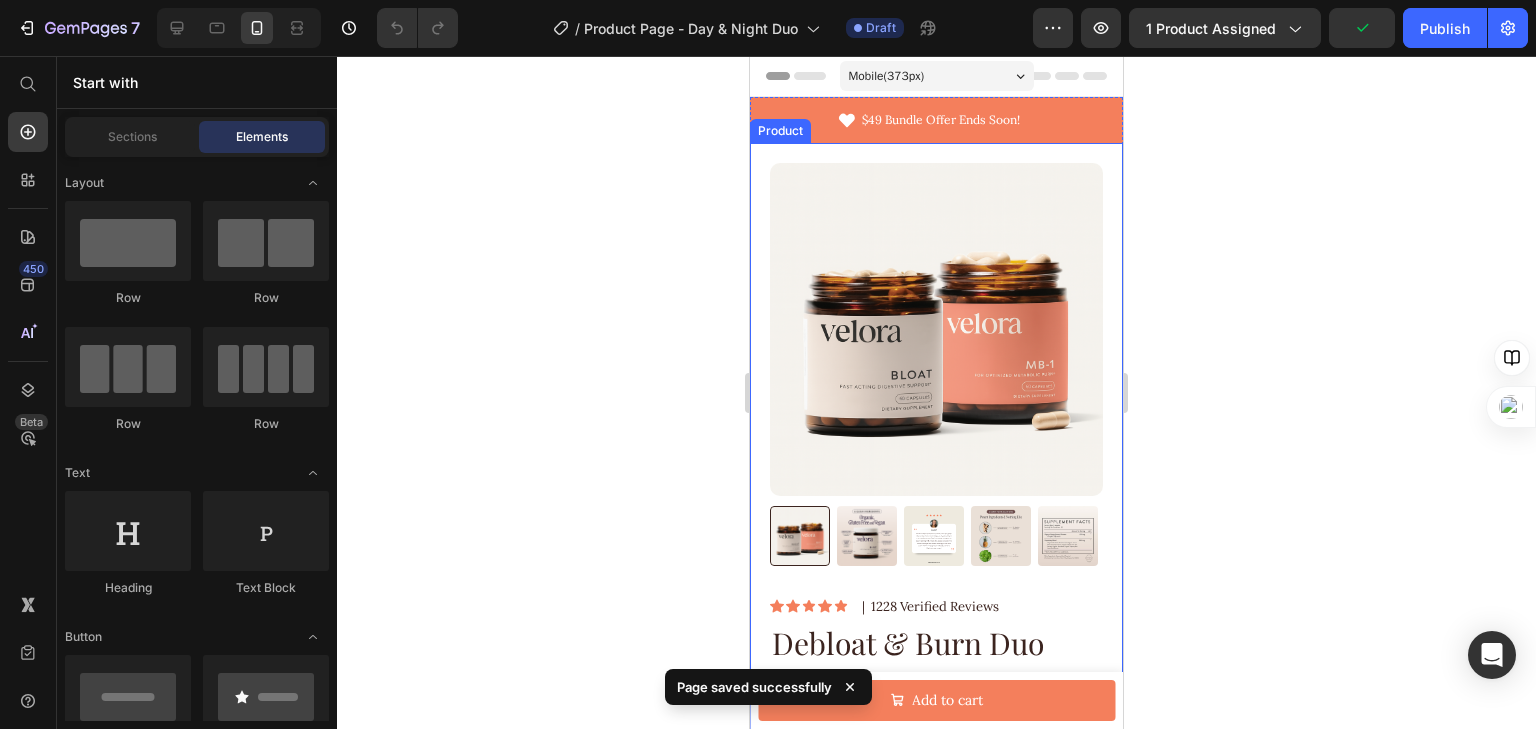 click on "Product Images Row Icon Icon
Icon Icon
Icon Icon List |  1228 Verified Reviews Text Block Row Debloat & Burn Duo Product Title Burn fat, curb cravings, reduce [MEDICAL_DATA] and feel light, energized, and confident with this 2-step bundle. For a limited time, get Bloat FREE when you order MB-1.   •  Burn more calories while at rest •  Curb cravings & reduce appetite •  Reduce [MEDICAL_DATA] within 1 hour •  Eliminate [MEDICAL_DATA] & puffiness Text Block Kaching Bundles Kaching Bundles UPDATE  : We're currently going viral on social media and  have very limited stock remaining for our Summer Sale Button add to cart Add to Cart Trust Badges Bear Trust Badges Bear
Icon Free Shipping  Text Block
Icon Easy  Returns Text Block
Icon 60-Day Guarantee Text Block Row
What Is MB-1 ?
What Is Bloat ?
How To Use
Shipping and Returns
Ingredients Accordion Row" at bounding box center (936, 954) 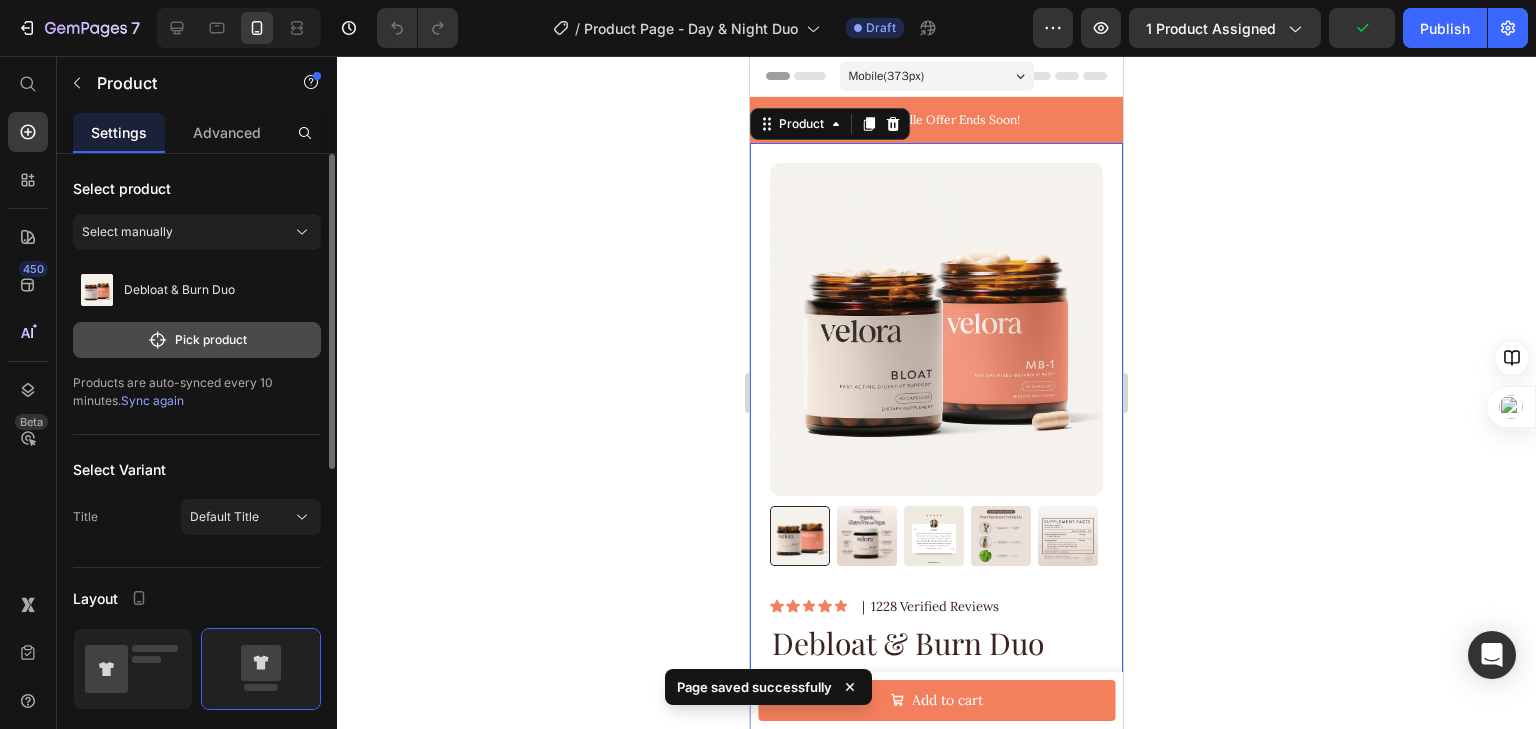 click on "Pick product" 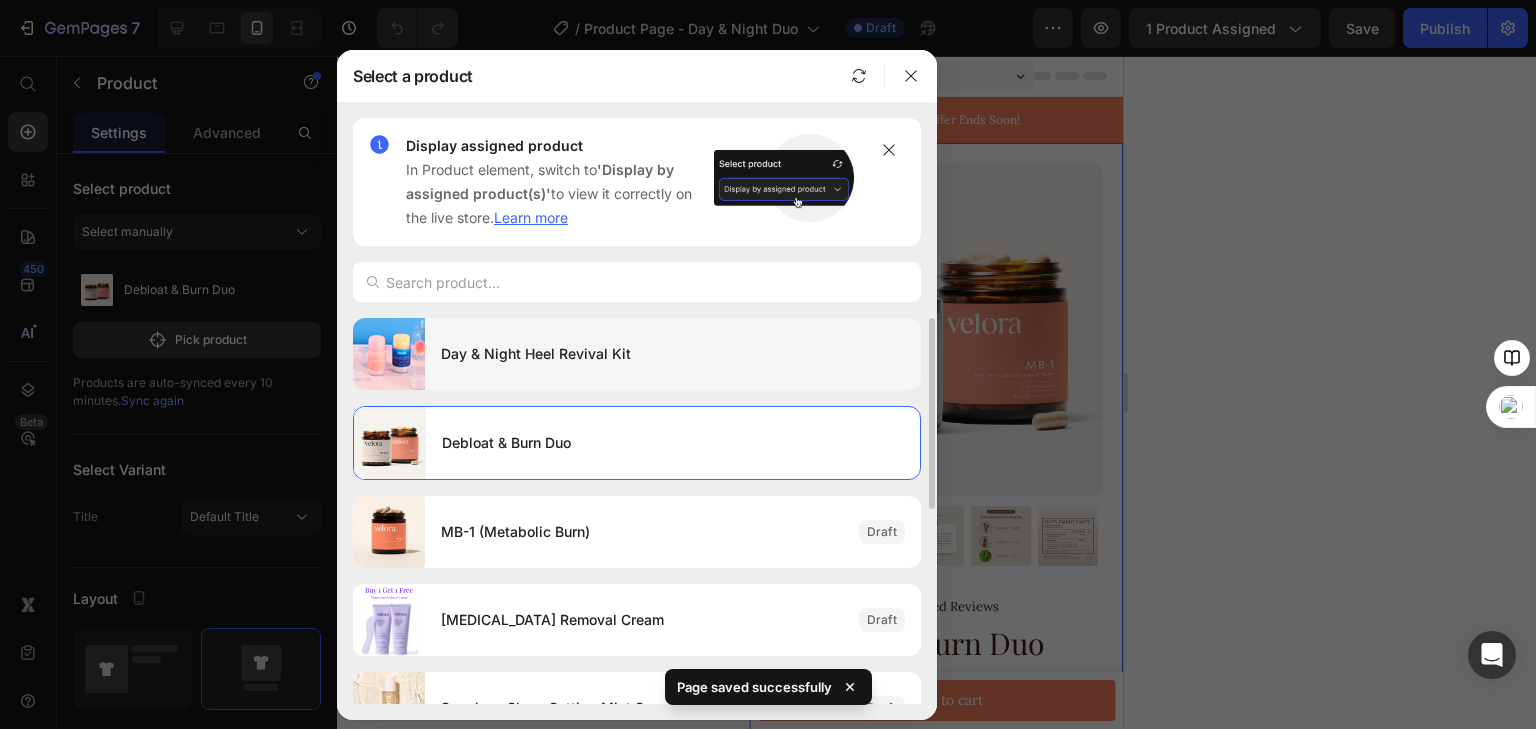 click on "Day & Night Heel Revival Kit" 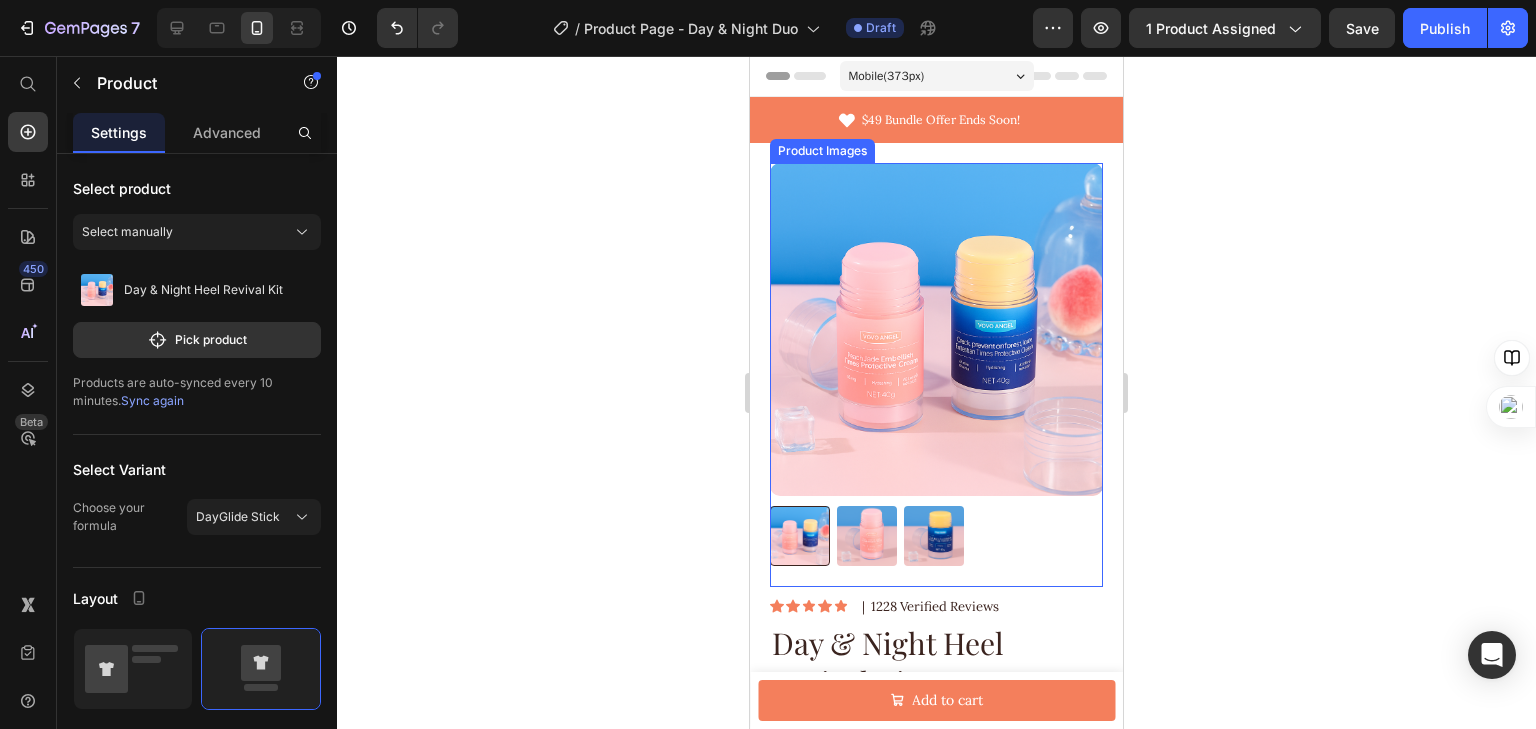 click at bounding box center (936, 536) 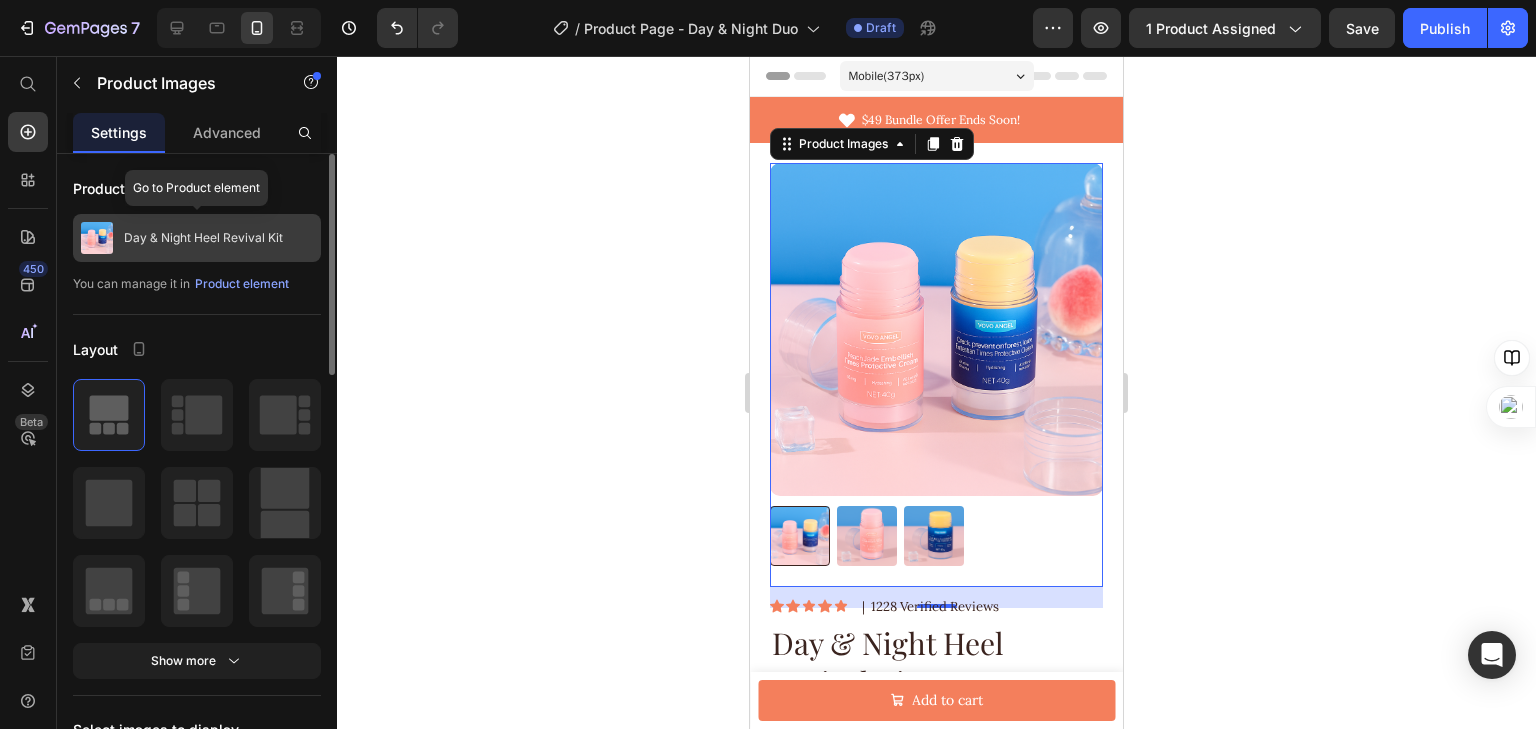 click on "Day & Night Heel Revival Kit" at bounding box center (203, 238) 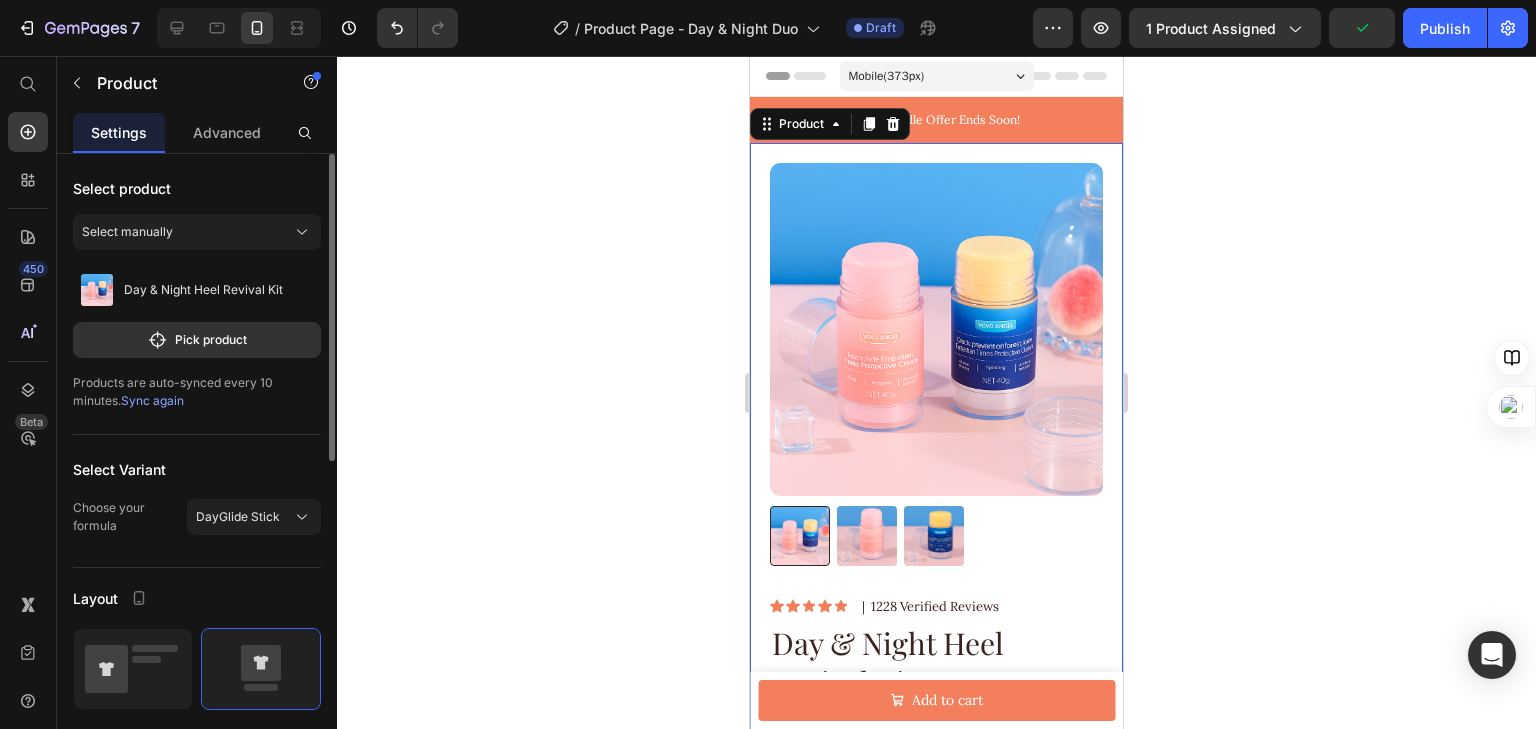 click on "Sync again" at bounding box center (152, 400) 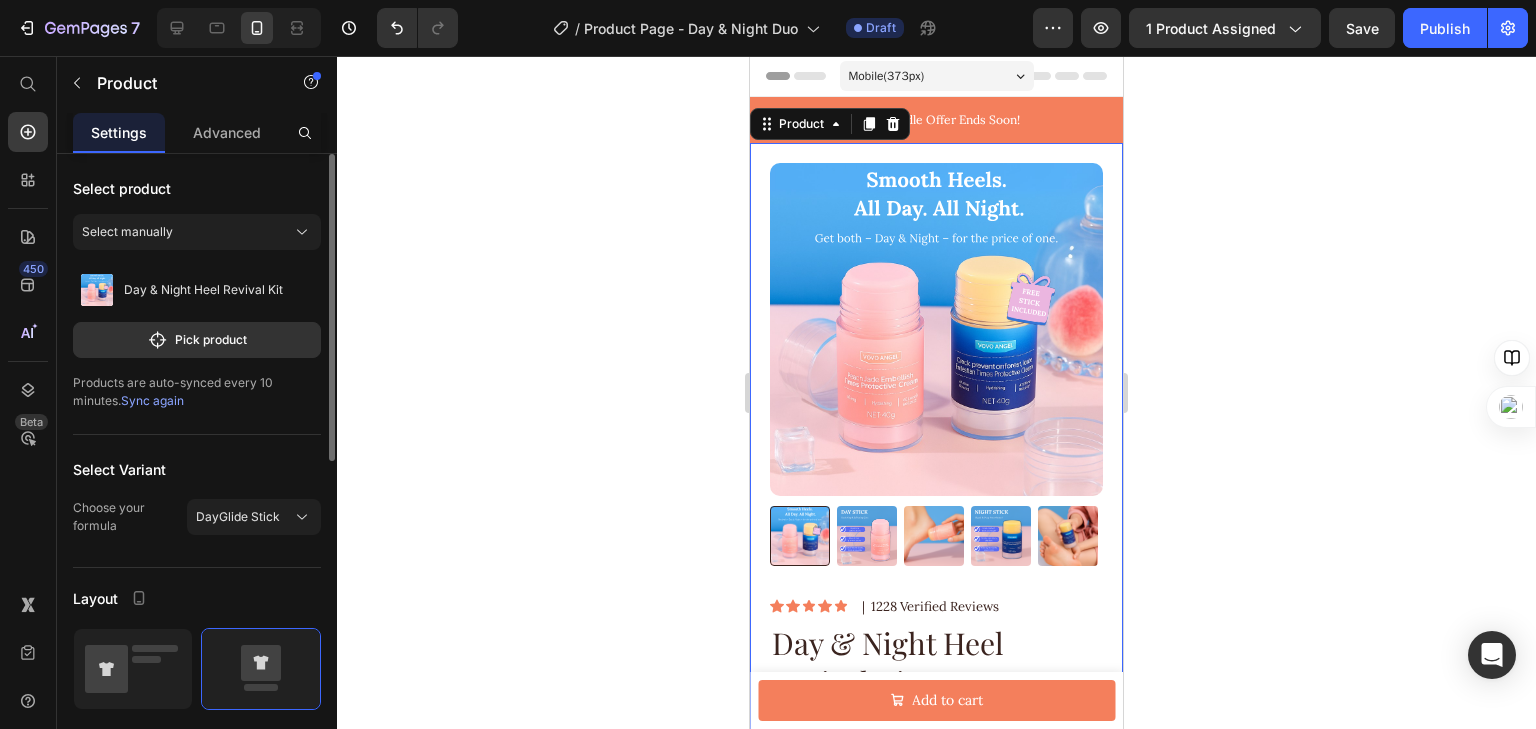 click 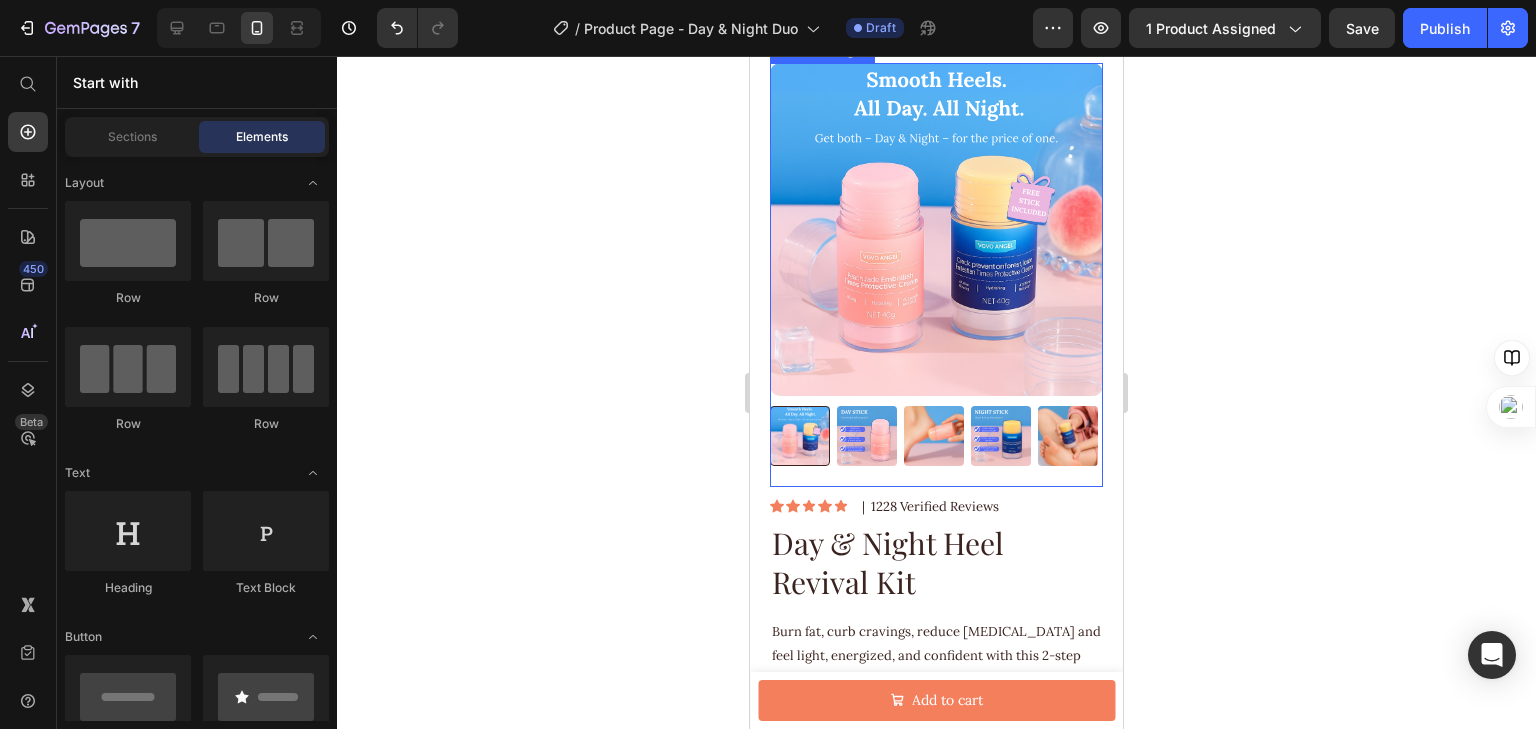 scroll, scrollTop: 160, scrollLeft: 0, axis: vertical 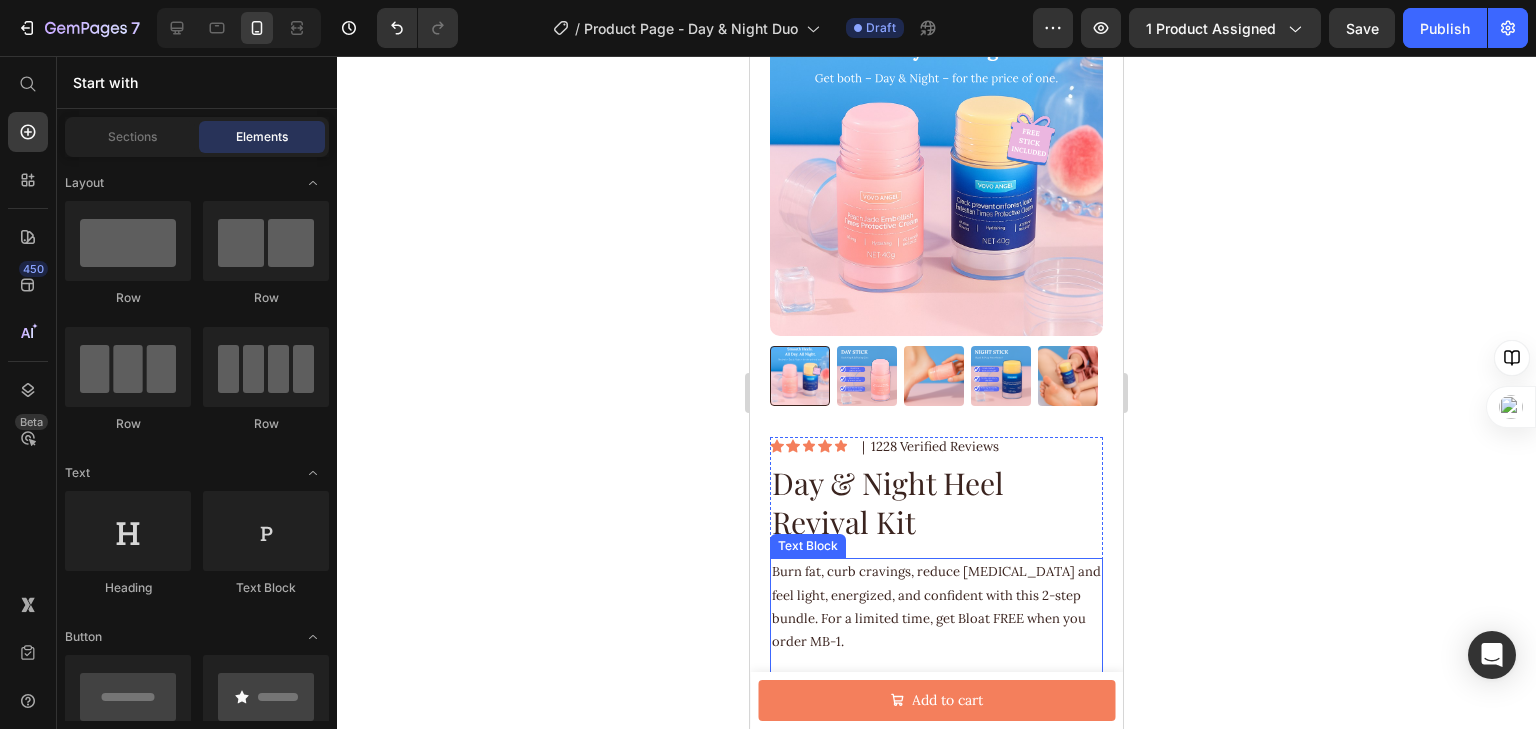 click on "Burn fat, curb cravings, reduce [MEDICAL_DATA] and feel light, energized, and confident with this 2-step bundle. For a limited time, get Bloat FREE when you order MB-1." at bounding box center [936, 607] 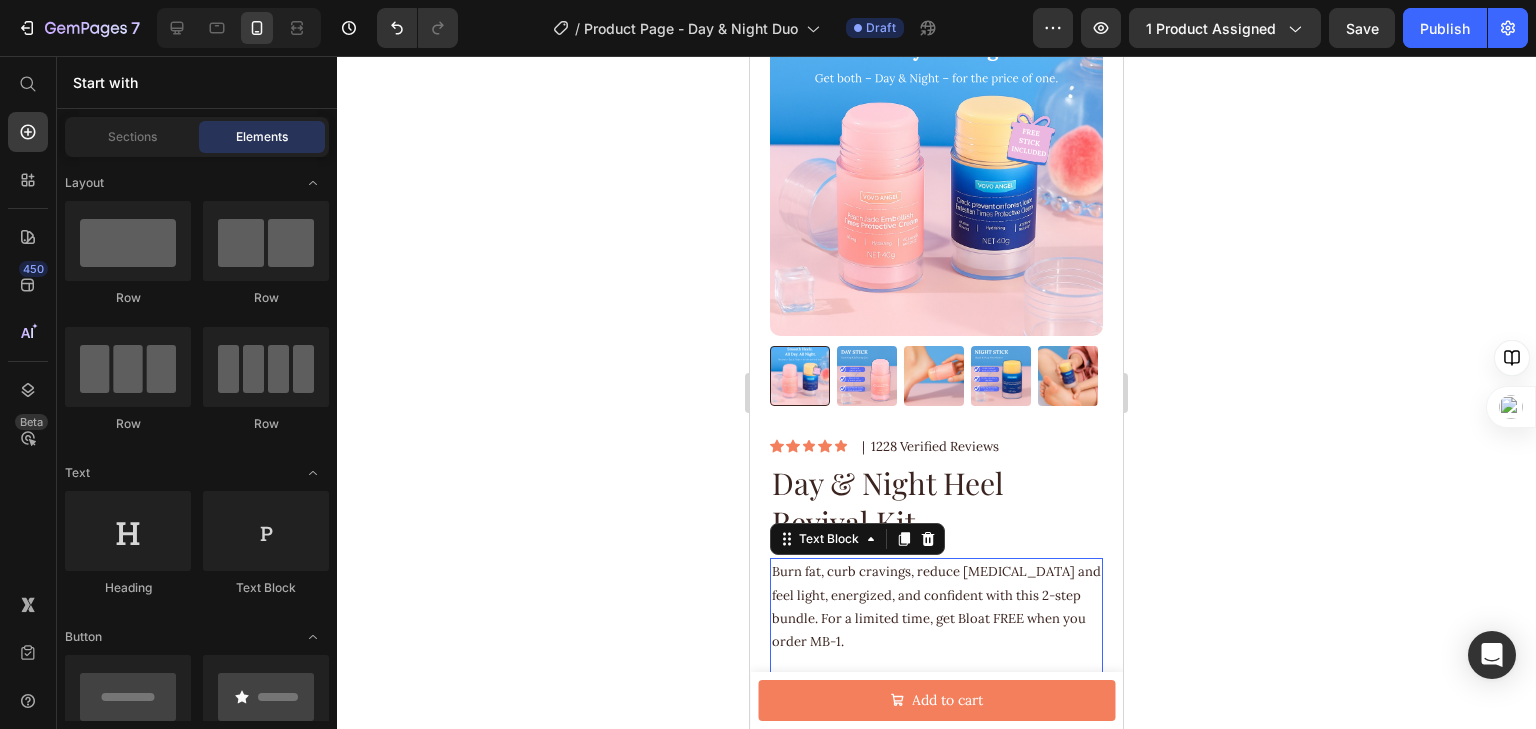 click on "Burn fat, curb cravings, reduce [MEDICAL_DATA] and feel light, energized, and confident with this 2-step bundle. For a limited time, get Bloat FREE when you order MB-1." at bounding box center (936, 607) 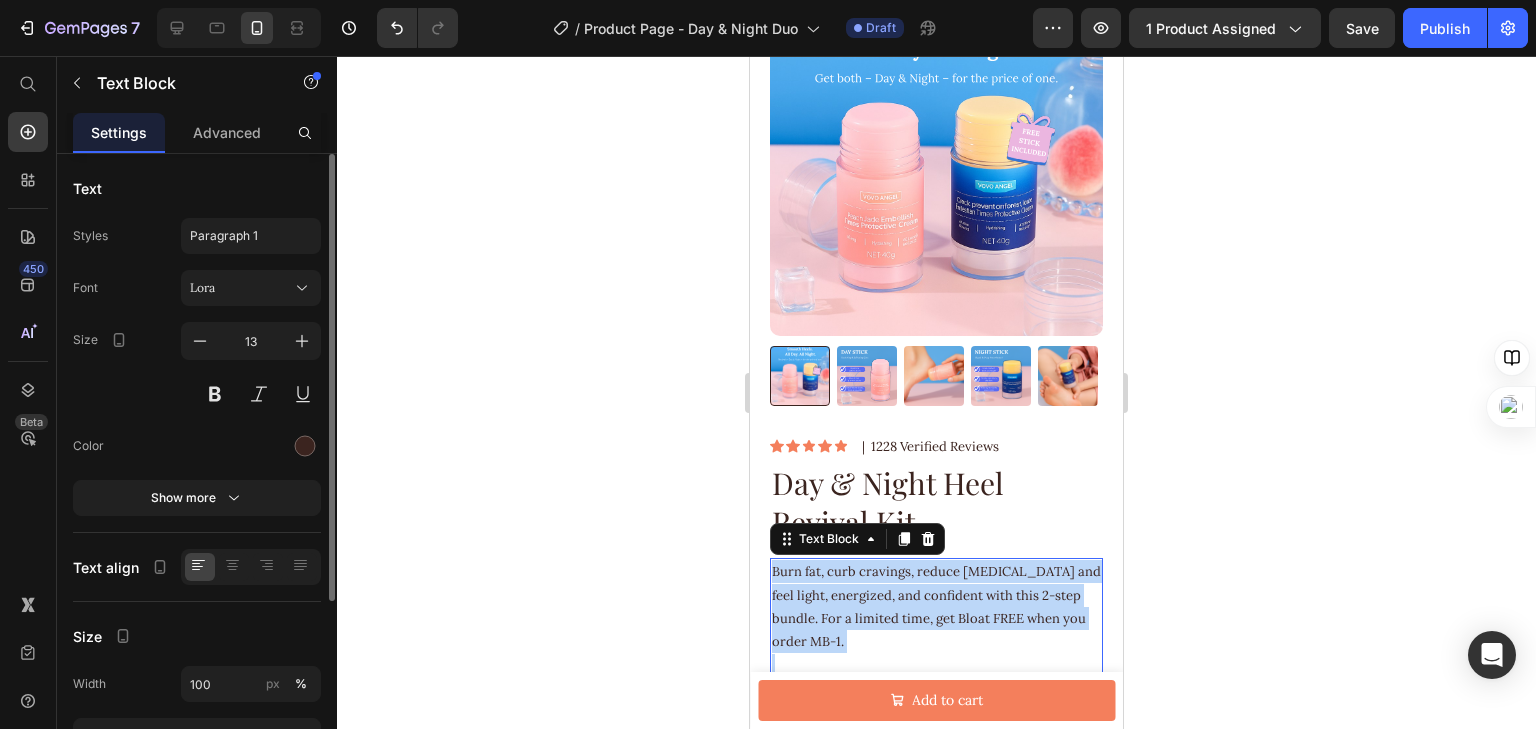 click on "Burn fat, curb cravings, reduce [MEDICAL_DATA] and feel light, energized, and confident with this 2-step bundle. For a limited time, get Bloat FREE when you order MB-1." at bounding box center (936, 607) 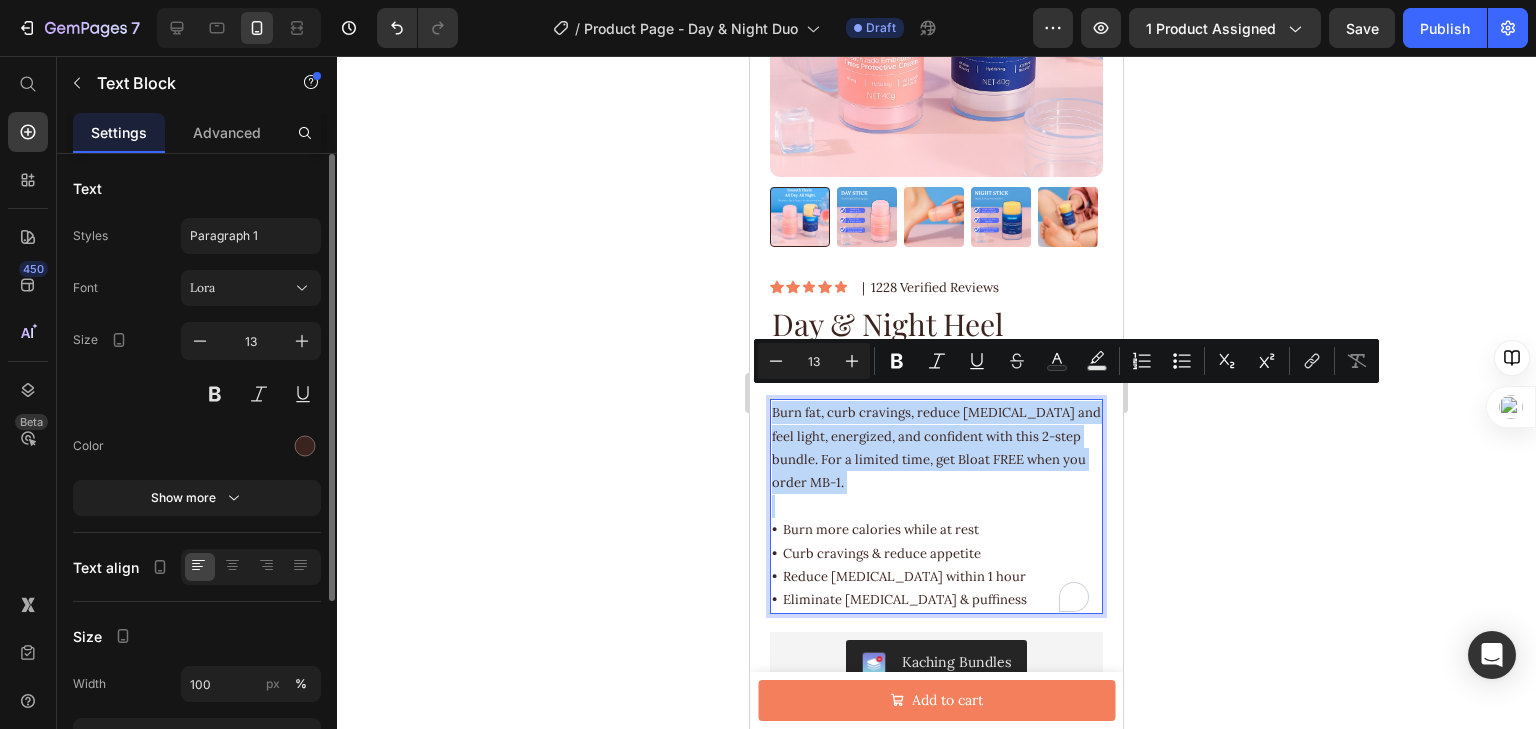 scroll, scrollTop: 320, scrollLeft: 0, axis: vertical 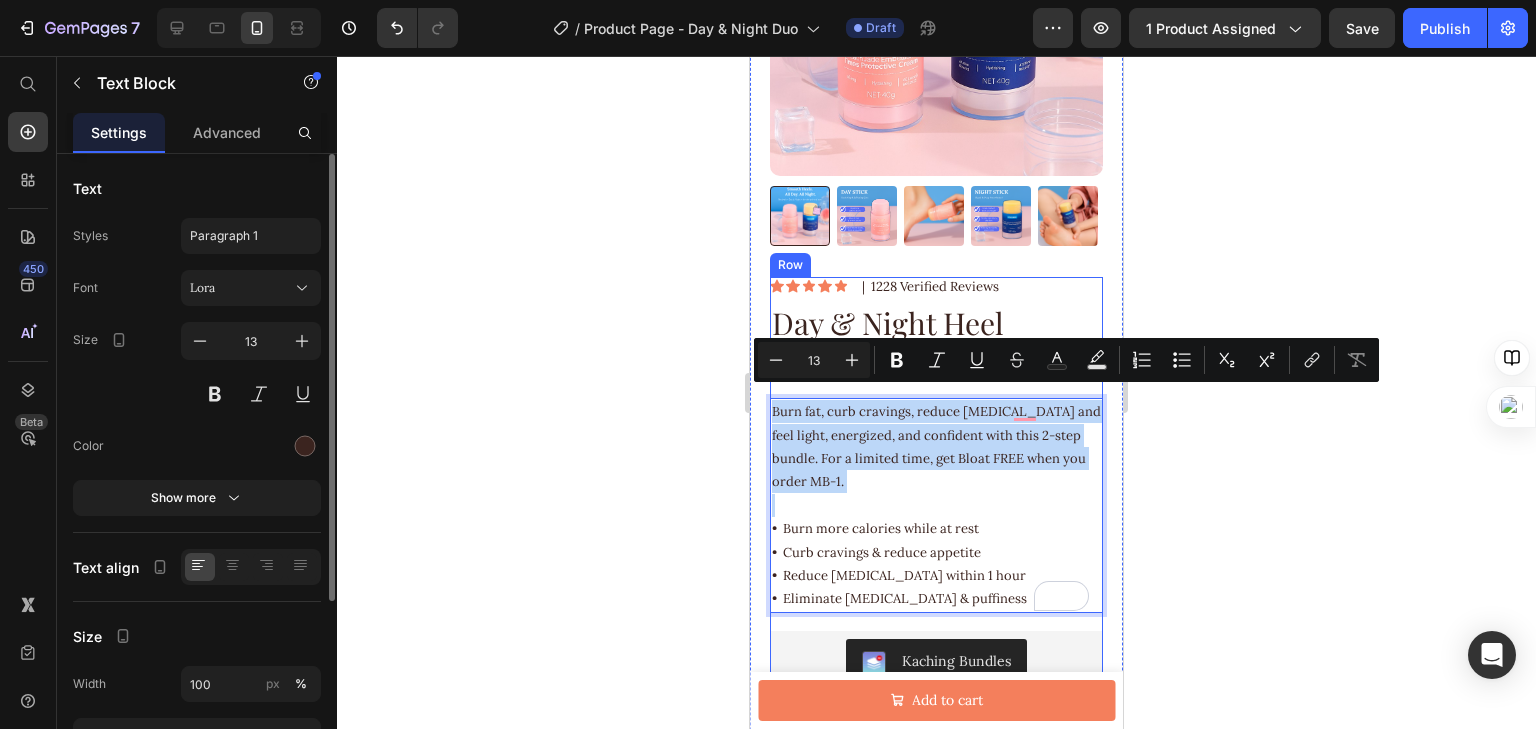 drag, startPoint x: 1015, startPoint y: 581, endPoint x: 772, endPoint y: 384, distance: 312.82263 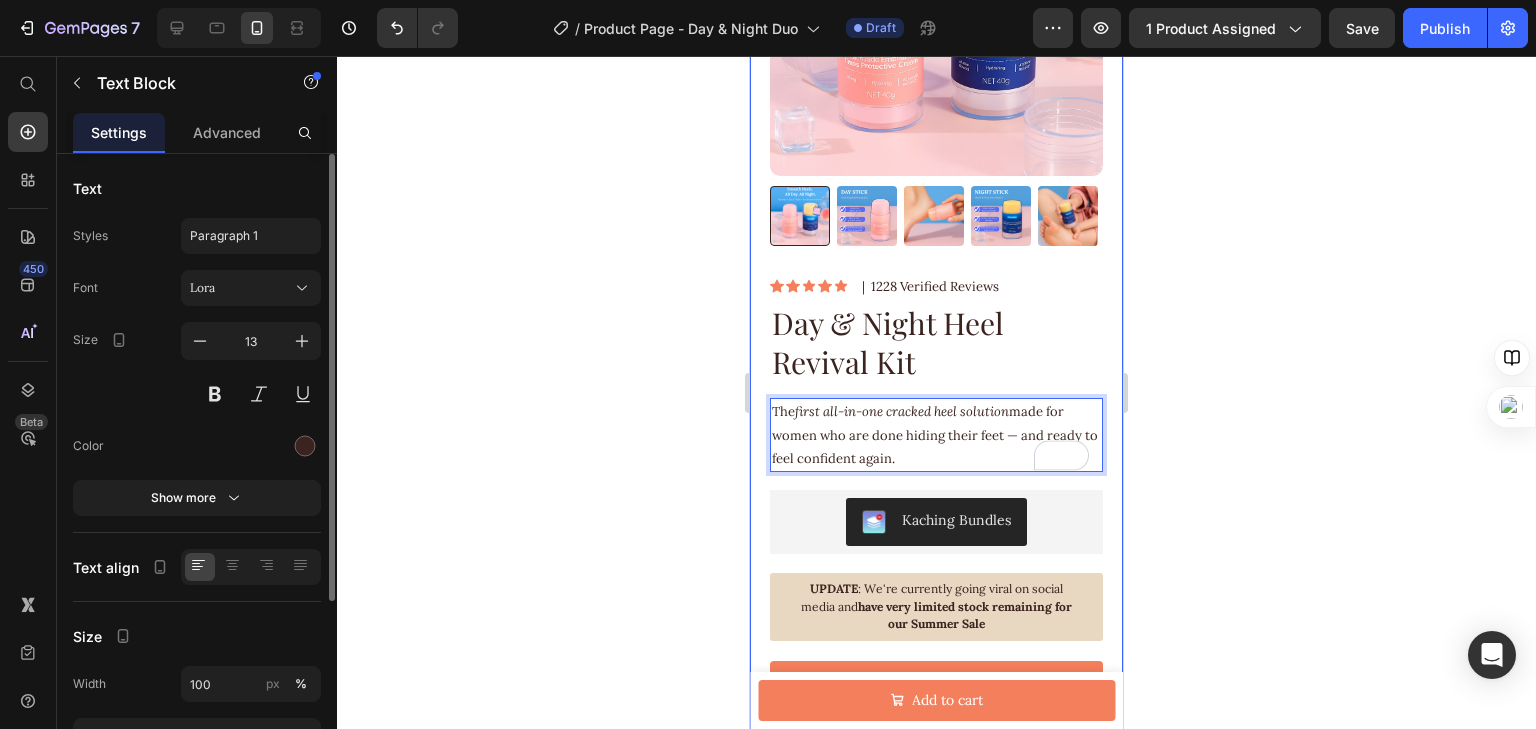 click 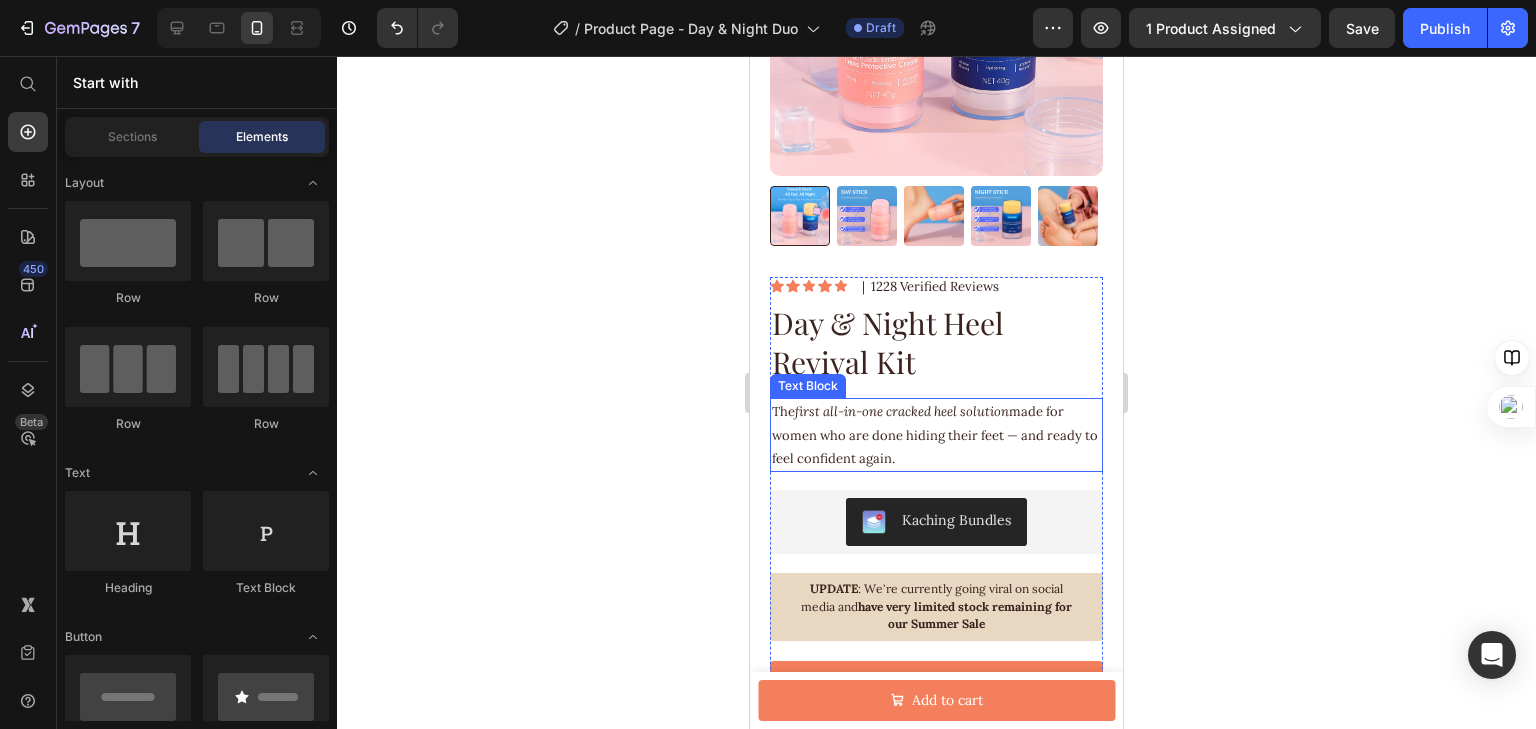 click on "The  first all-in-one cracked heel solution  made for women who are done hiding their feet — and ready to feel confident again." at bounding box center (936, 435) 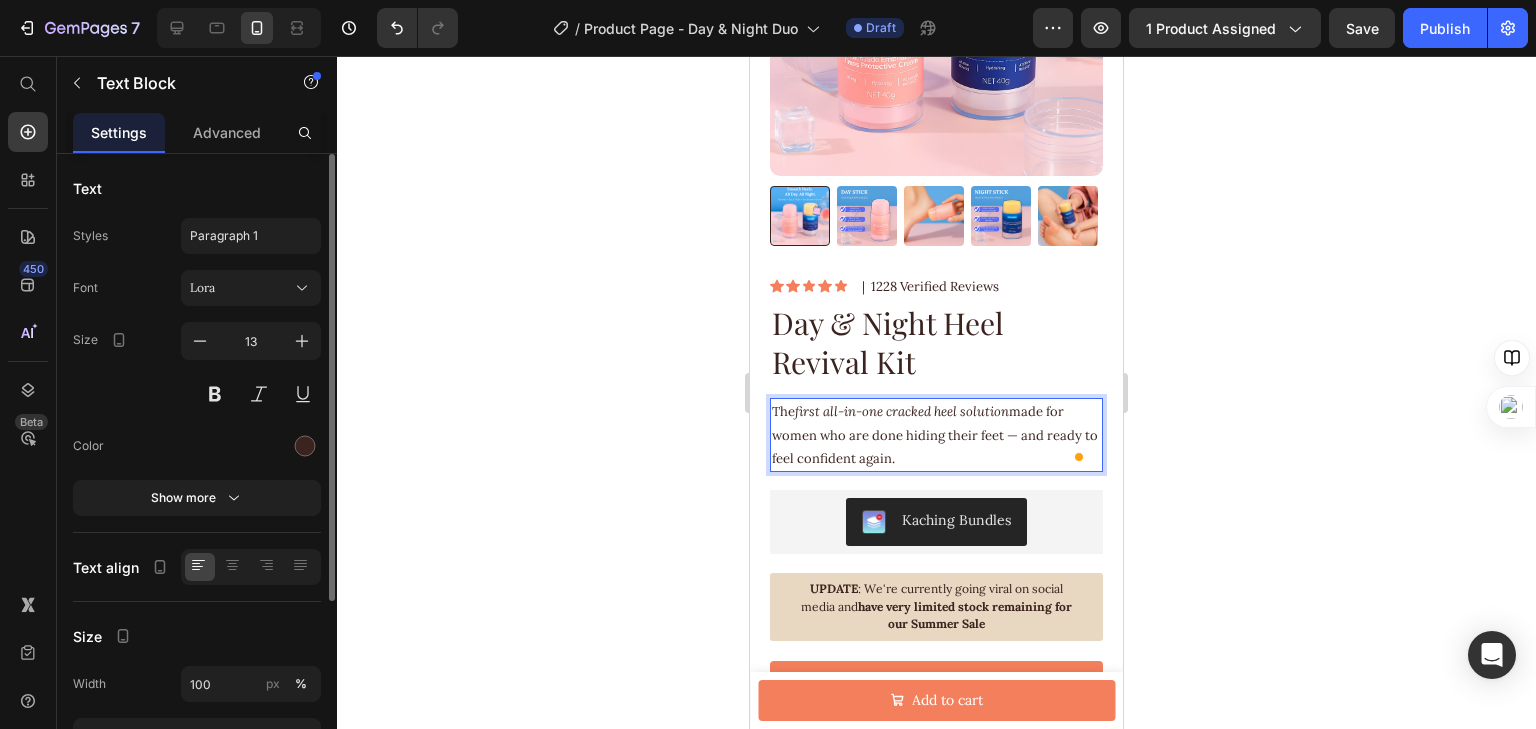 drag, startPoint x: 951, startPoint y: 441, endPoint x: 772, endPoint y: 385, distance: 187.55533 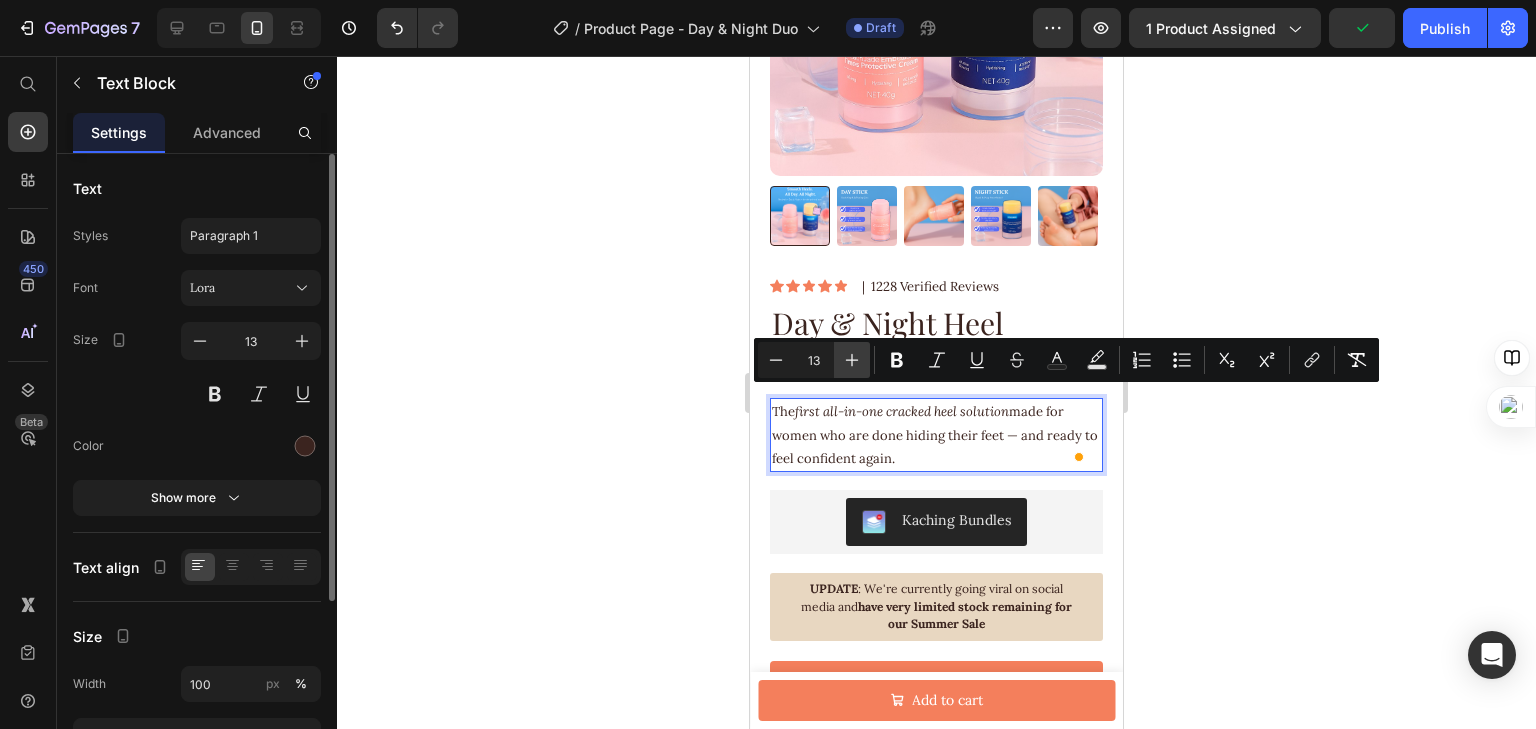 click 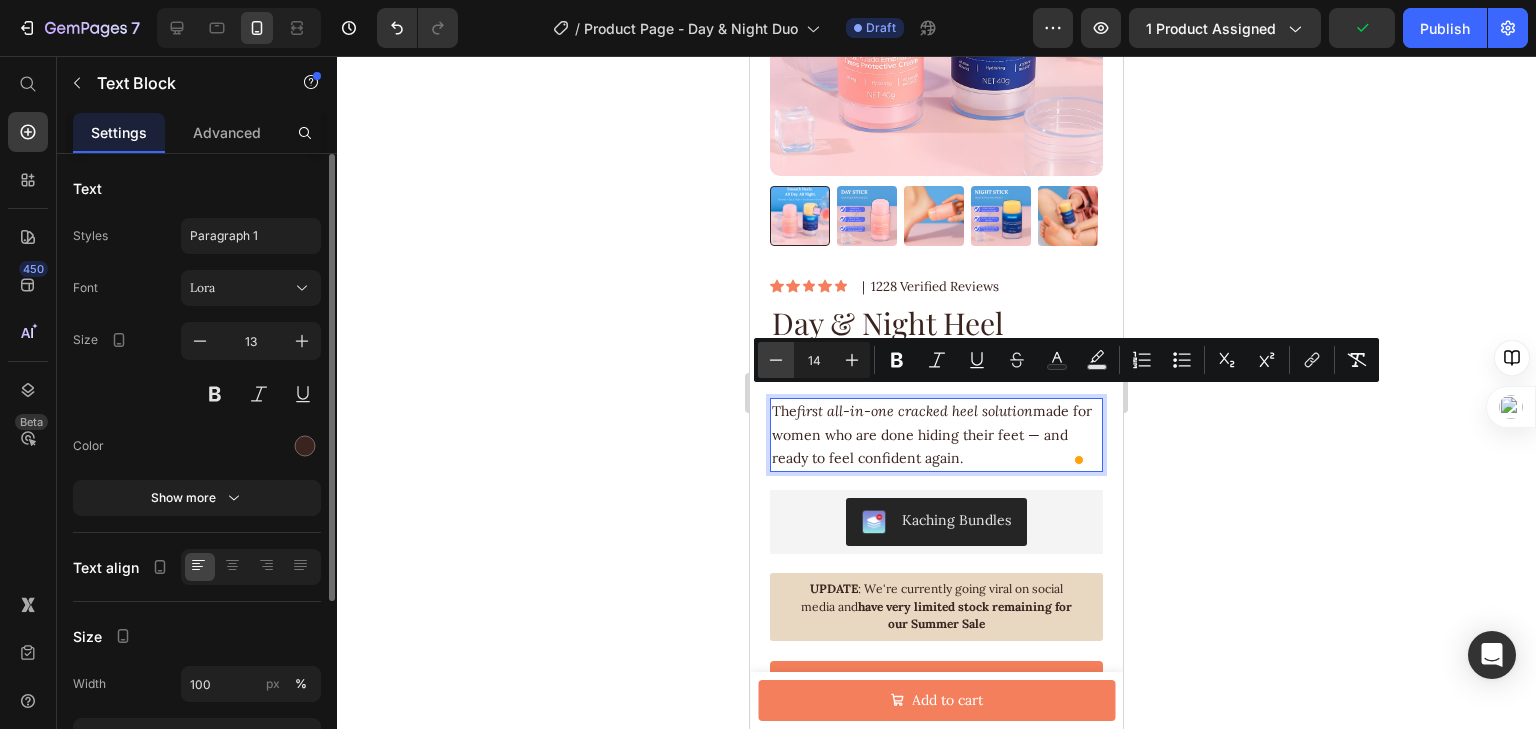 click 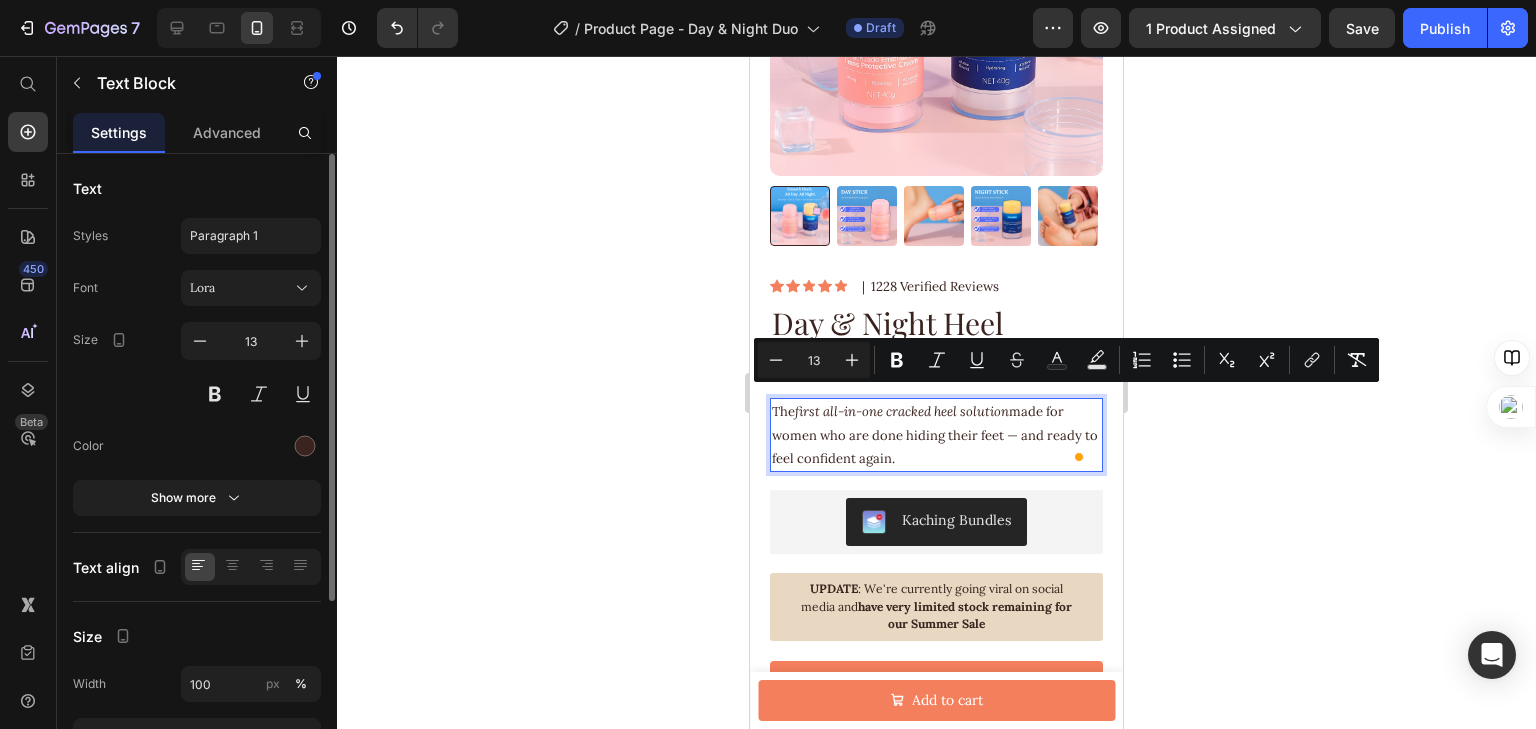 click 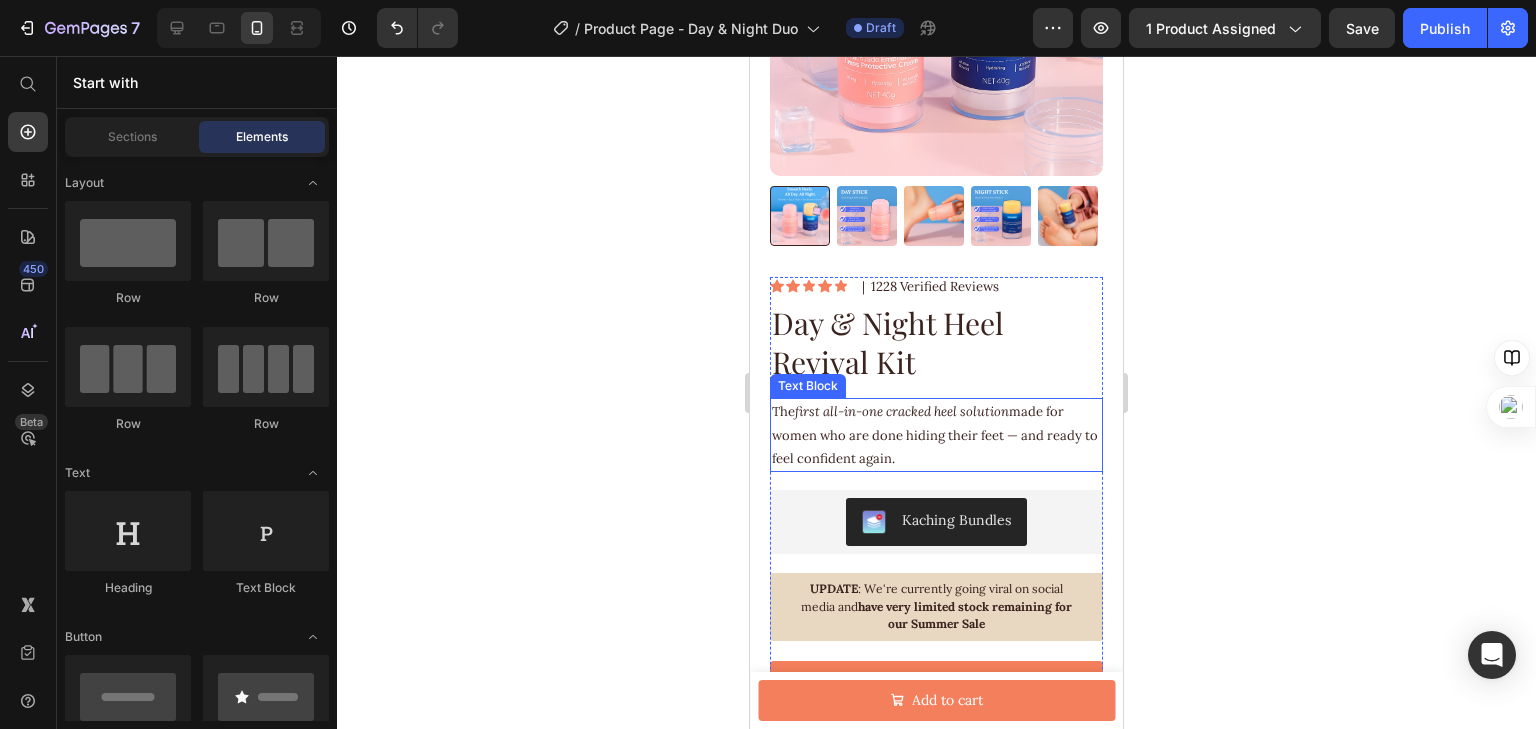 click on "The  first all-in-one cracked heel solution  made for women who are done hiding their feet — and ready to feel confident again." at bounding box center [935, 435] 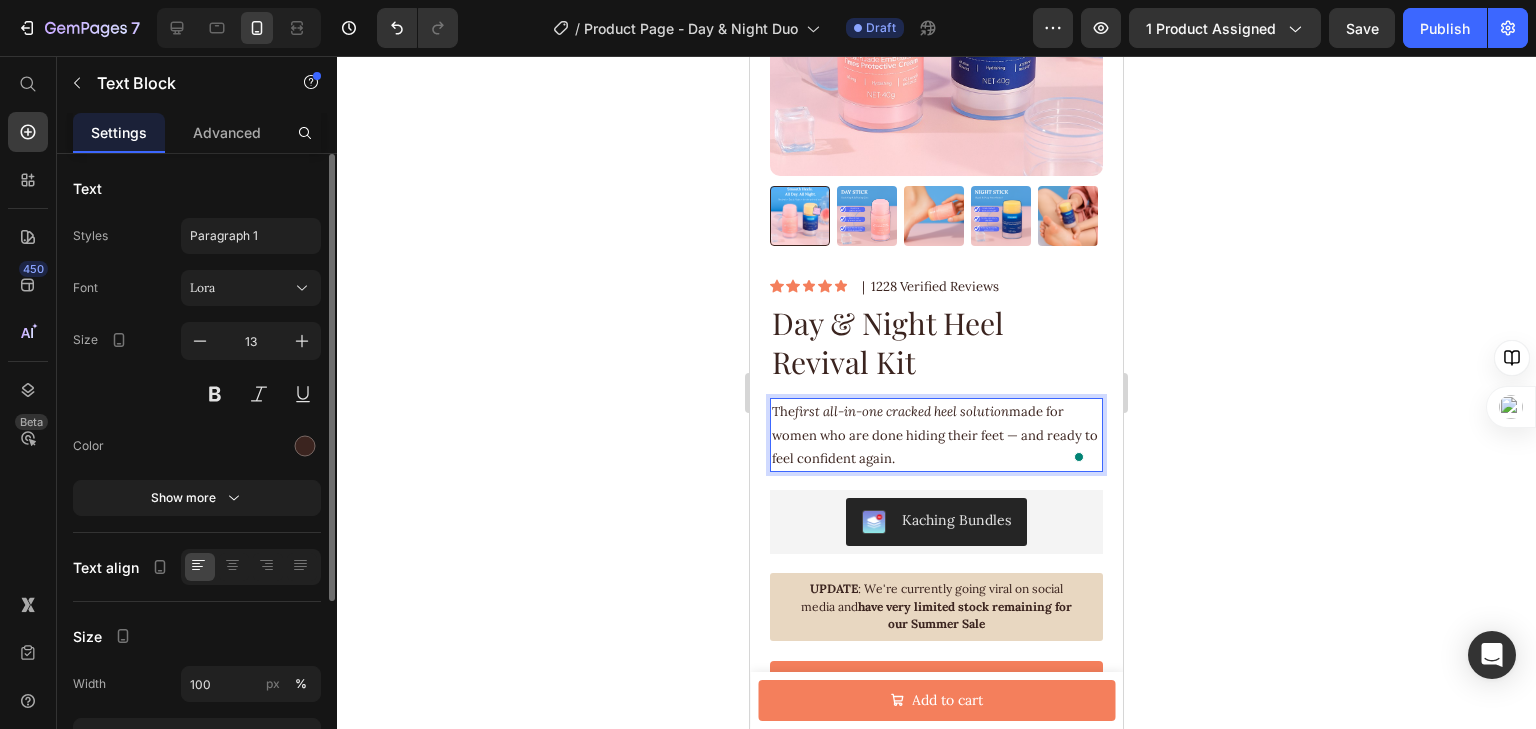 click on "The  first all-in-one cracked heel solution  made for women who are done hiding their feet — and ready to feel confident again." at bounding box center (935, 435) 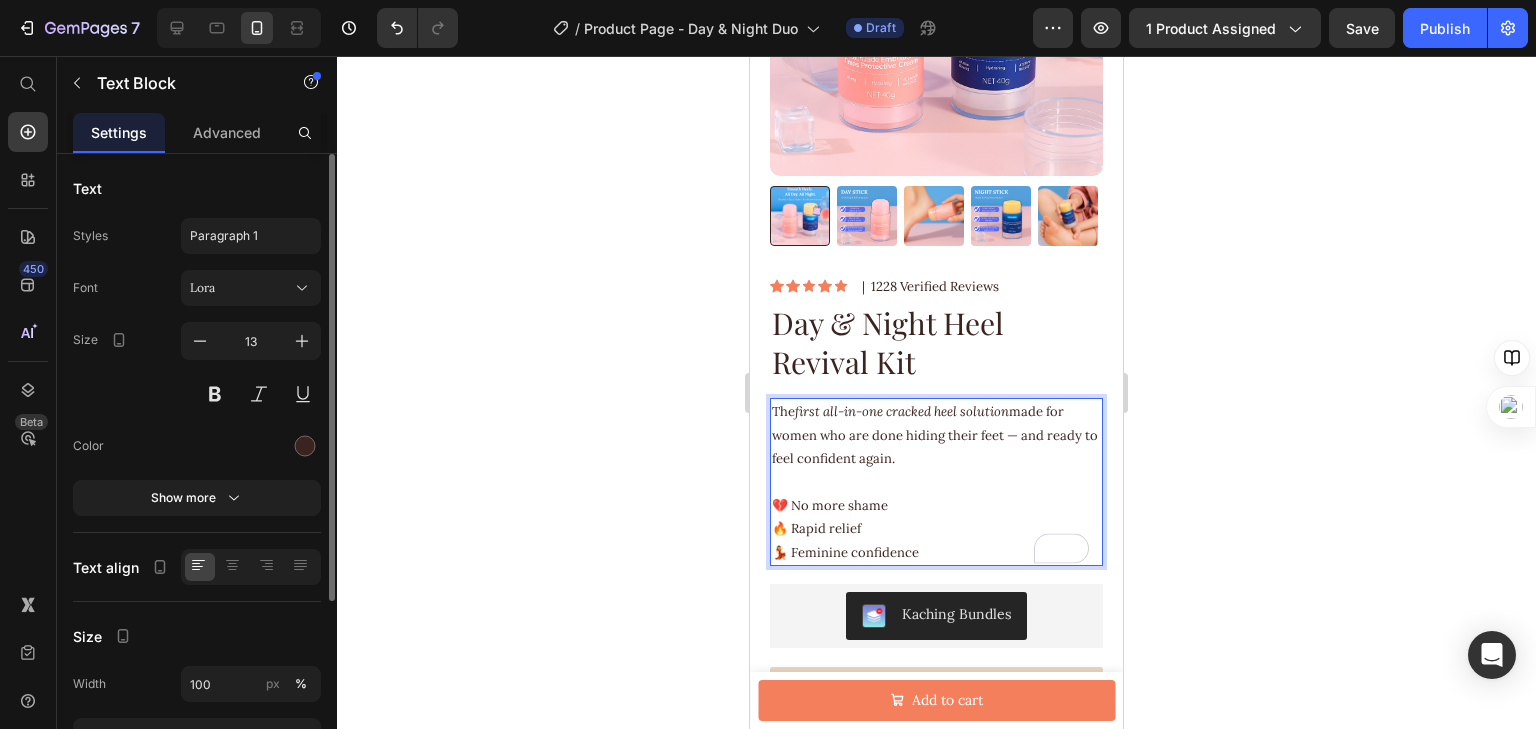 click 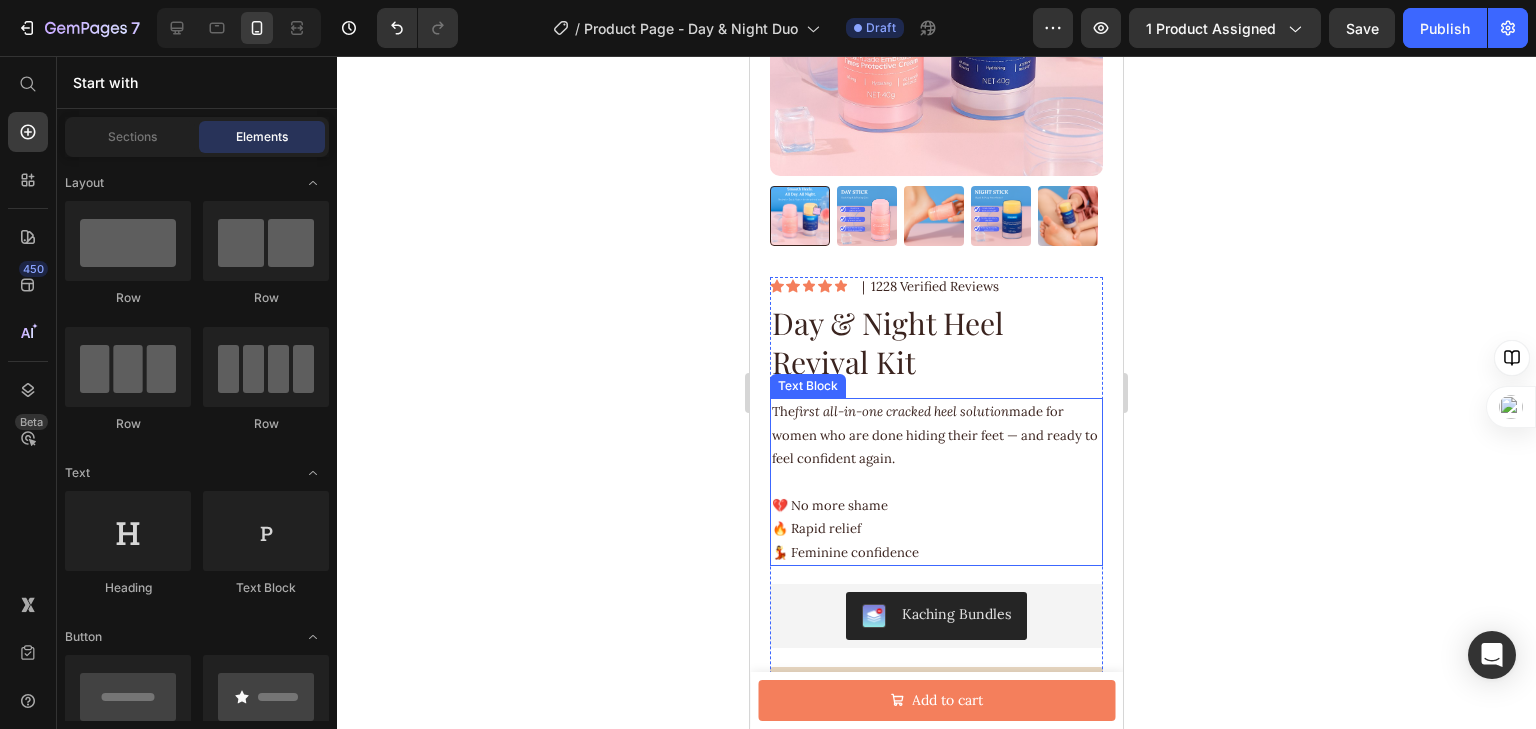 click on "The  first all-in-one cracked heel solution  made for women who are done hiding their feet — and ready to feel confident again." at bounding box center (936, 435) 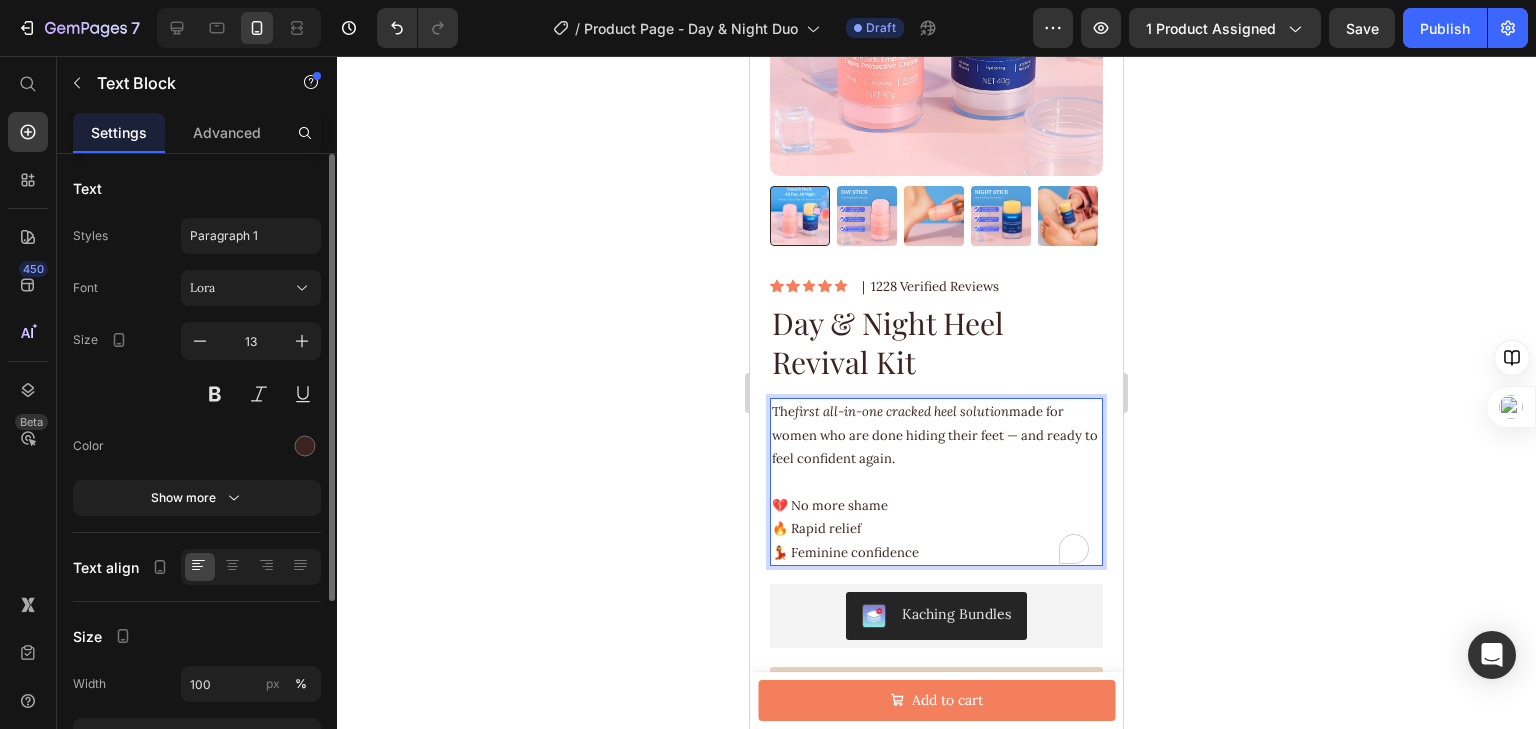 click at bounding box center (936, 481) 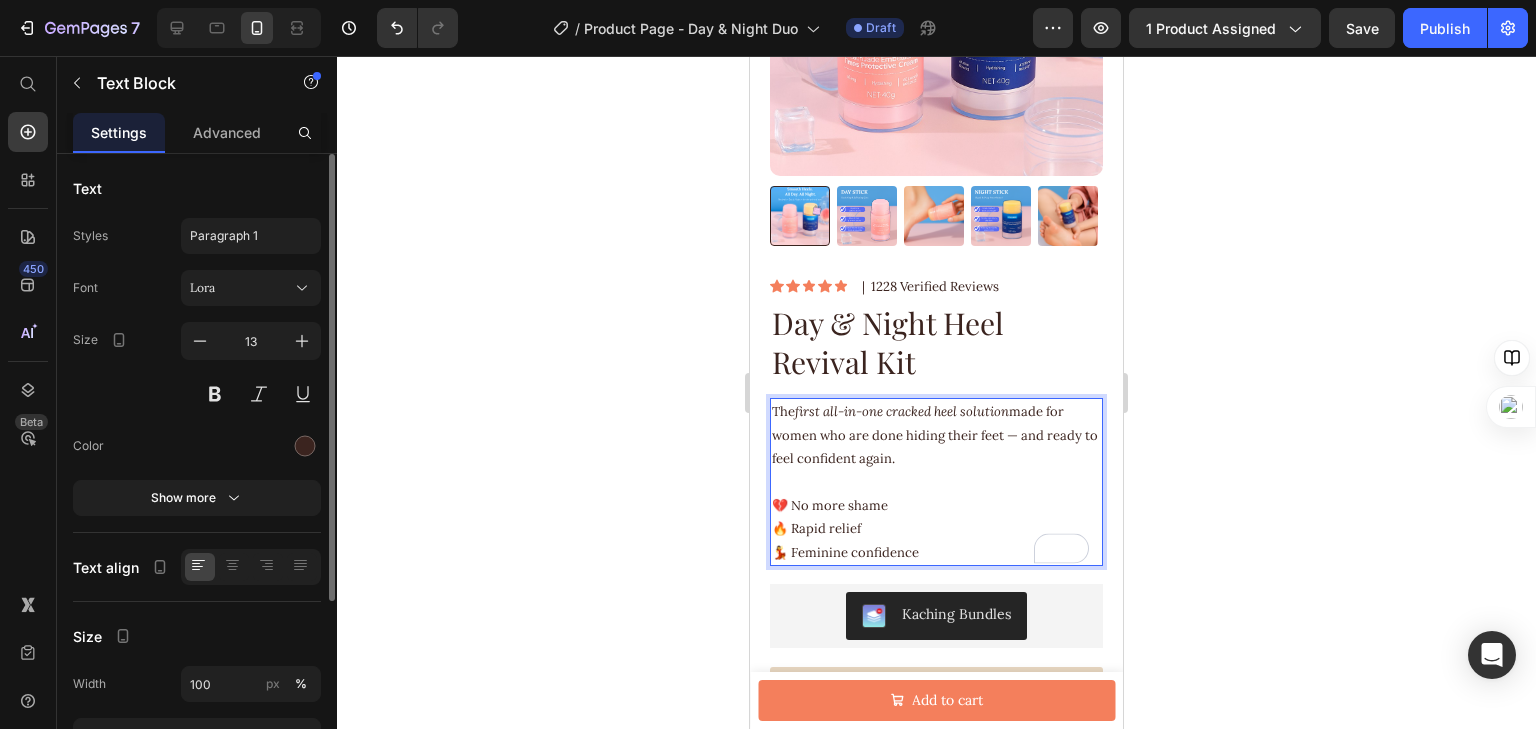 click 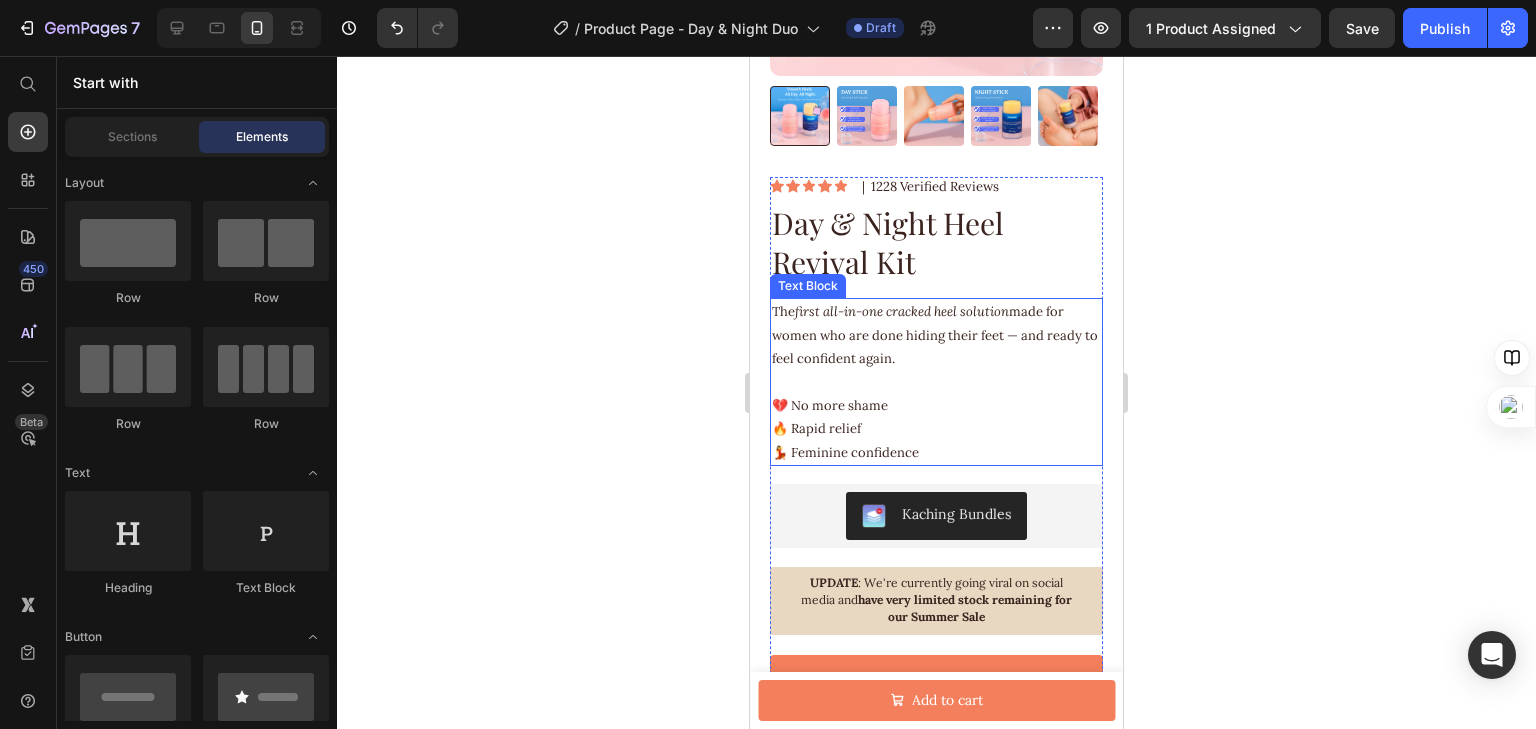scroll, scrollTop: 480, scrollLeft: 0, axis: vertical 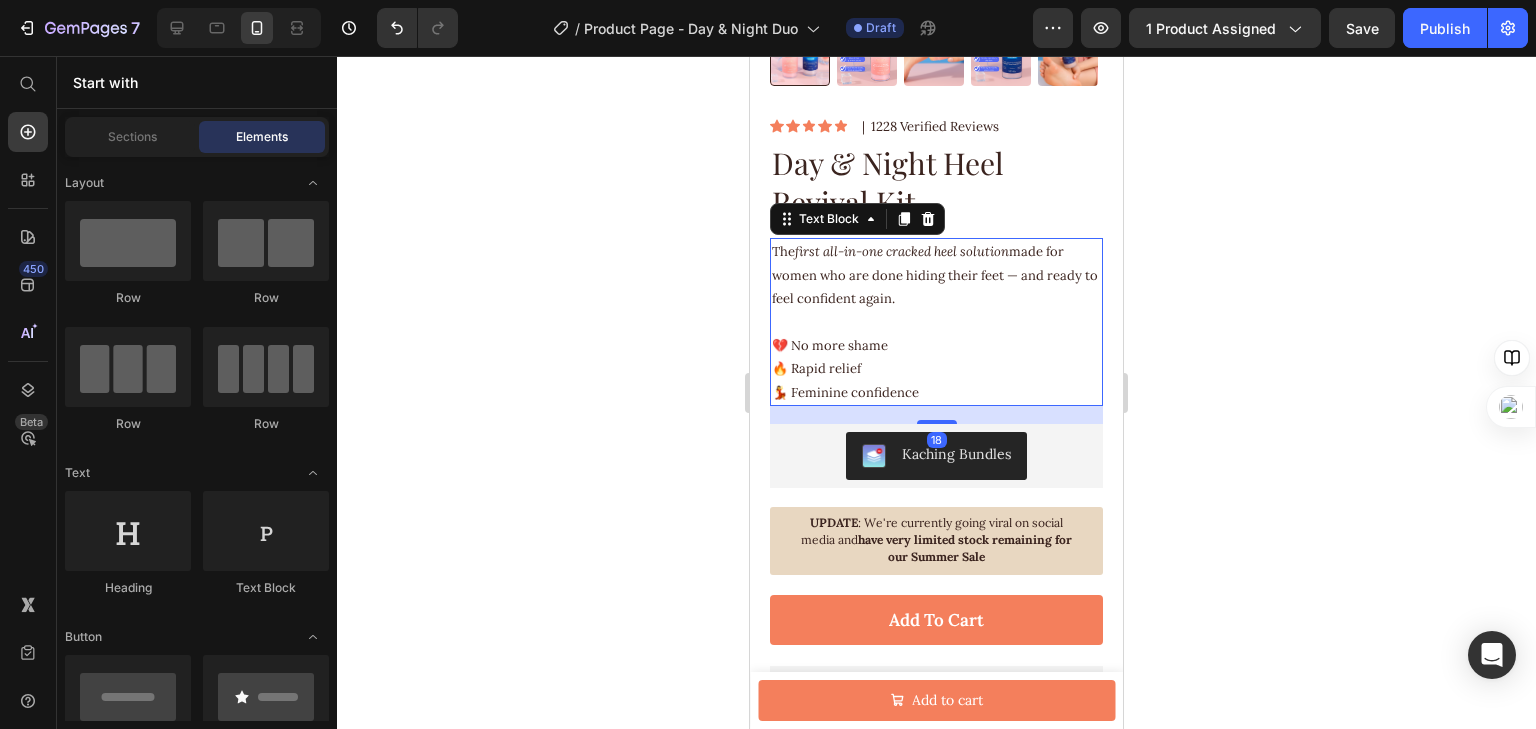 click on "💔 No more shame 🔥 Rapid relief 💃 Feminine confidence" at bounding box center (936, 369) 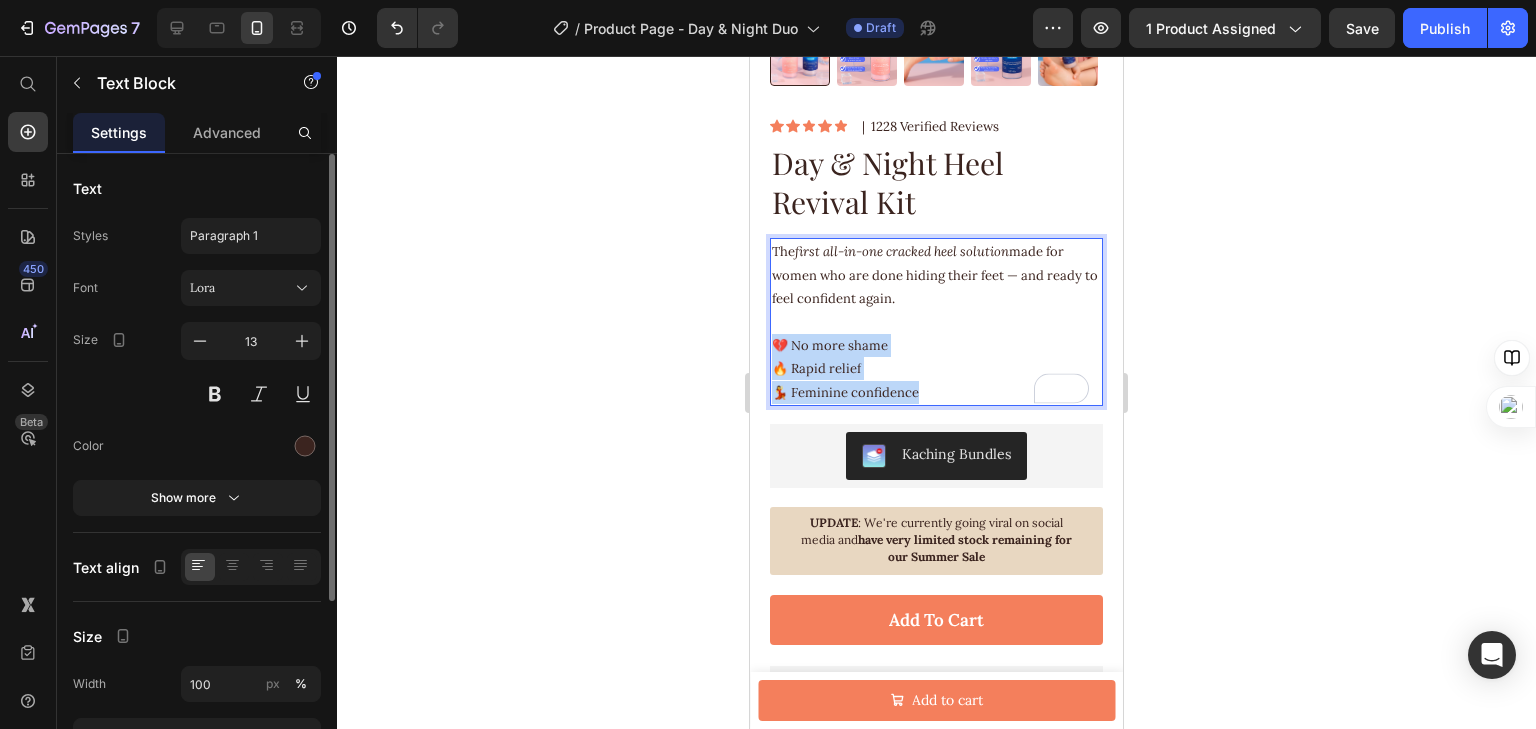 drag, startPoint x: 937, startPoint y: 386, endPoint x: 764, endPoint y: 321, distance: 184.80801 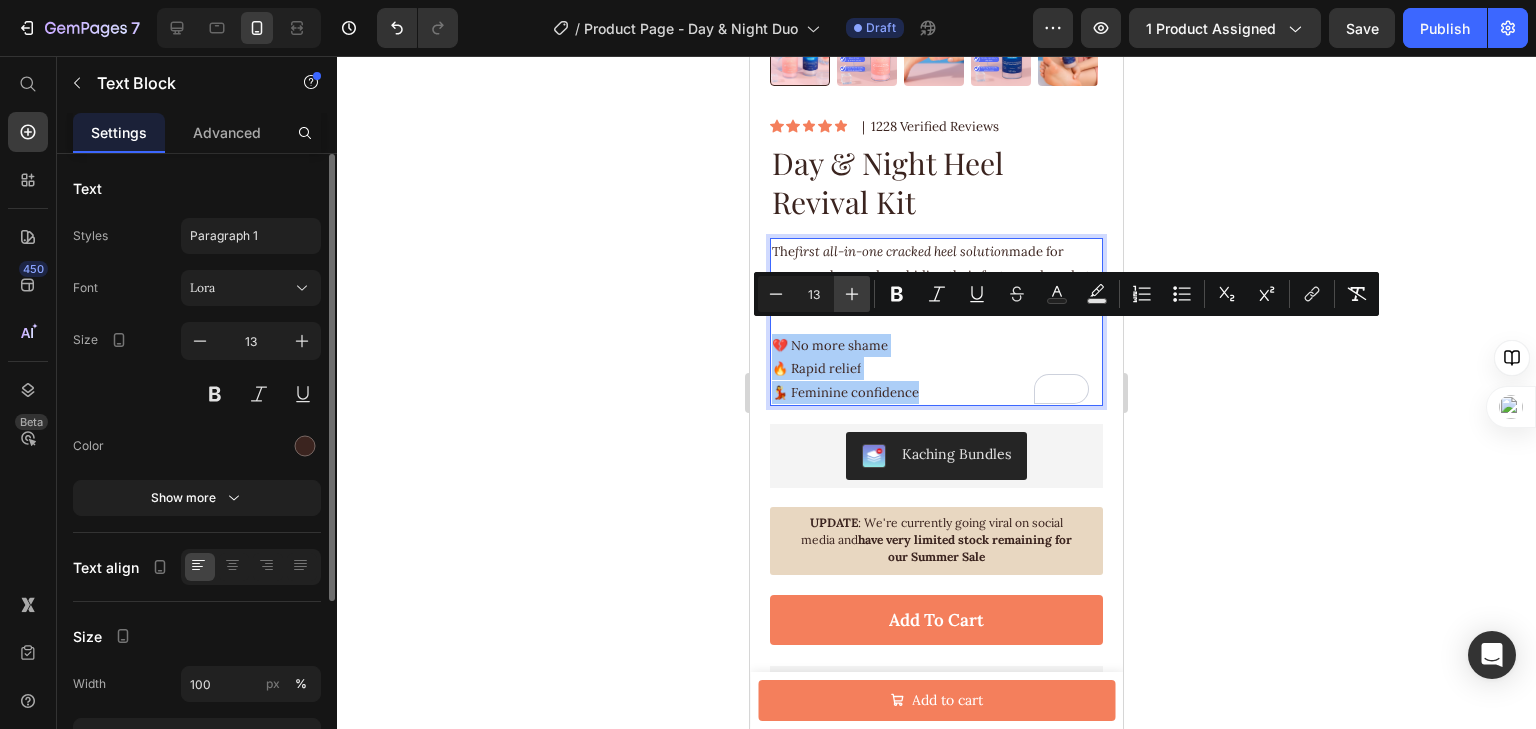 click on "Plus" at bounding box center [852, 294] 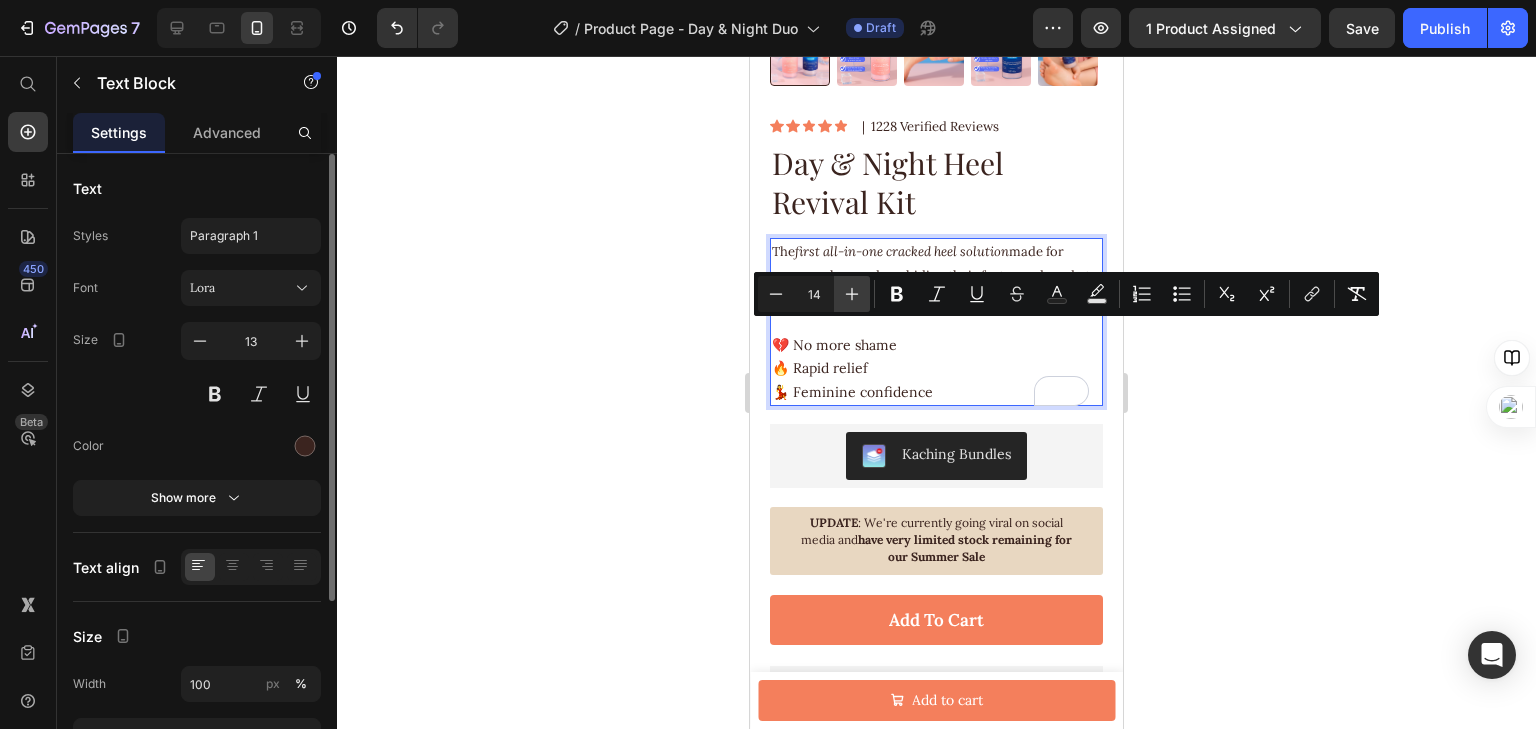 click on "Plus" at bounding box center [852, 294] 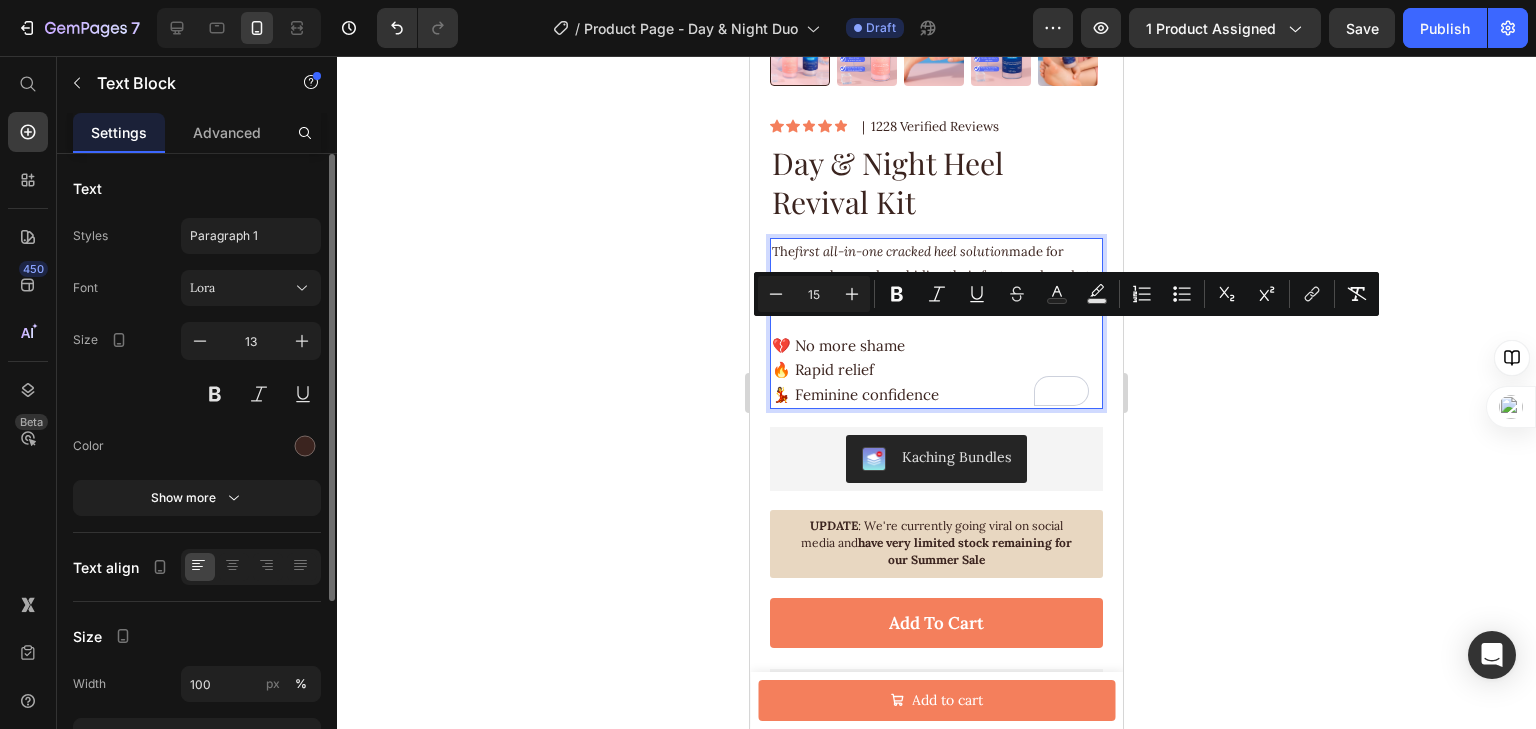click 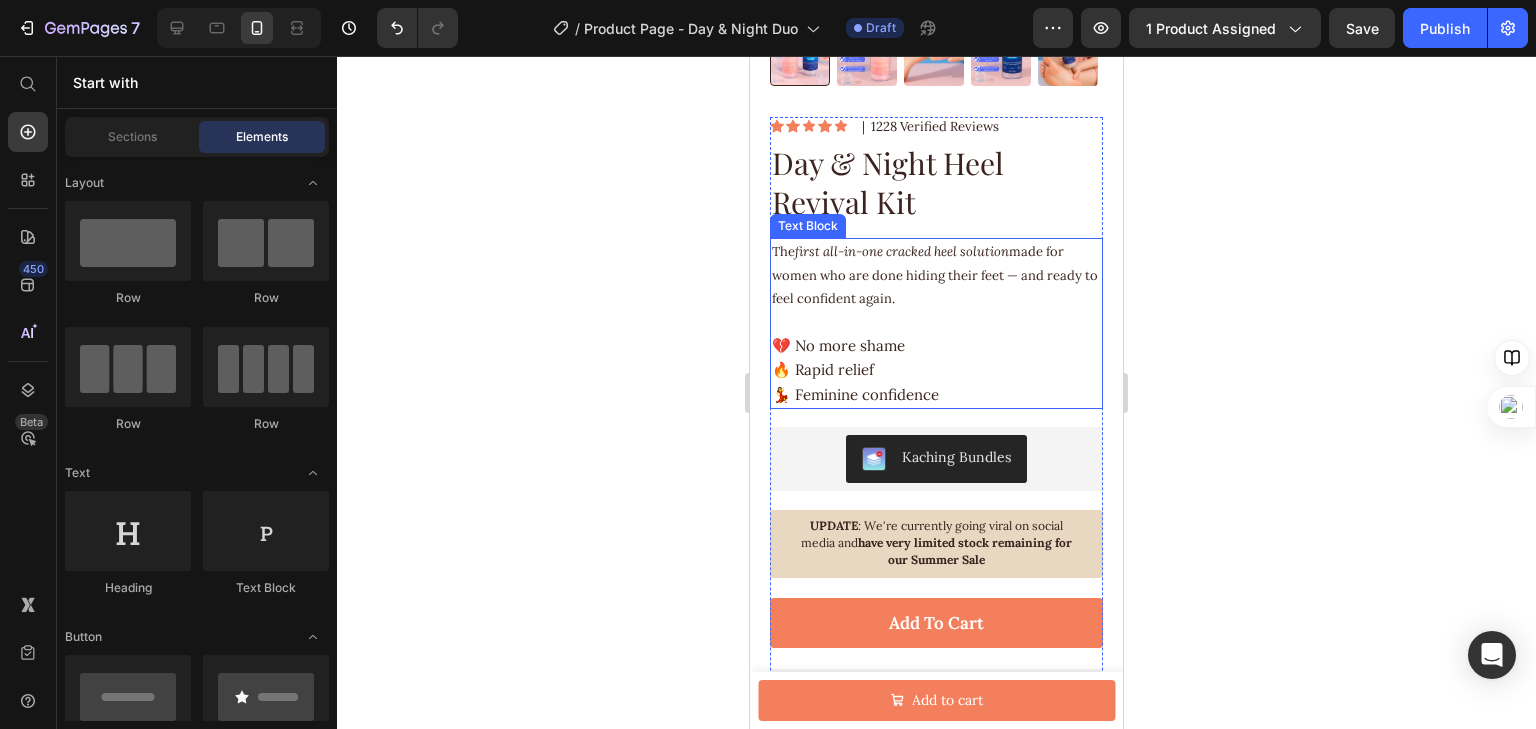click on "💔 No more shame 🔥 Rapid relief 💃 Feminine confidence" at bounding box center [936, 370] 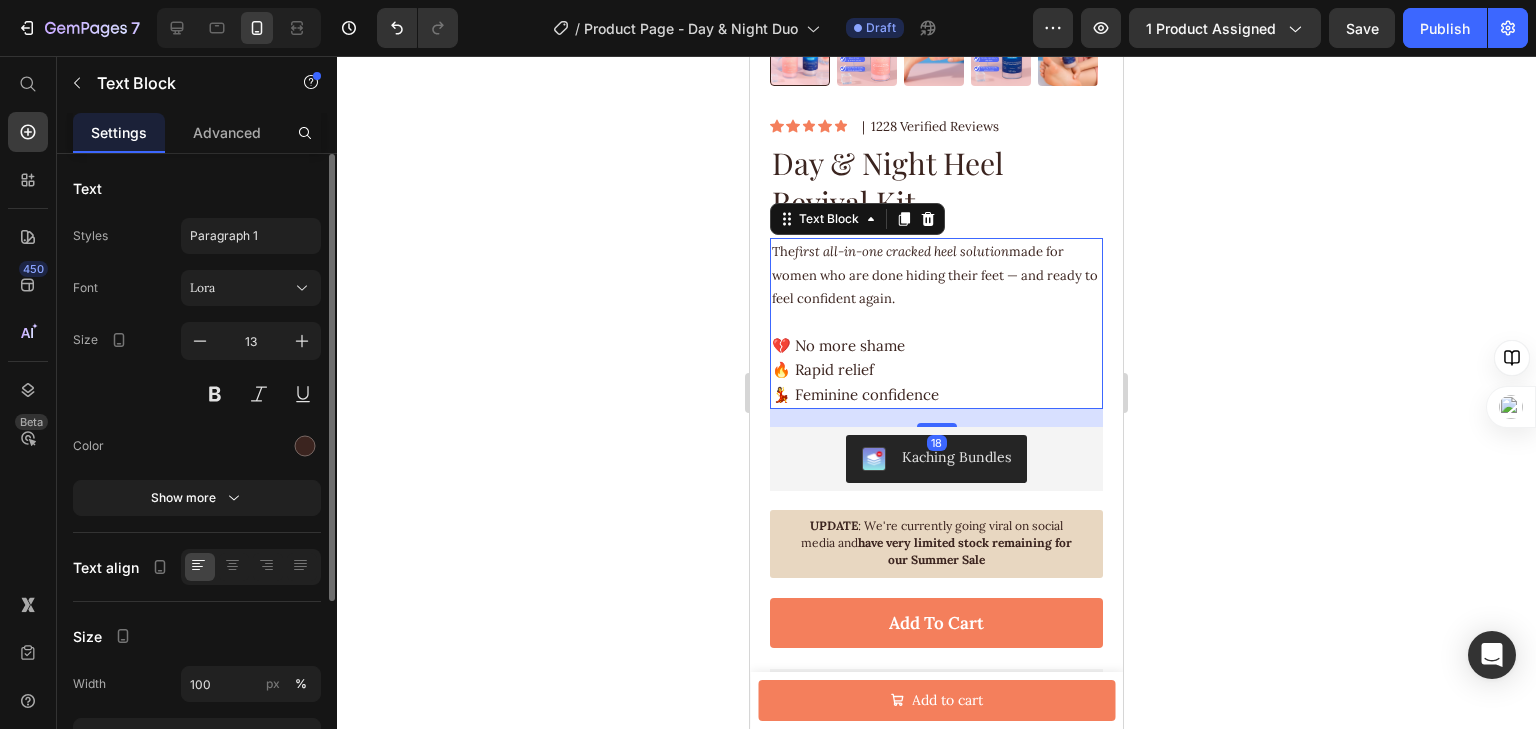 click 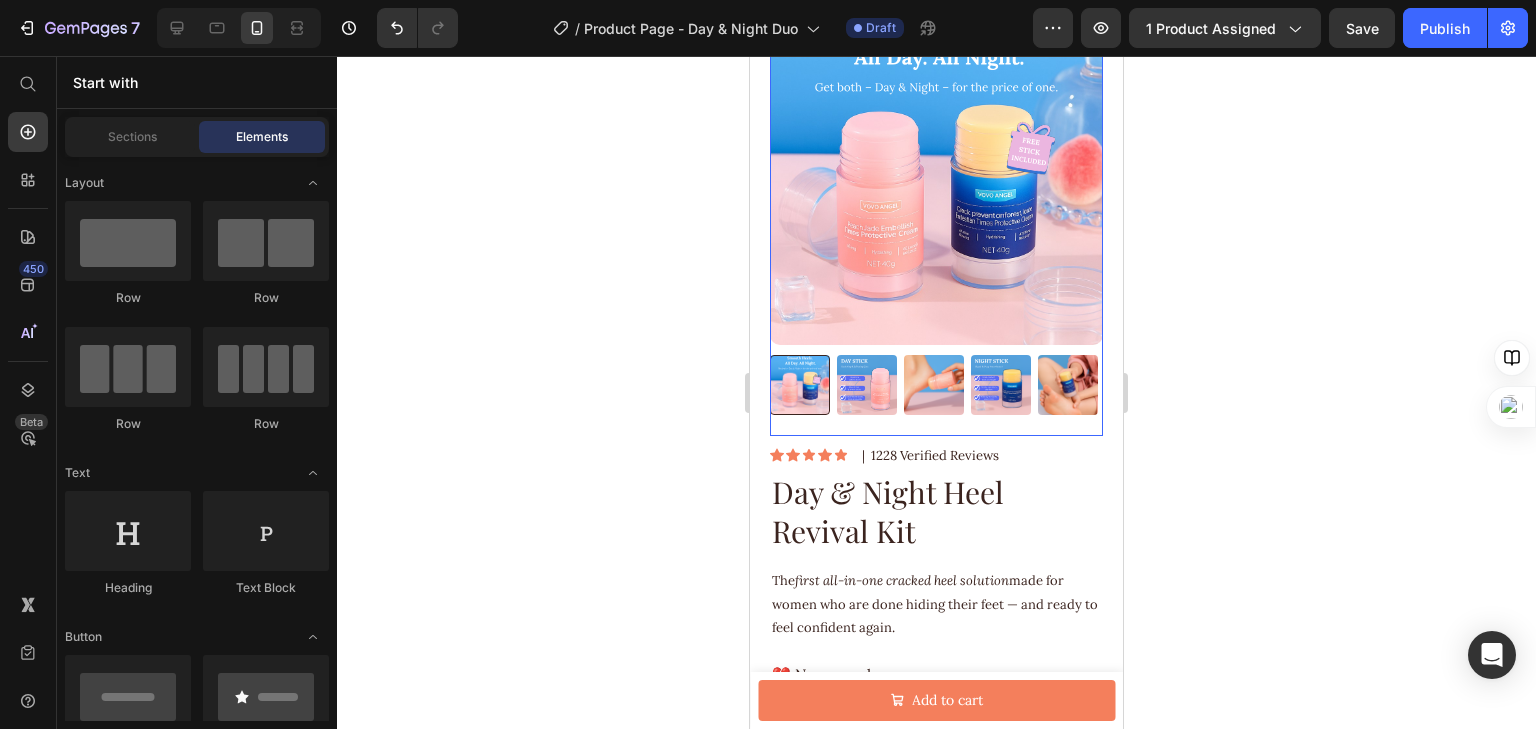 scroll, scrollTop: 0, scrollLeft: 0, axis: both 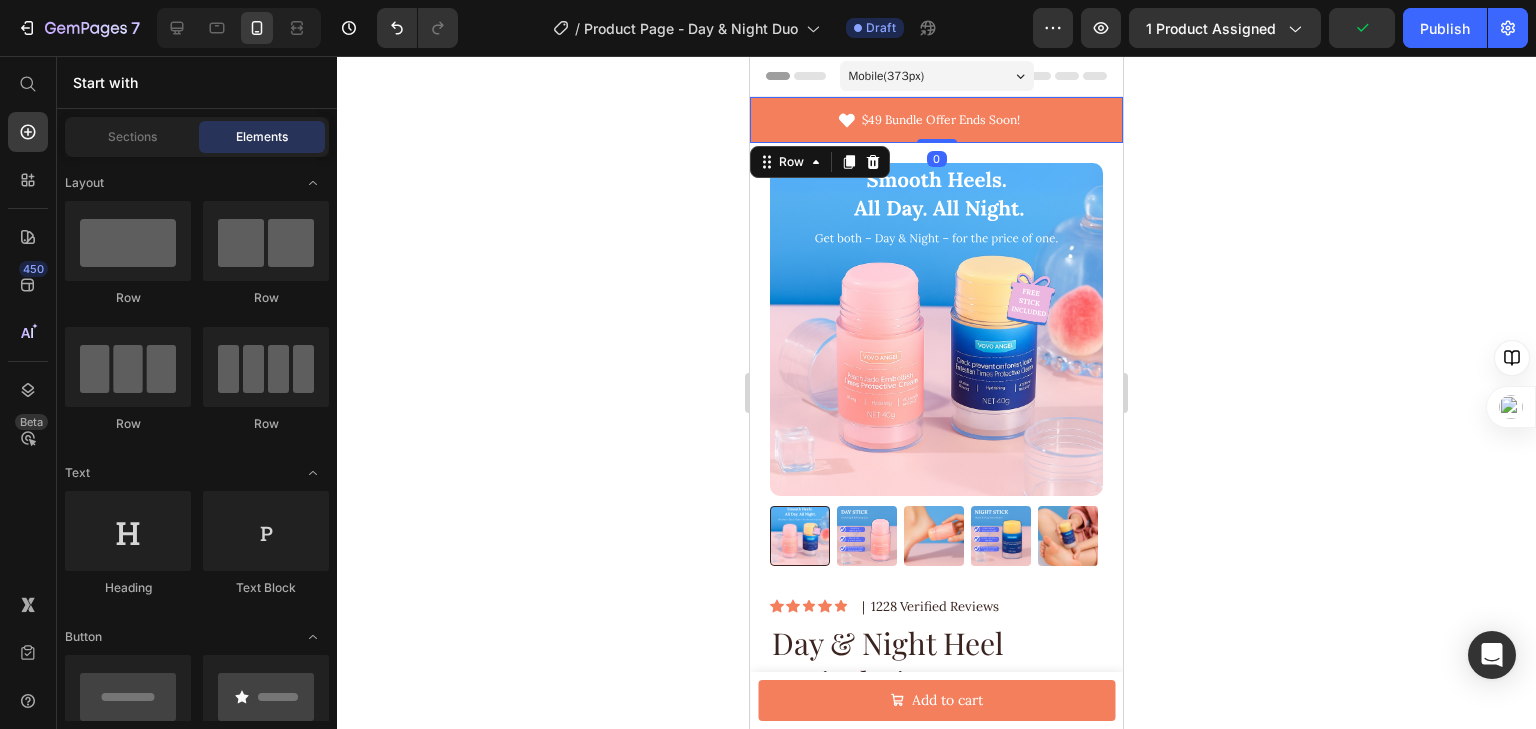 click on "Icon $49 Bundle Offer Ends Soon! Text Block Row
Icon Loved by 10,000+ Women Text Block Row
Icon Burn Fat, Boost Energy, Feel Great Text Block Row Carousel Row   0" at bounding box center (936, 120) 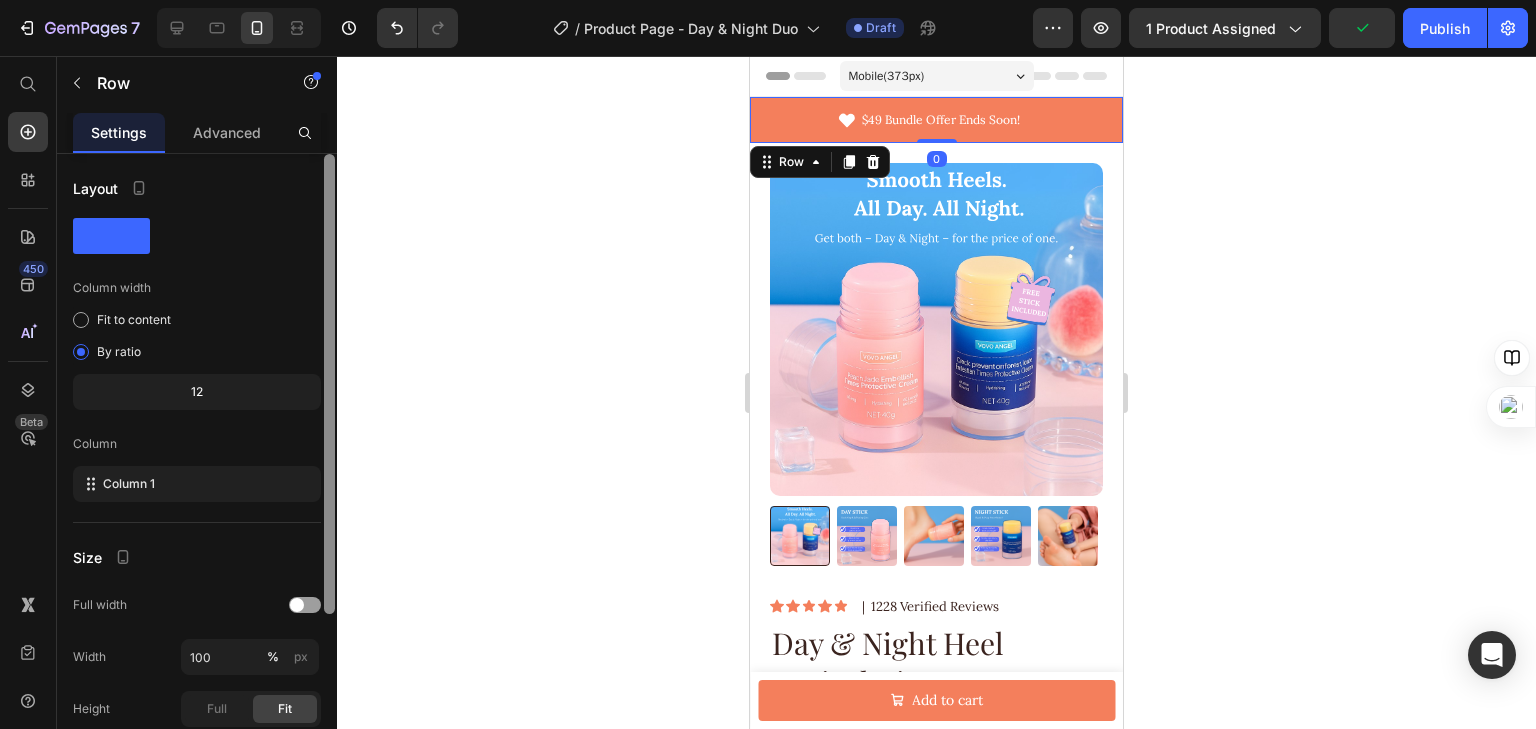 scroll, scrollTop: 234, scrollLeft: 0, axis: vertical 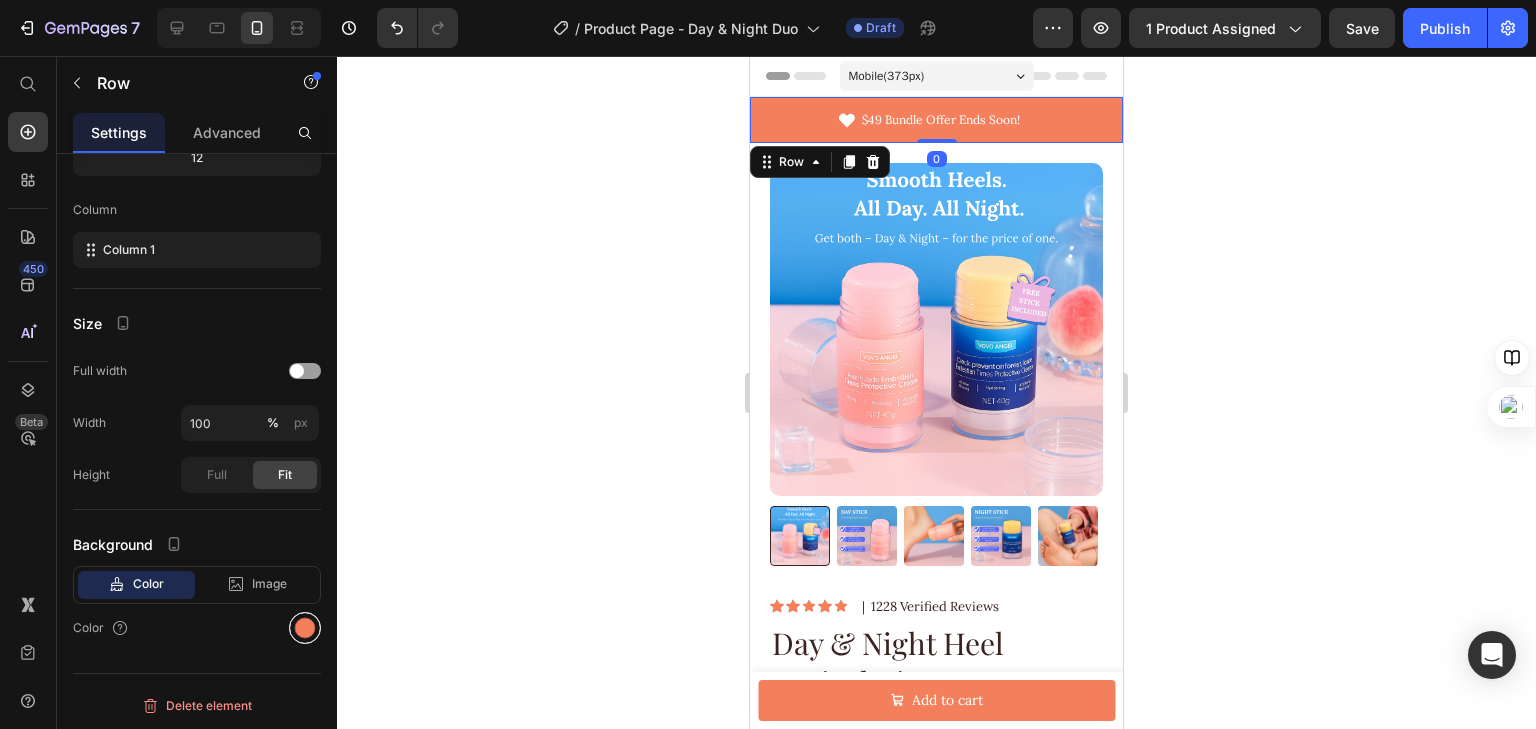 click at bounding box center [305, 628] 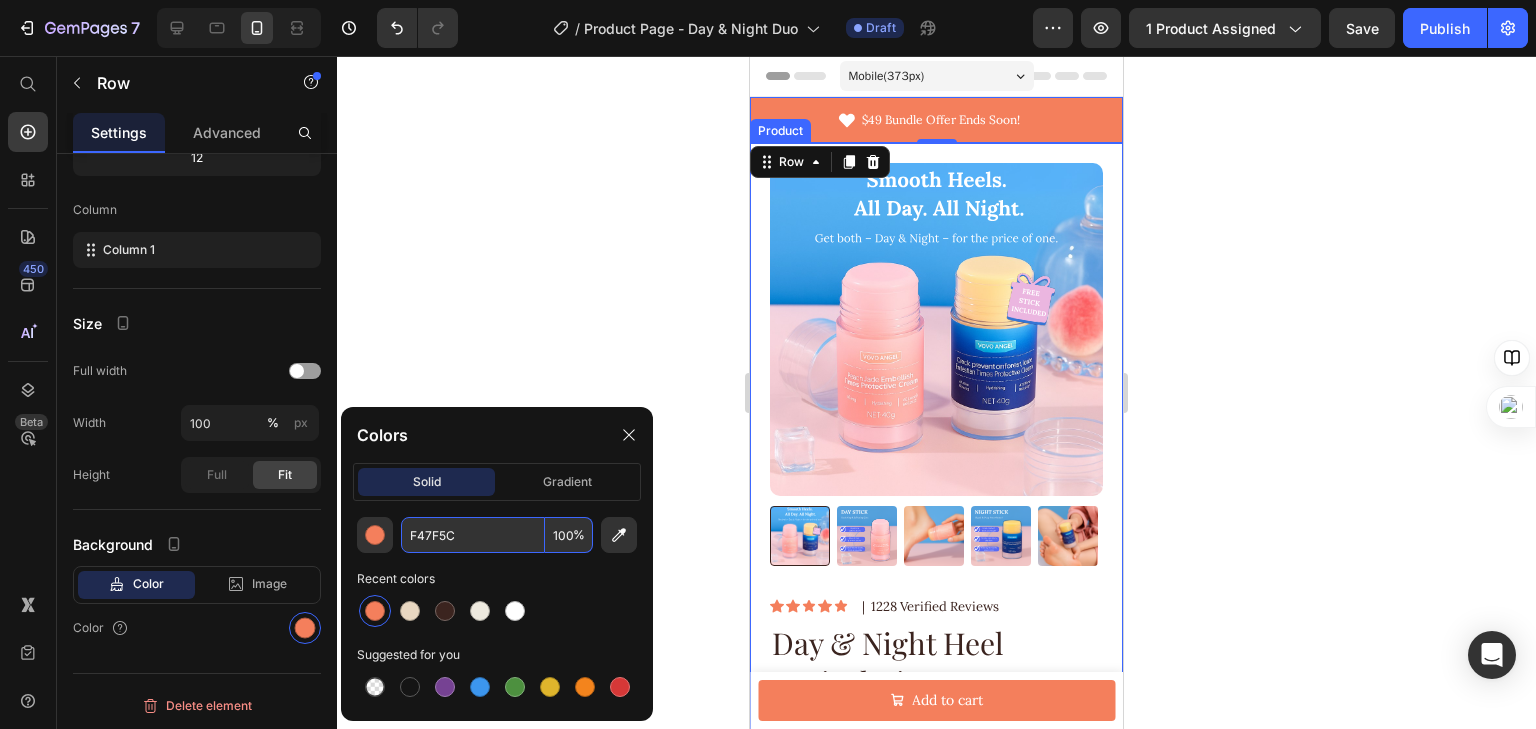click on "F47F5C" at bounding box center (473, 535) 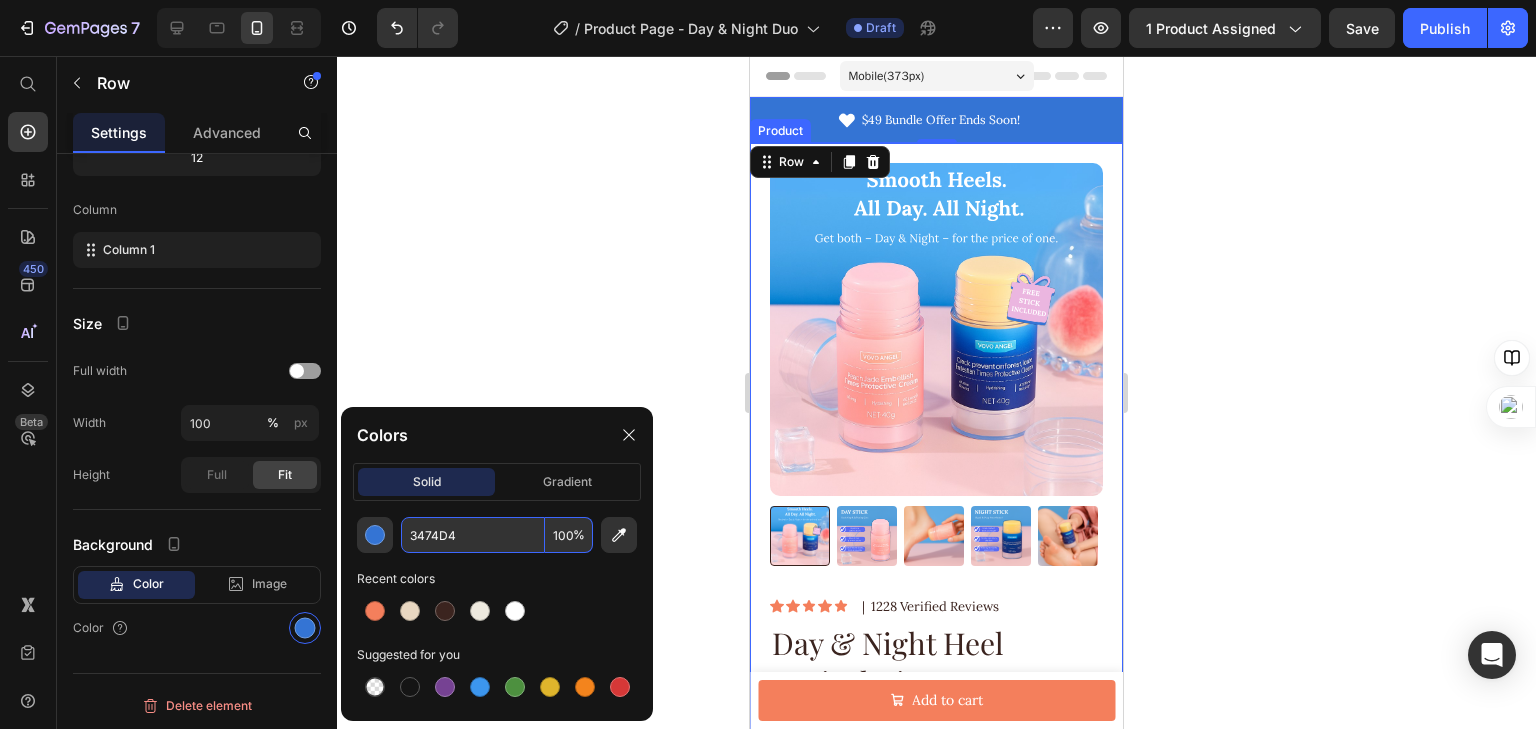 type on "3474D4" 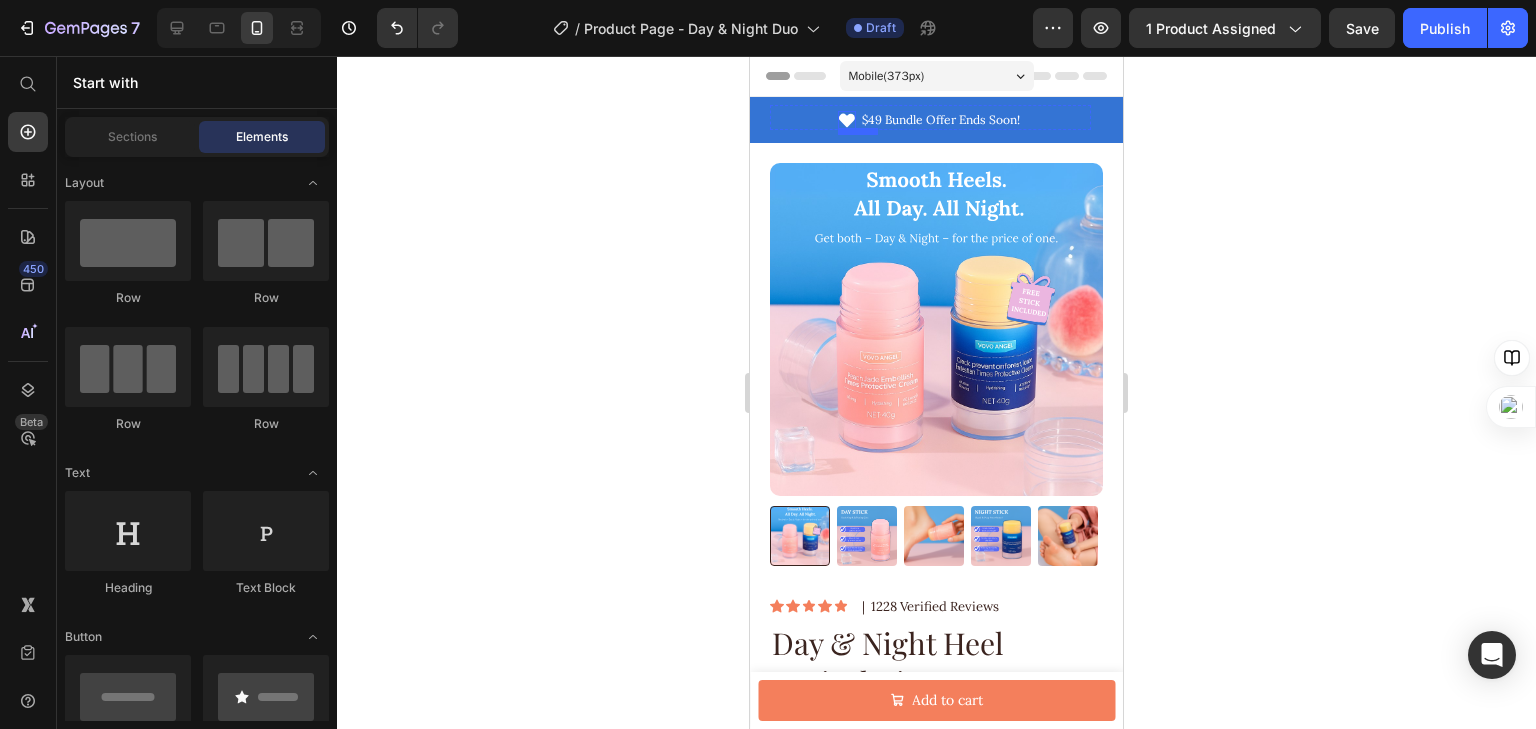 click on "Icon" at bounding box center [847, 120] 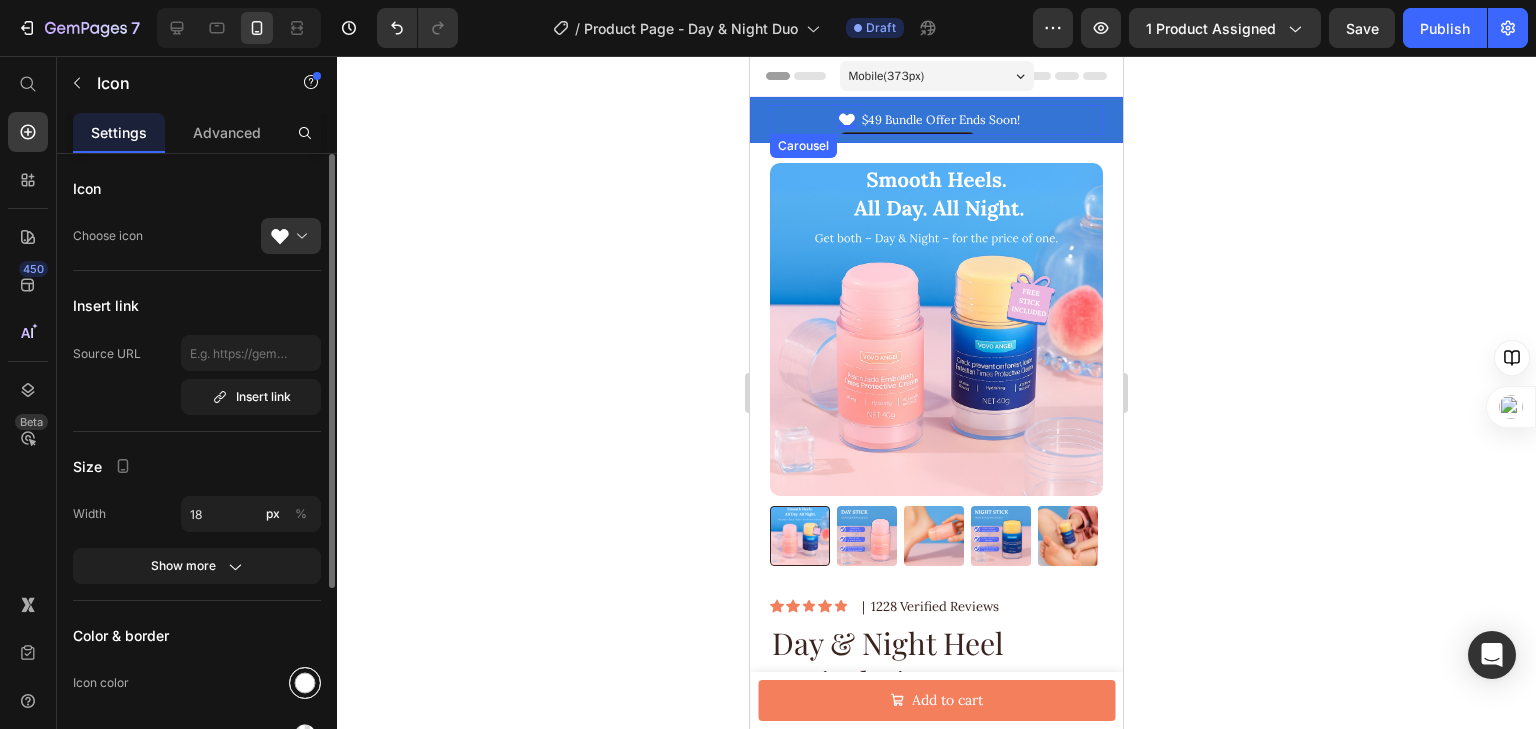 scroll, scrollTop: 80, scrollLeft: 0, axis: vertical 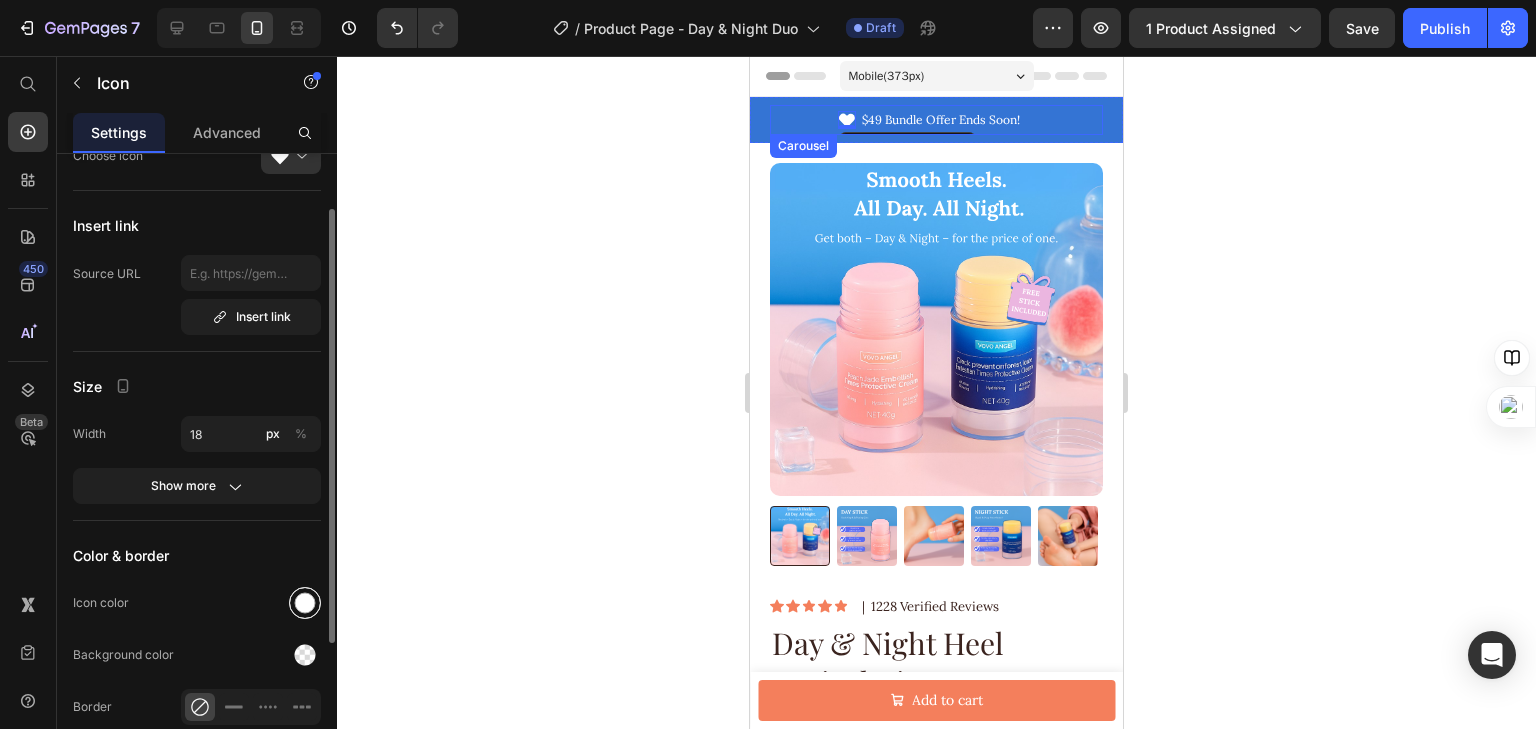 click at bounding box center [305, 603] 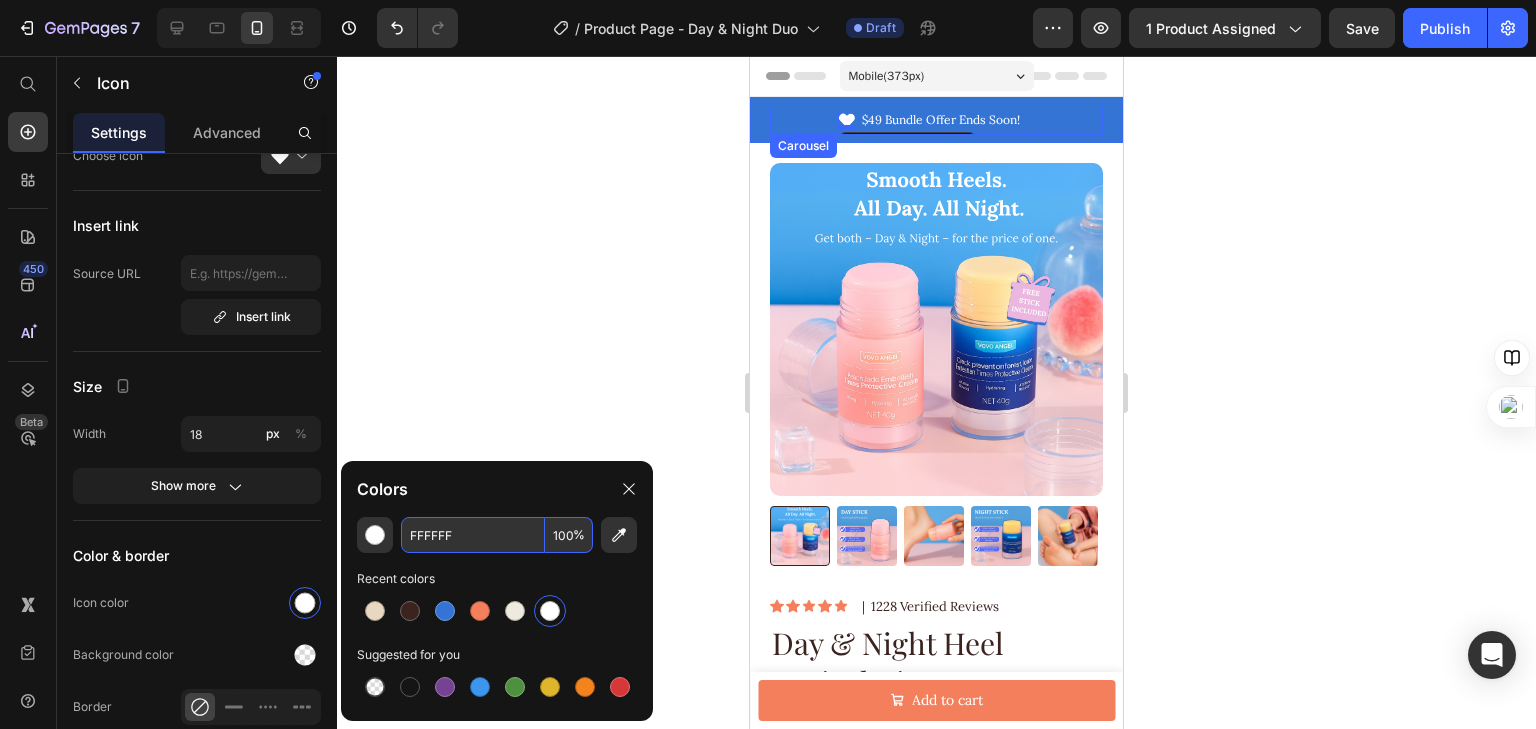 click on "FFFFFF" at bounding box center [473, 535] 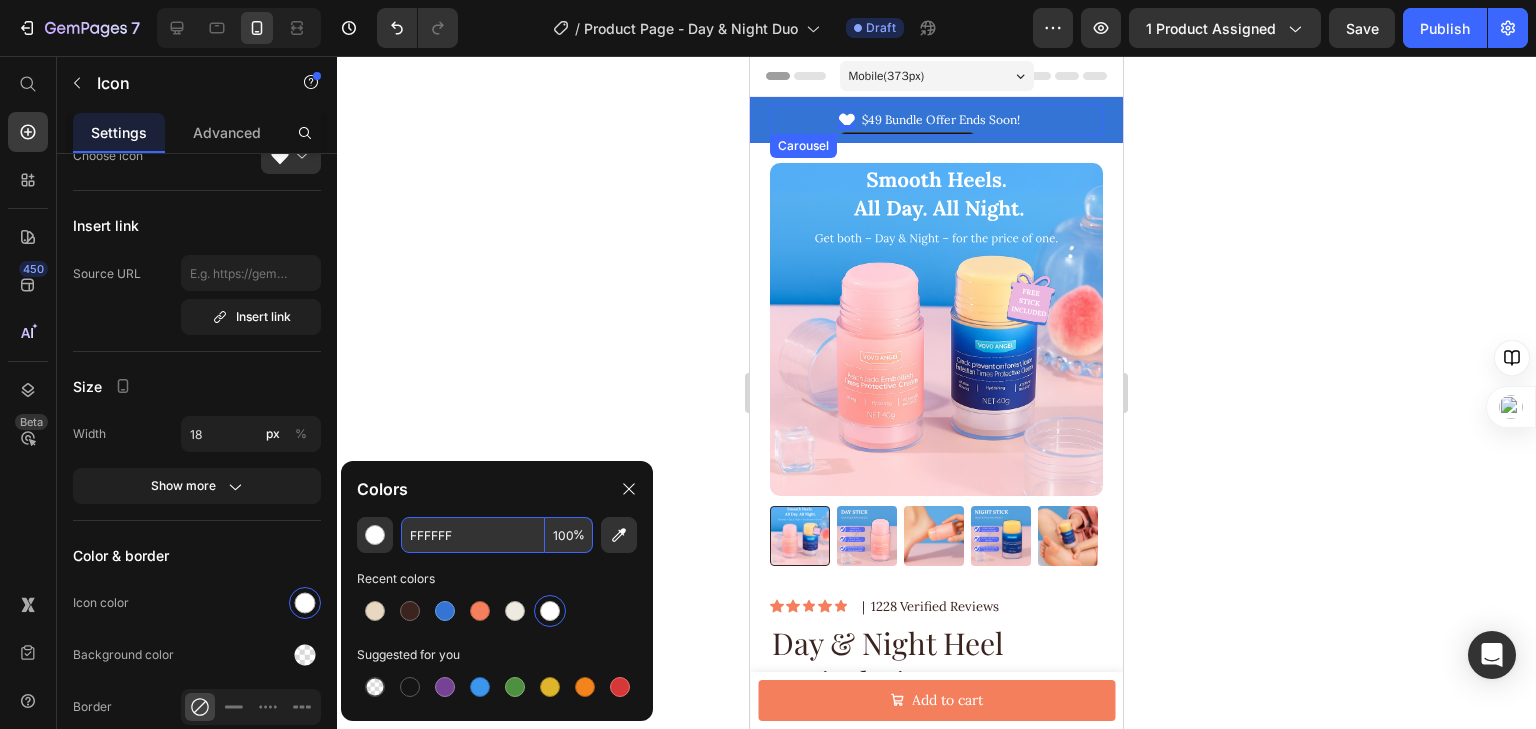 paste on "#EBB6D" 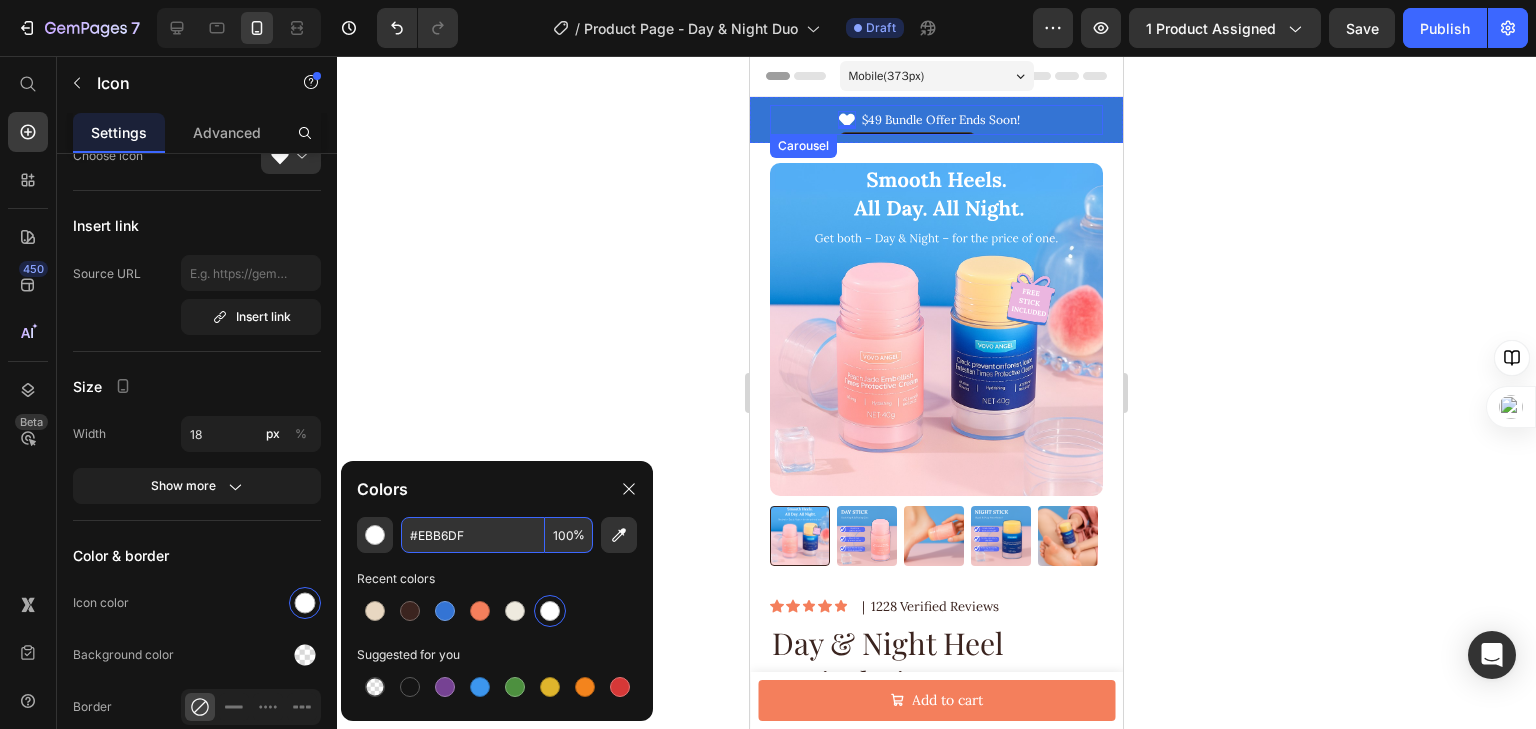type on "EBB6DF" 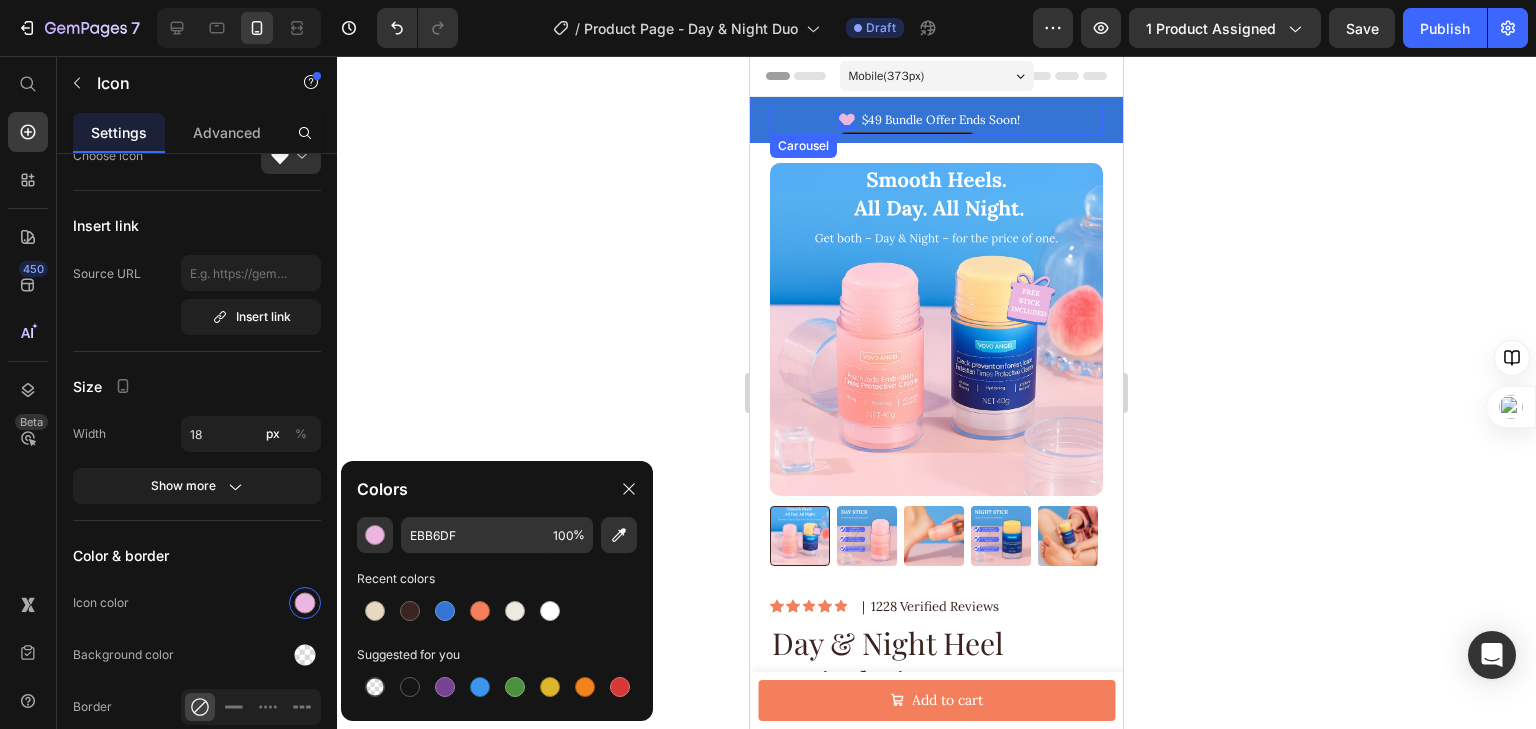click 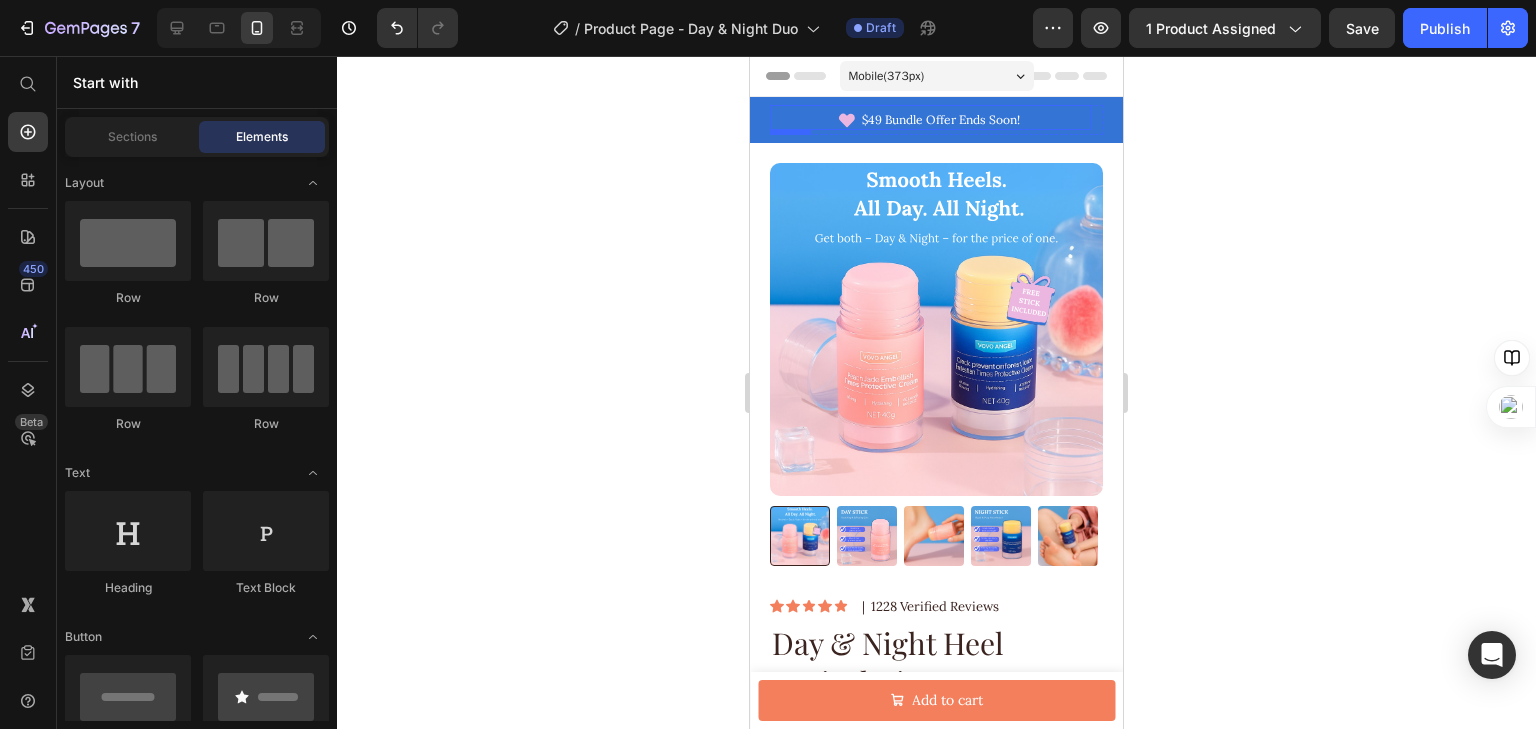 click on "Icon Loved by 10,000+ Women Text Block Row" at bounding box center [1251, 120] 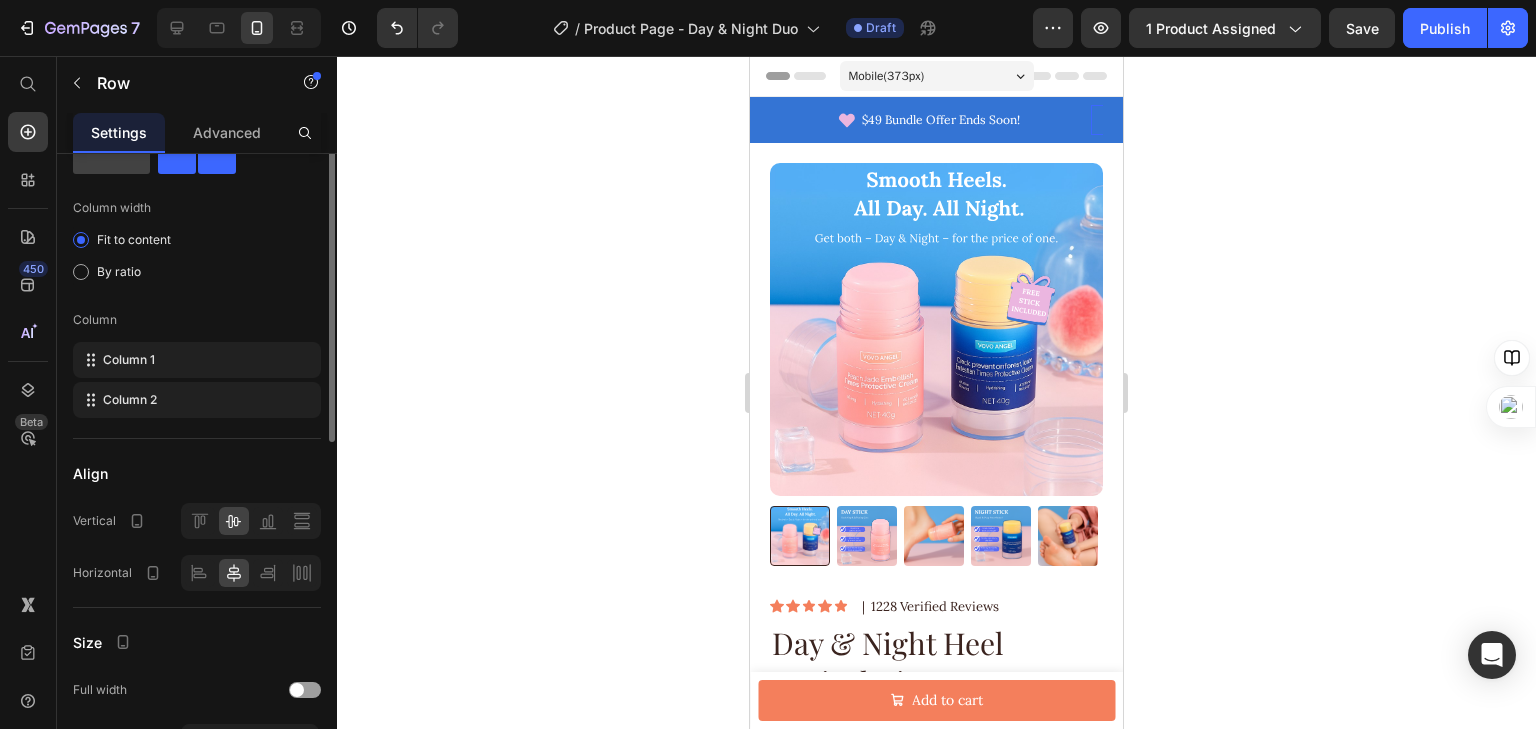 scroll, scrollTop: 0, scrollLeft: 0, axis: both 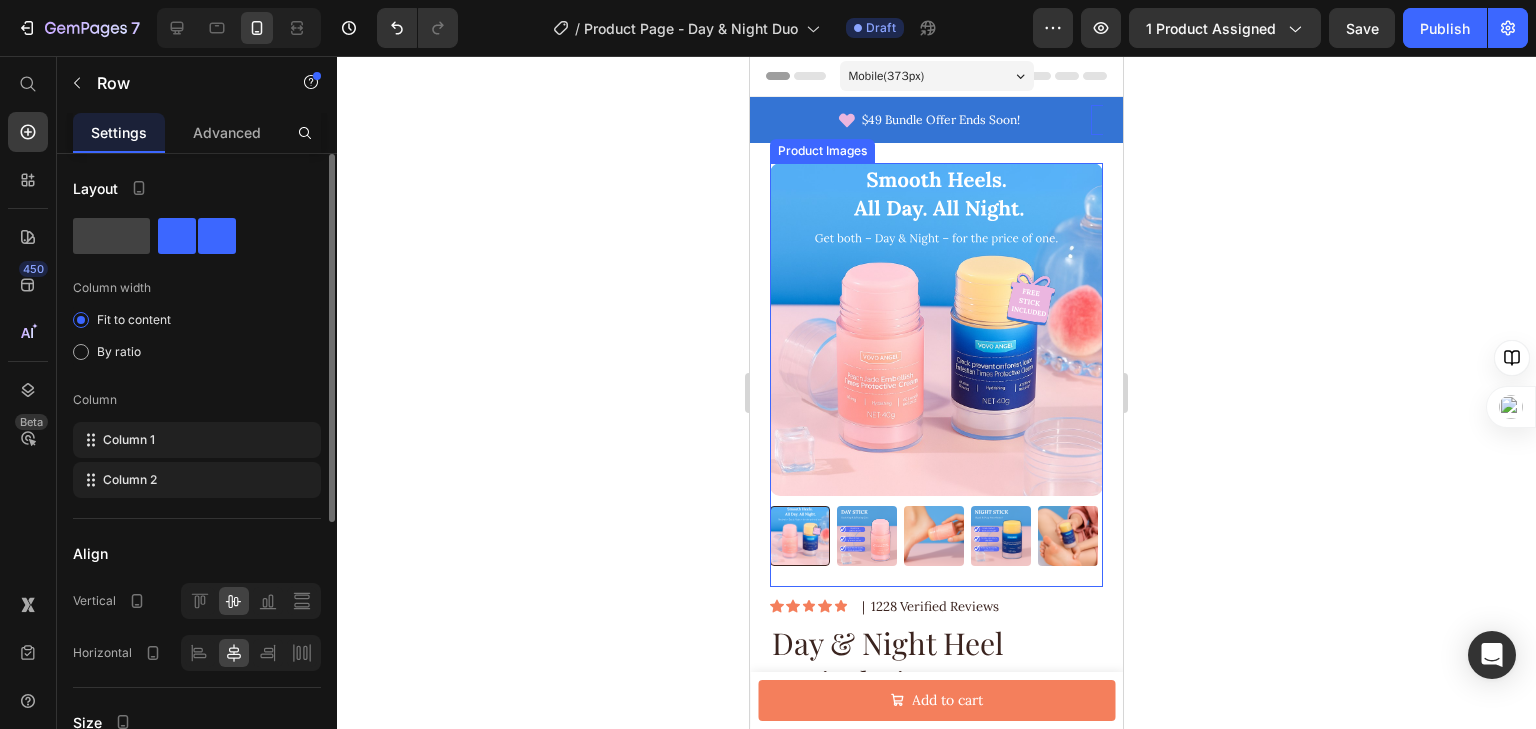 click 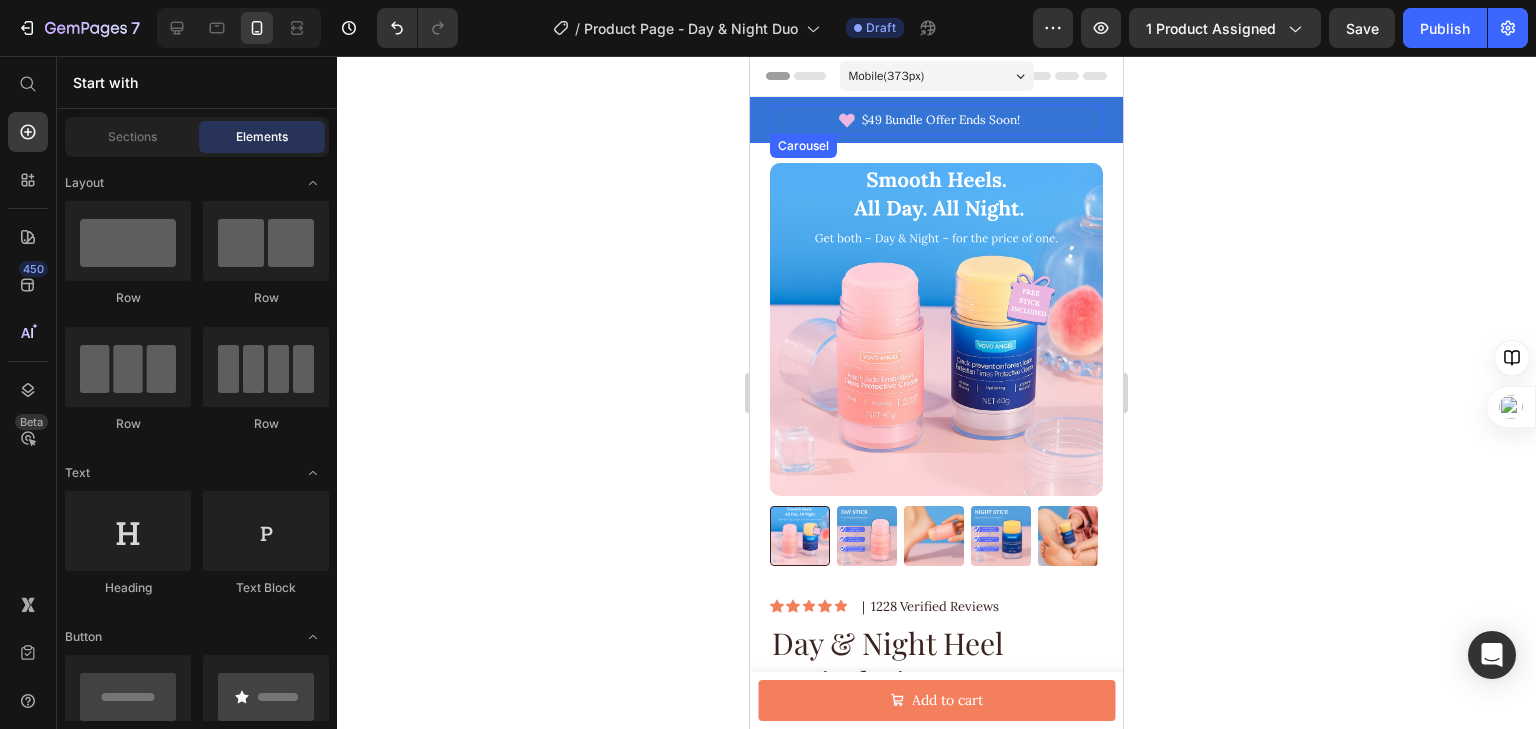 click on "Icon $49 Bundle Offer Ends Soon! Text Block Row" at bounding box center [930, 120] 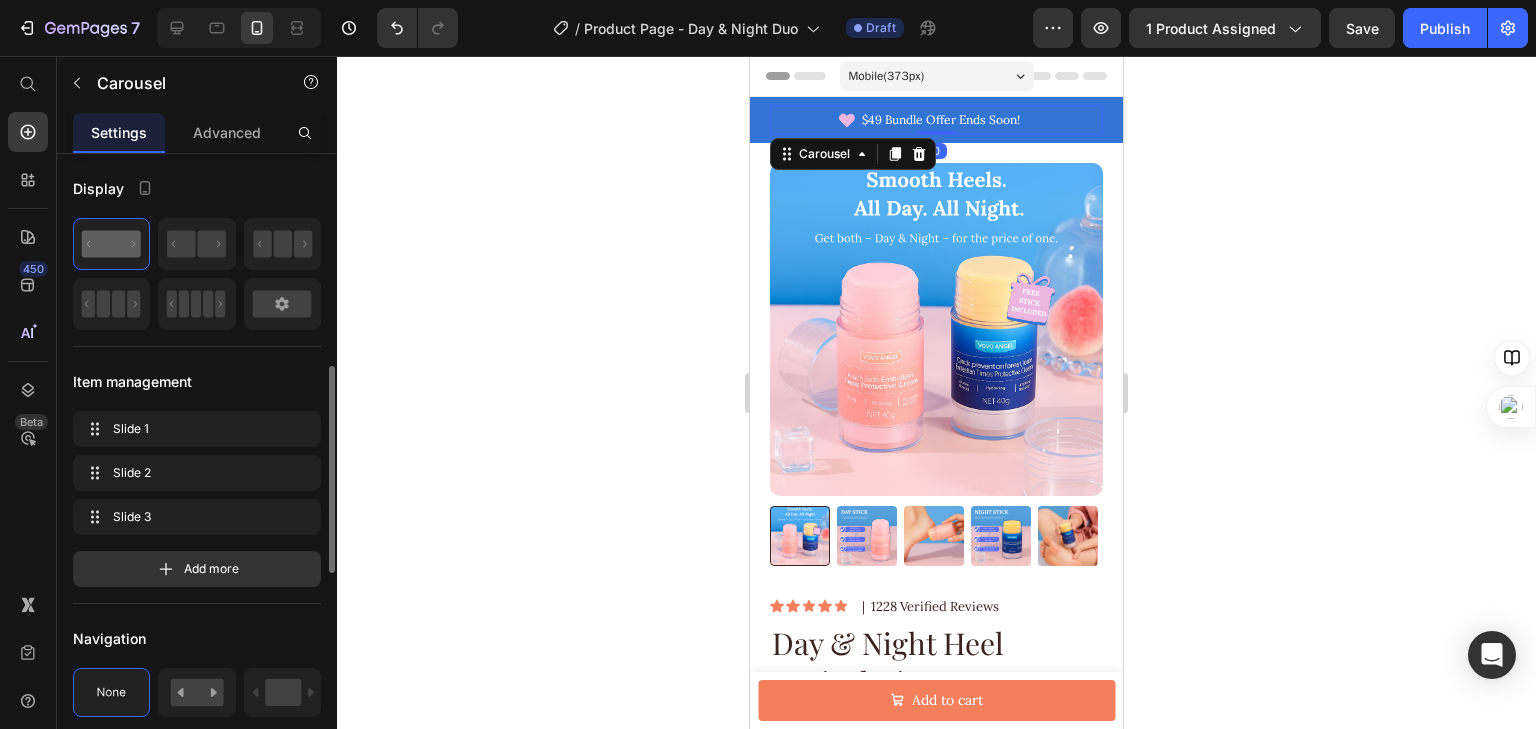 scroll, scrollTop: 160, scrollLeft: 0, axis: vertical 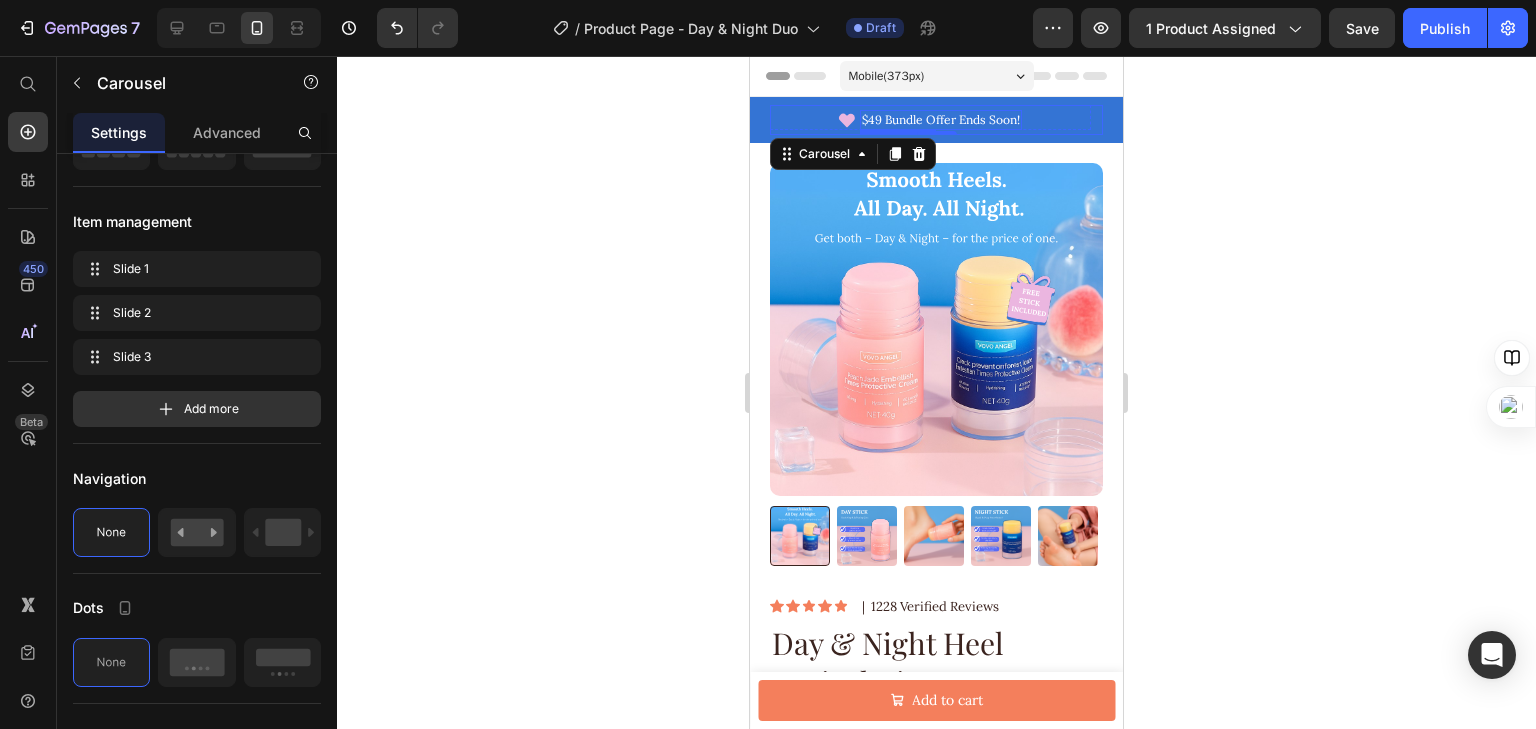 click on "$49 Bundle Offer Ends Soon!" at bounding box center [941, 120] 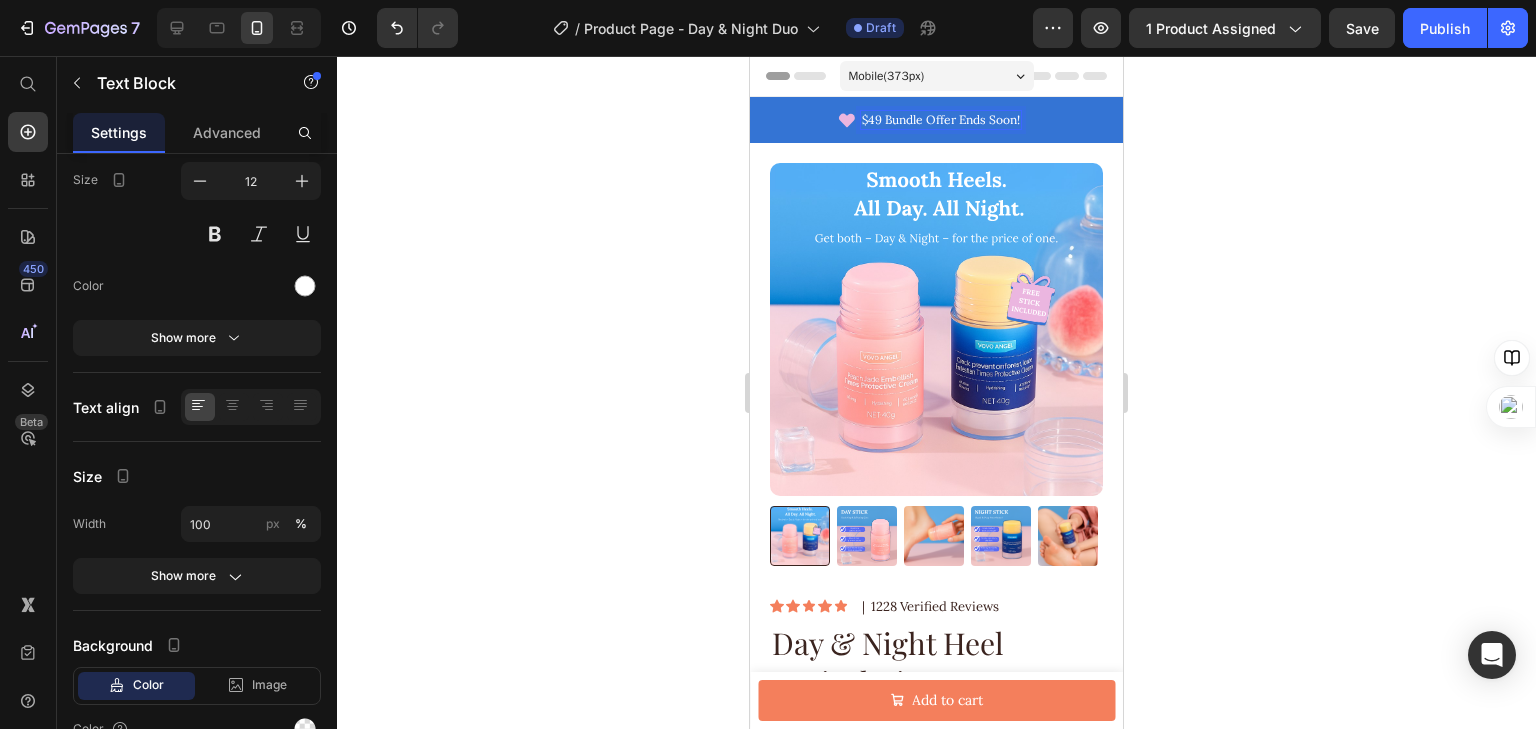 click on "$49 Bundle Offer Ends Soon!" at bounding box center [941, 120] 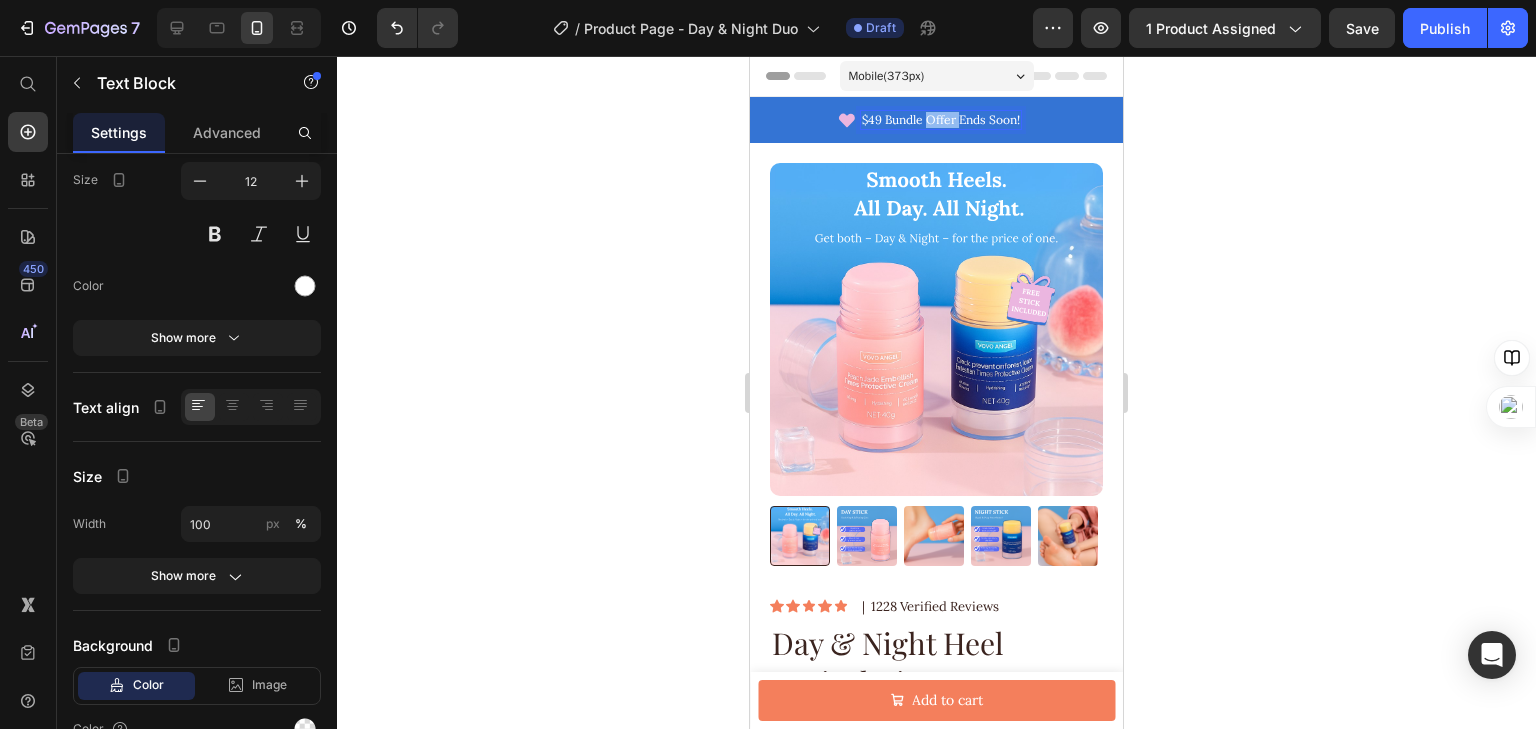 scroll, scrollTop: 0, scrollLeft: 0, axis: both 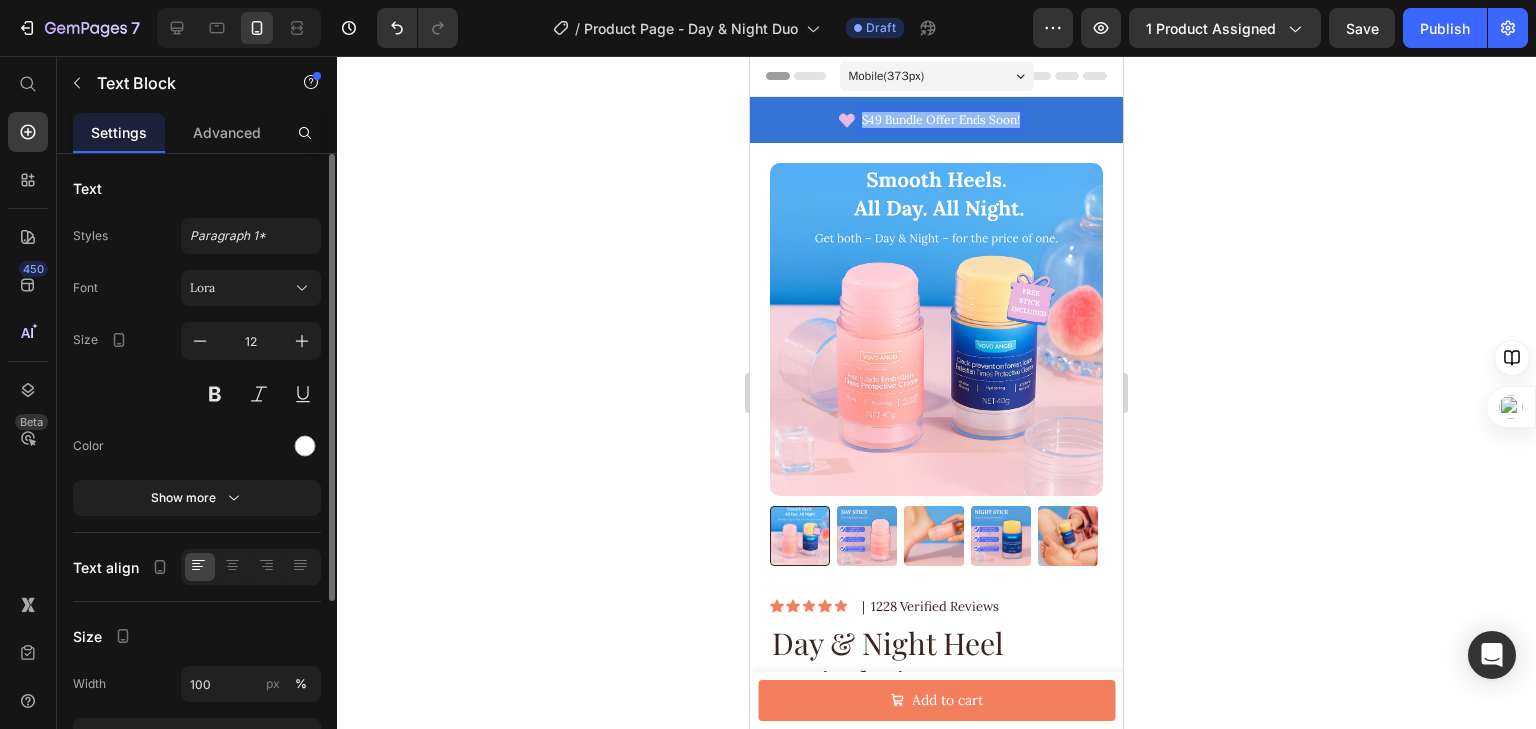click on "$49 Bundle Offer Ends Soon!" at bounding box center (941, 120) 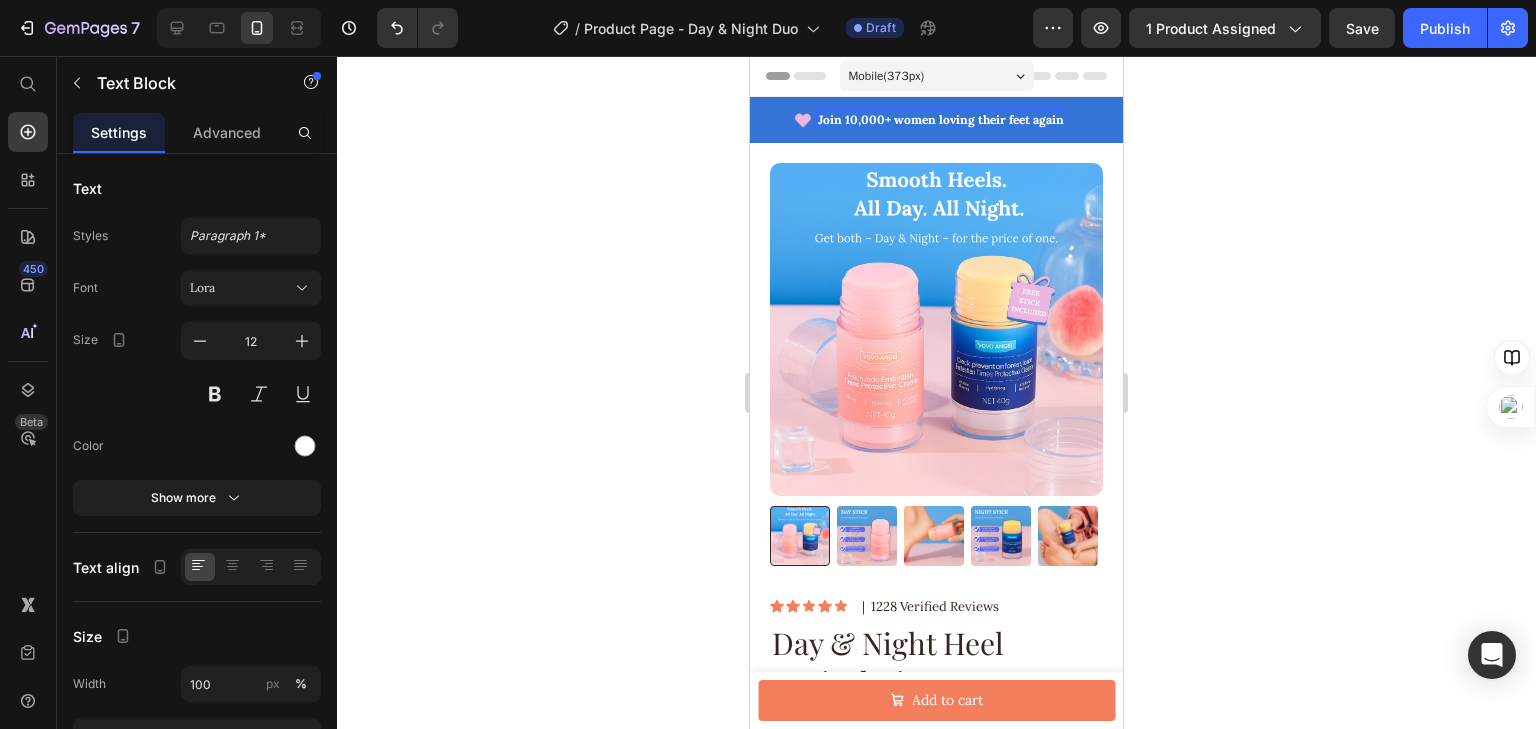 click 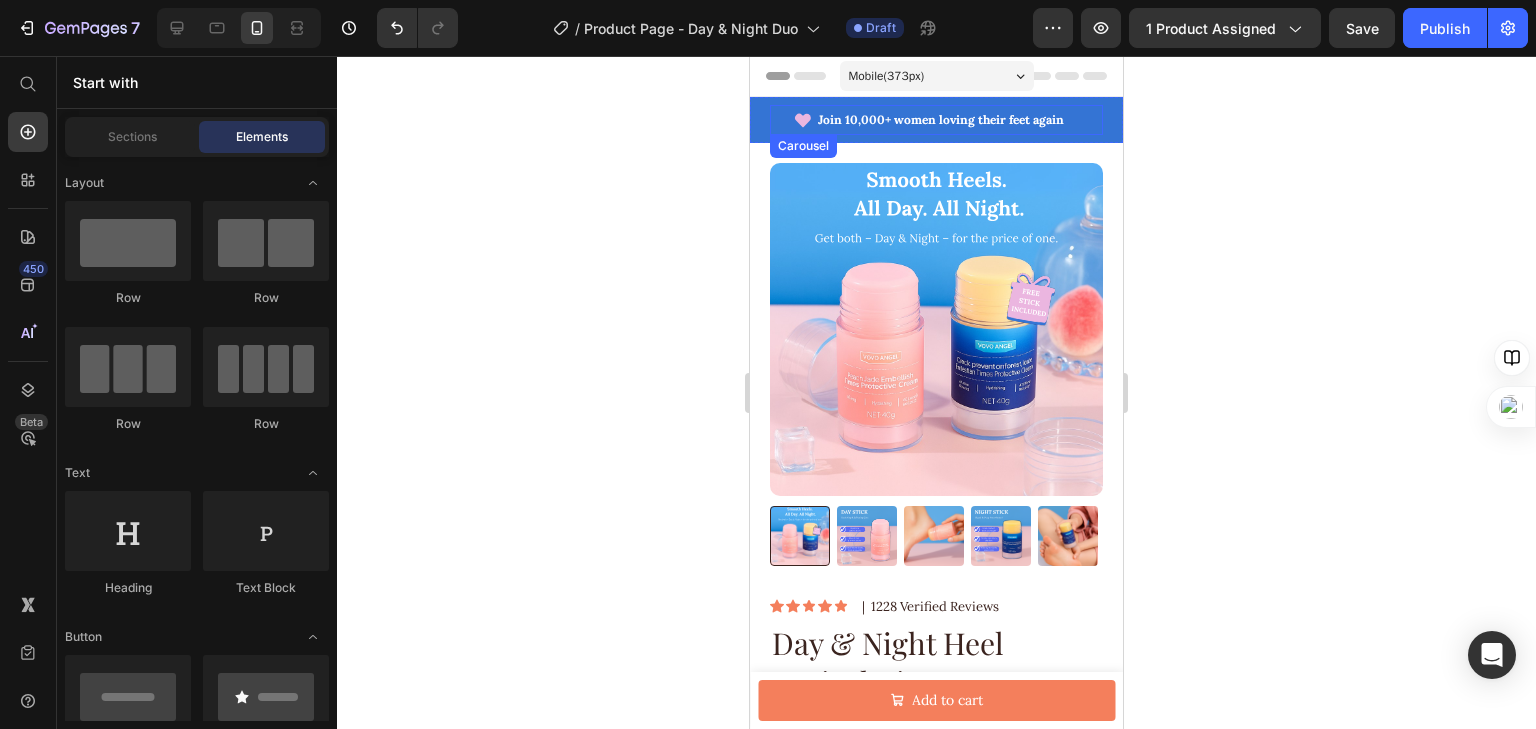 click on "Icon Join 10,000+ women loving their feet again Text Block Row" at bounding box center (930, 120) 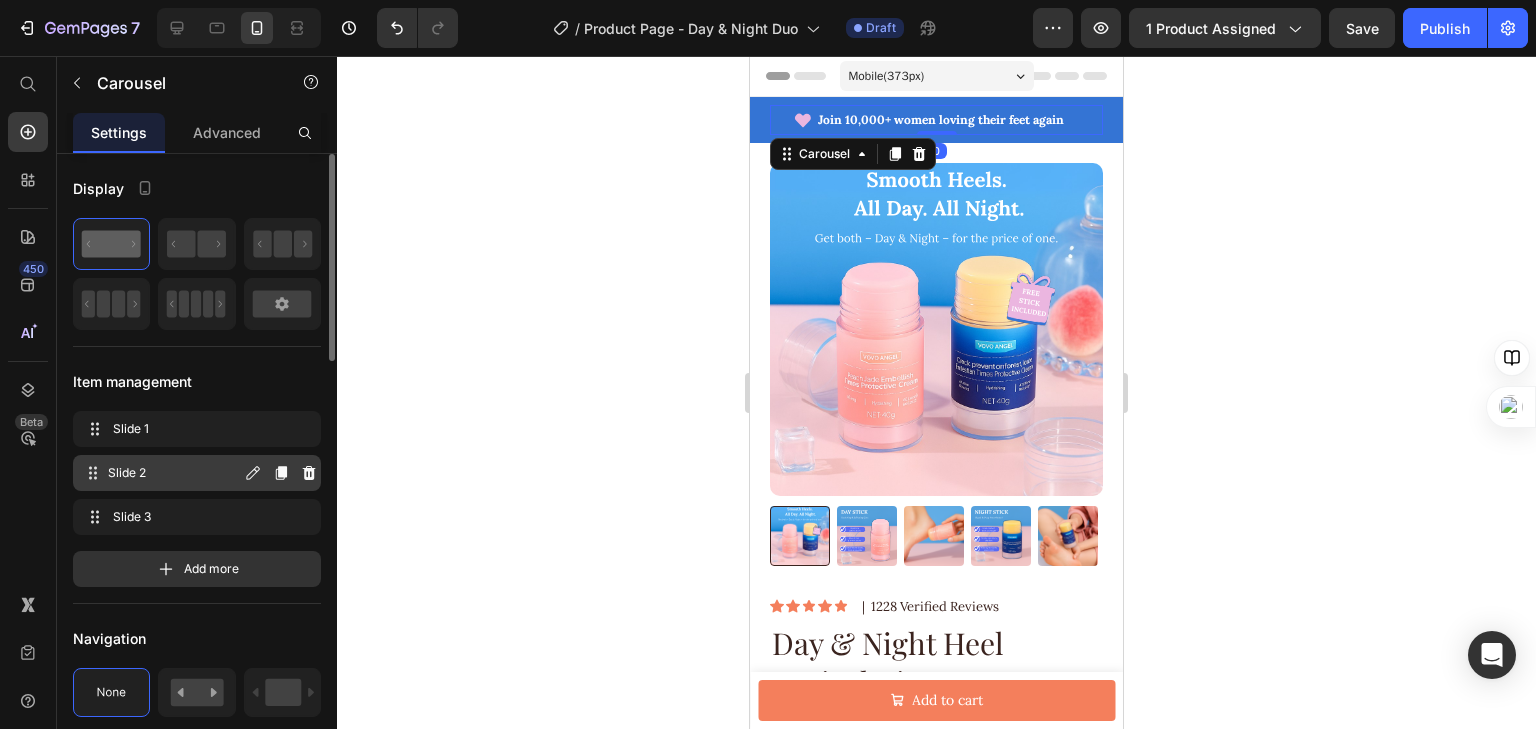 click on "Slide 2 Slide 2" at bounding box center [197, 473] 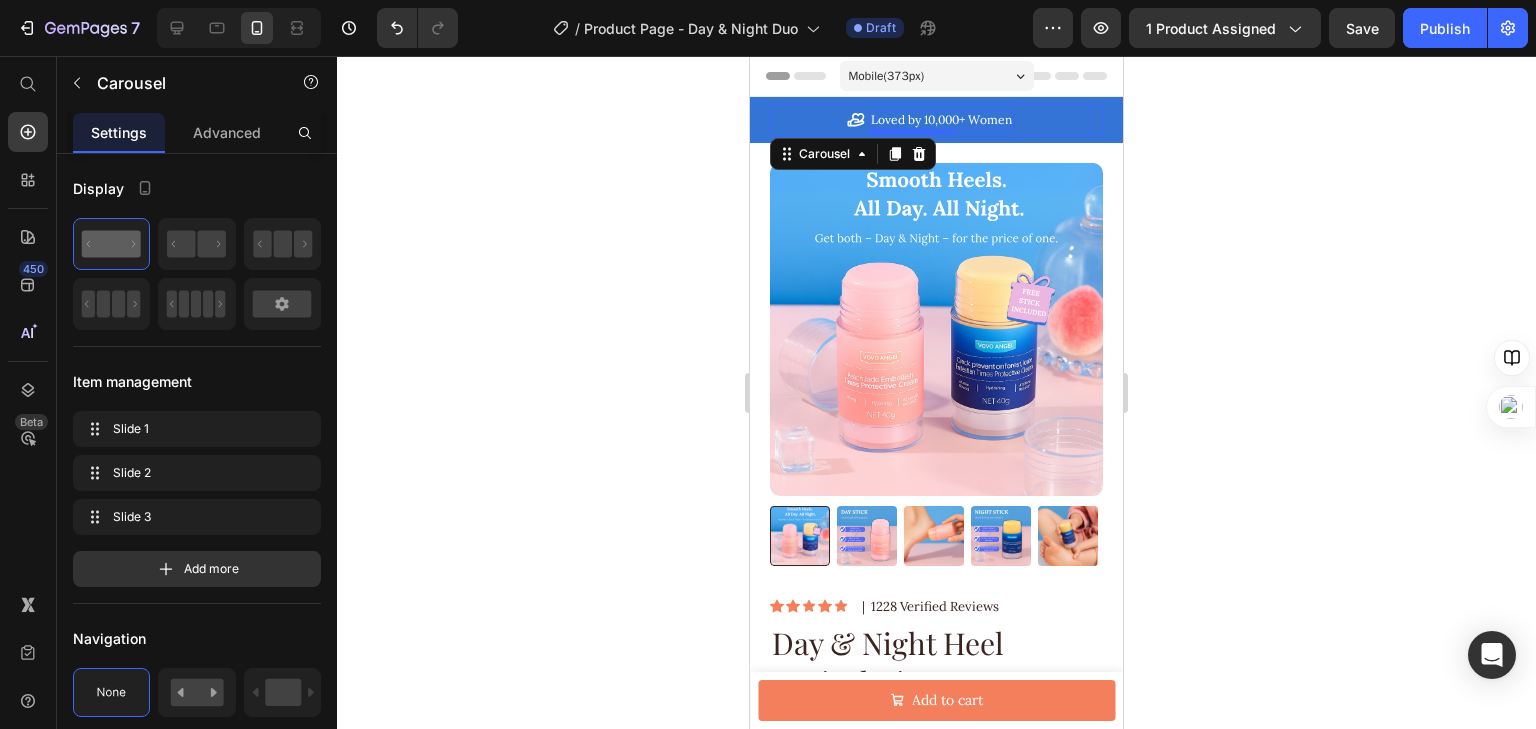 click on "Loved by 10,000+ Women" at bounding box center [941, 120] 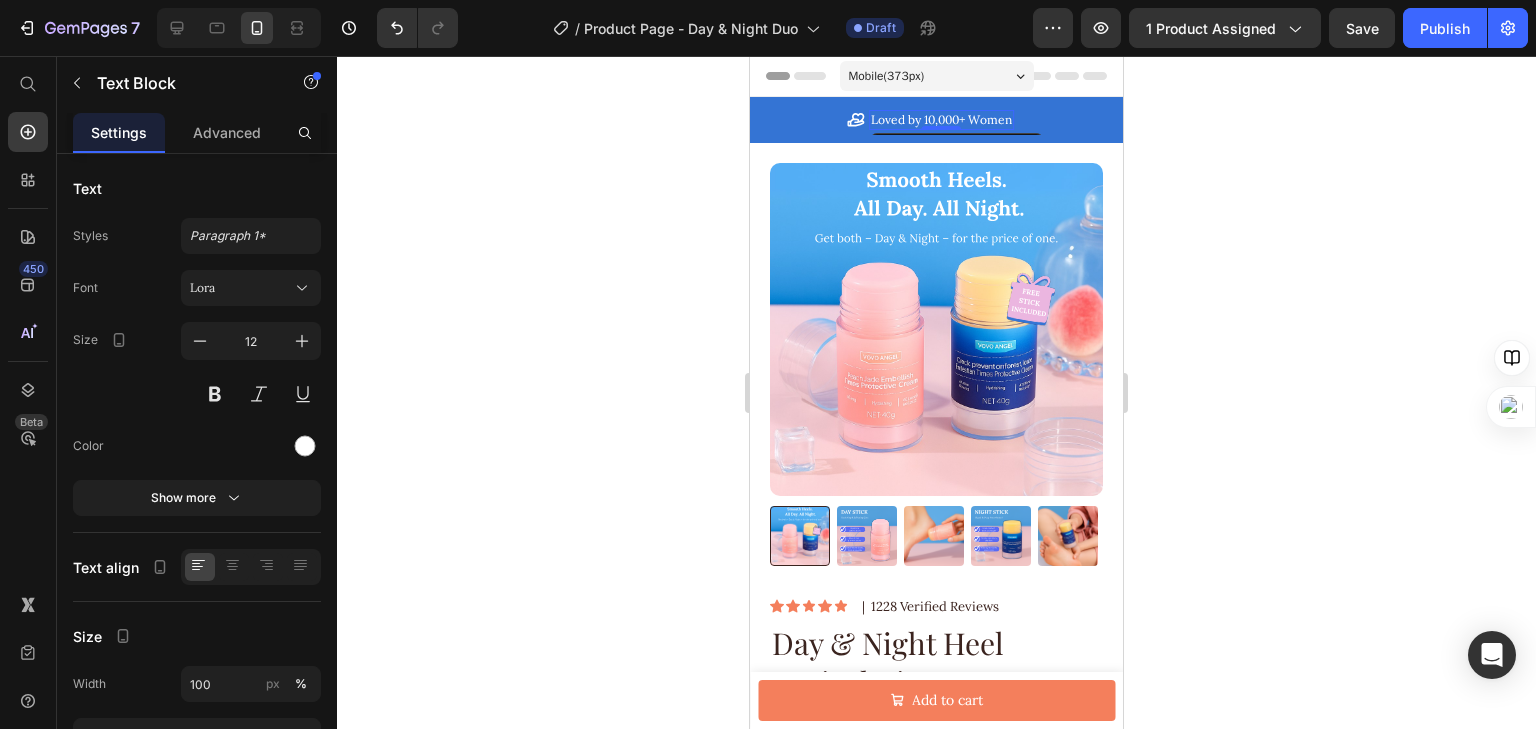 click on "Loved by 10,000+ Women" at bounding box center [941, 120] 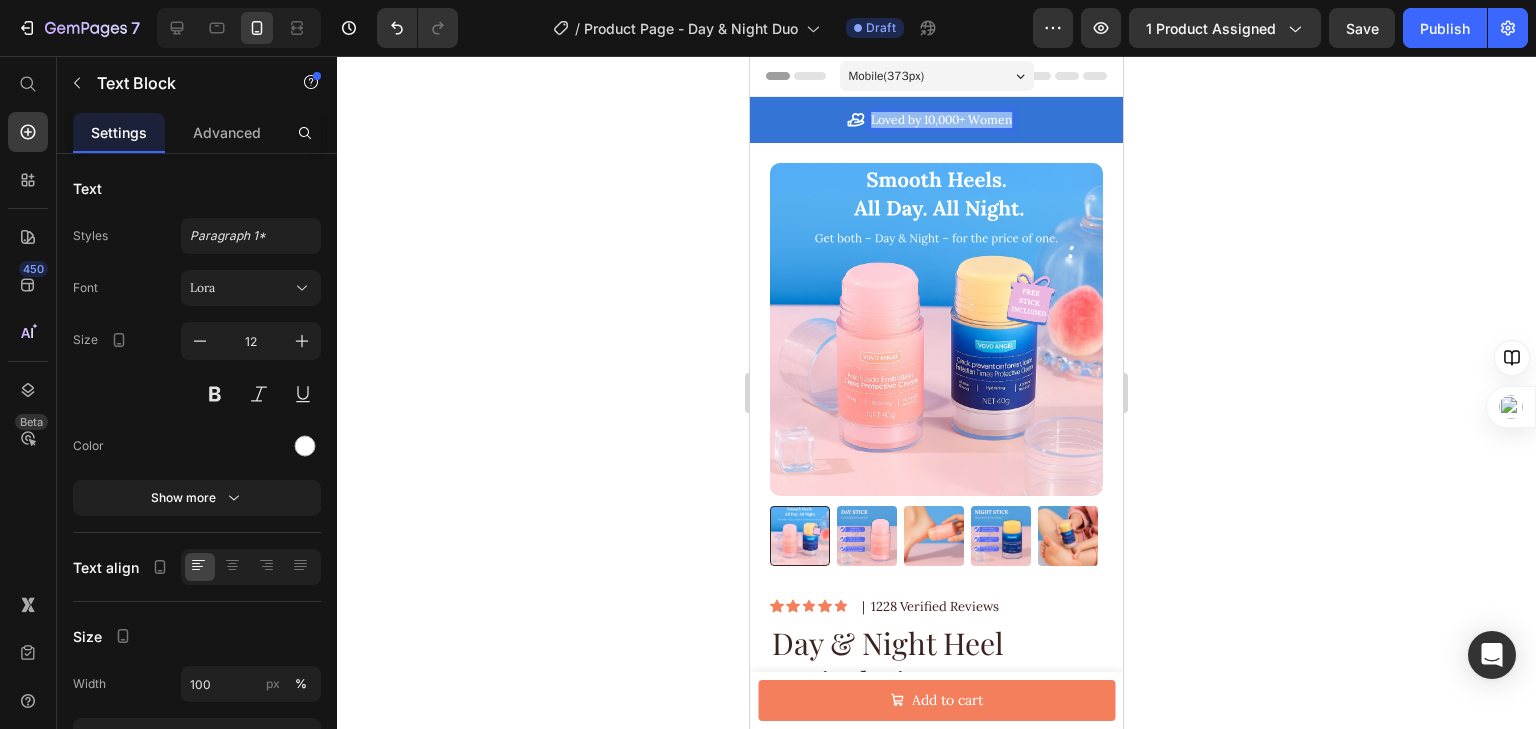 click on "Loved by 10,000+ Women" at bounding box center (941, 120) 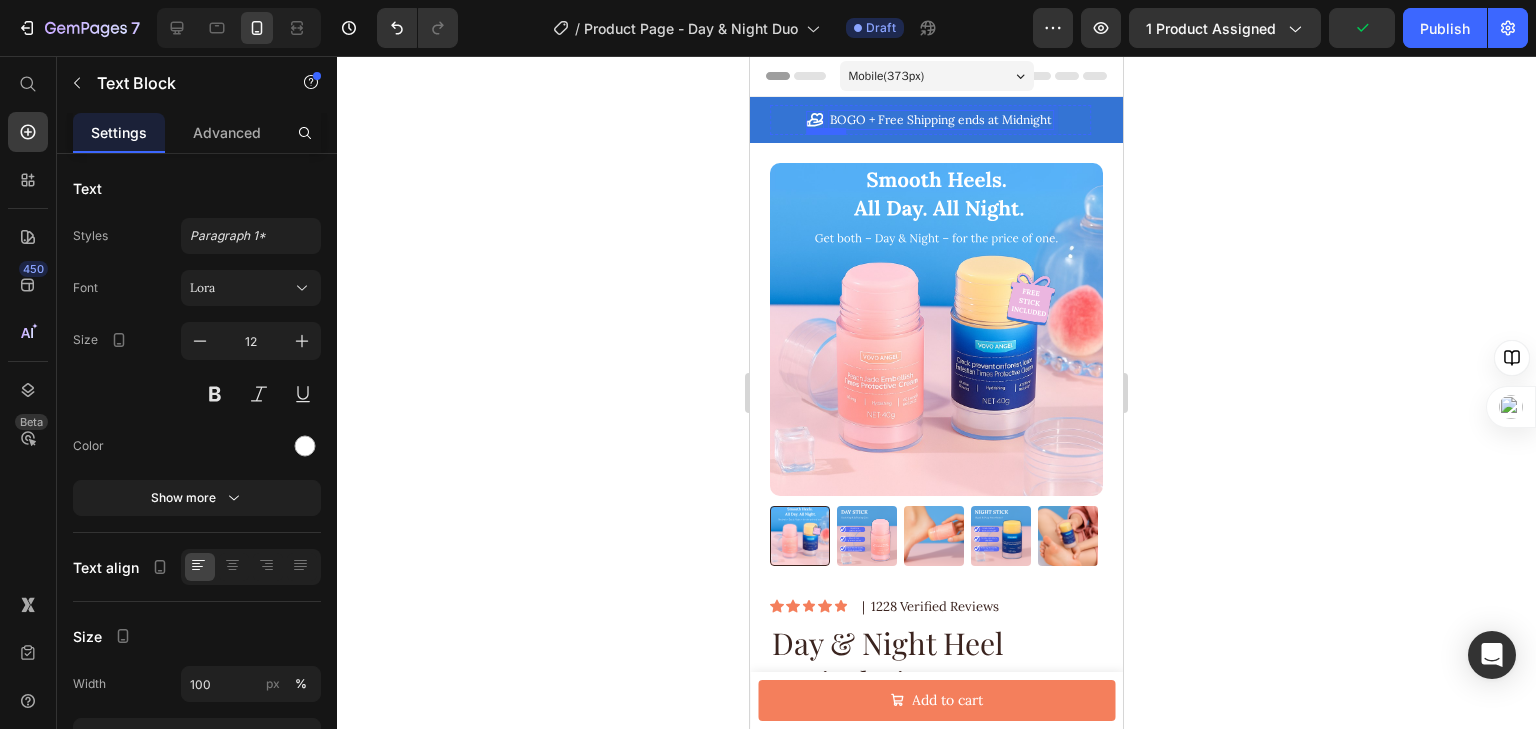 click 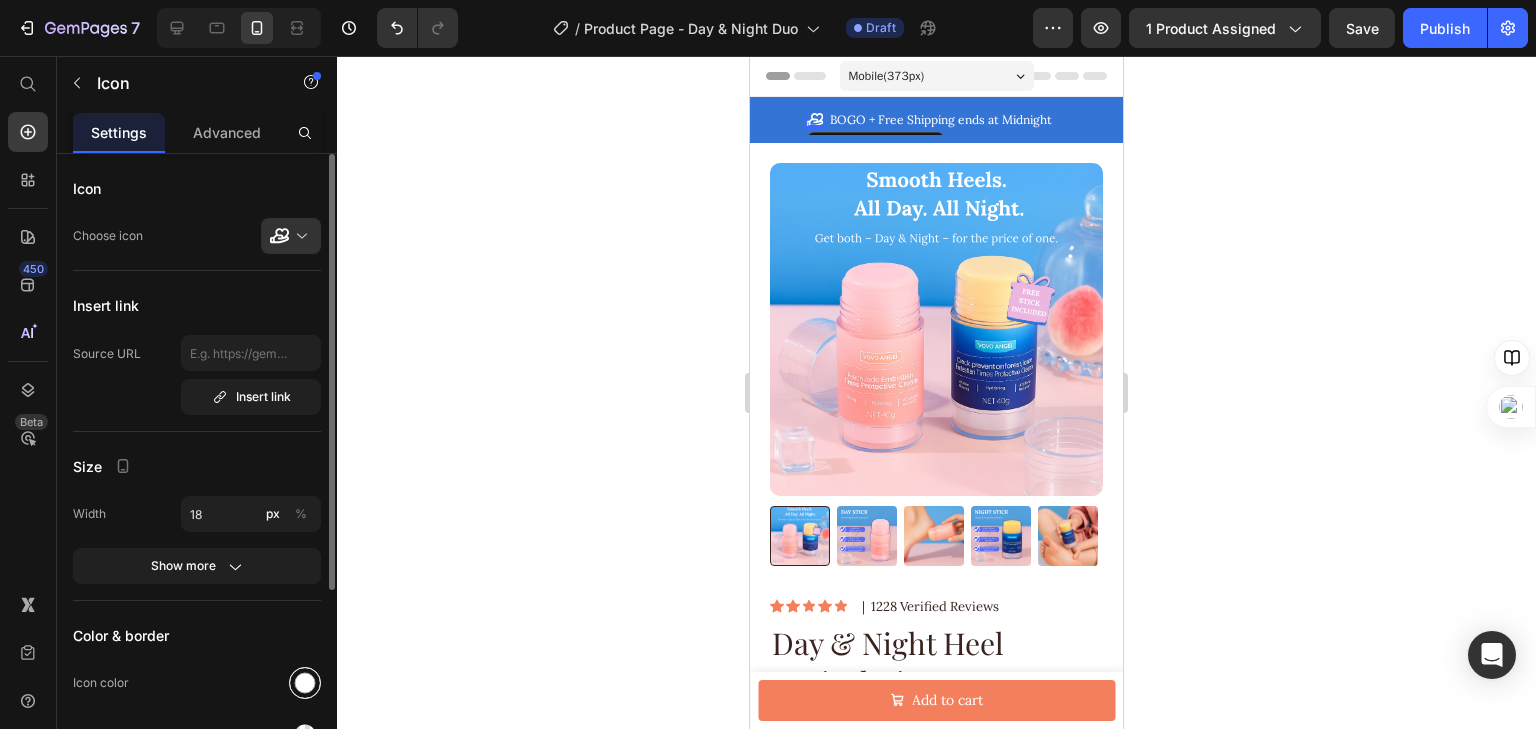 click at bounding box center (305, 683) 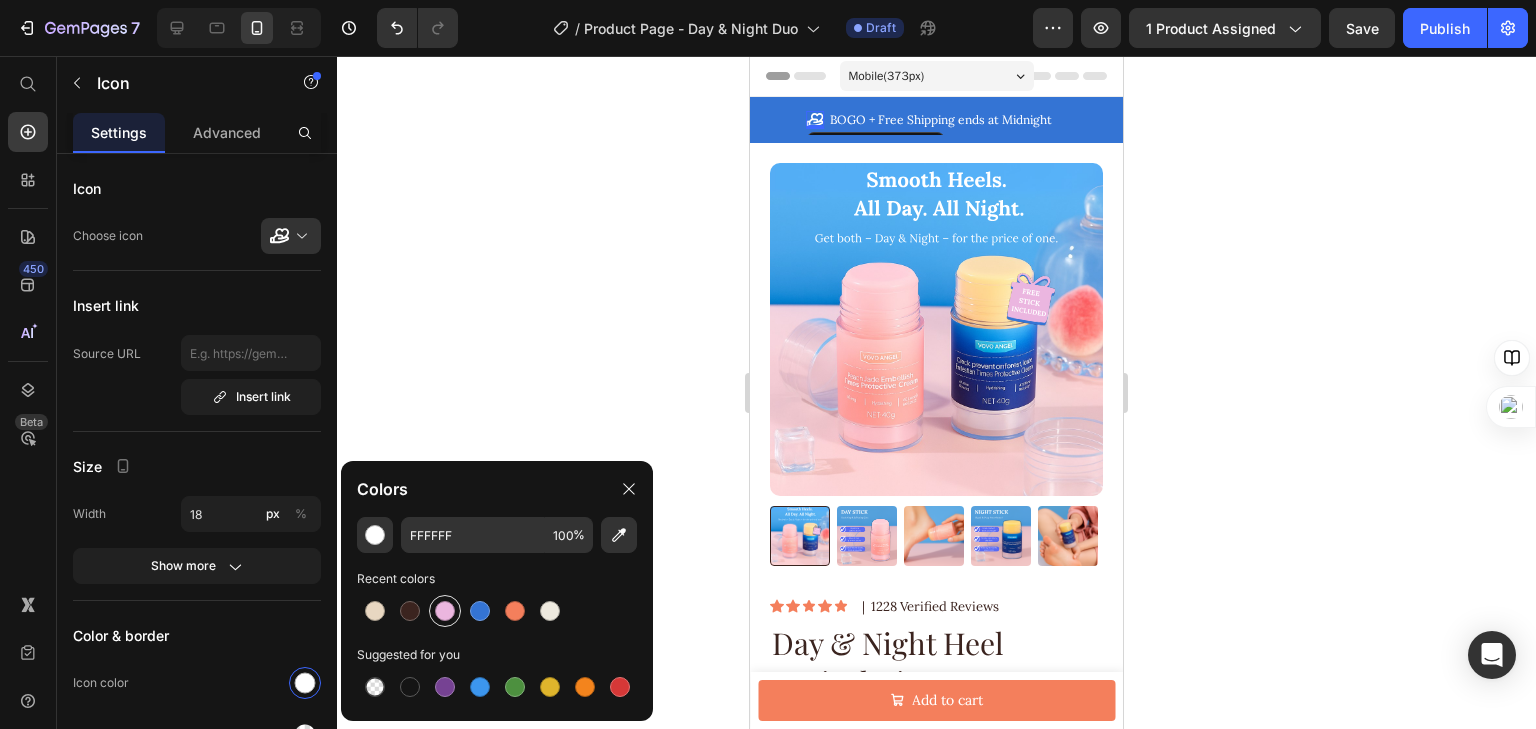 click at bounding box center [445, 611] 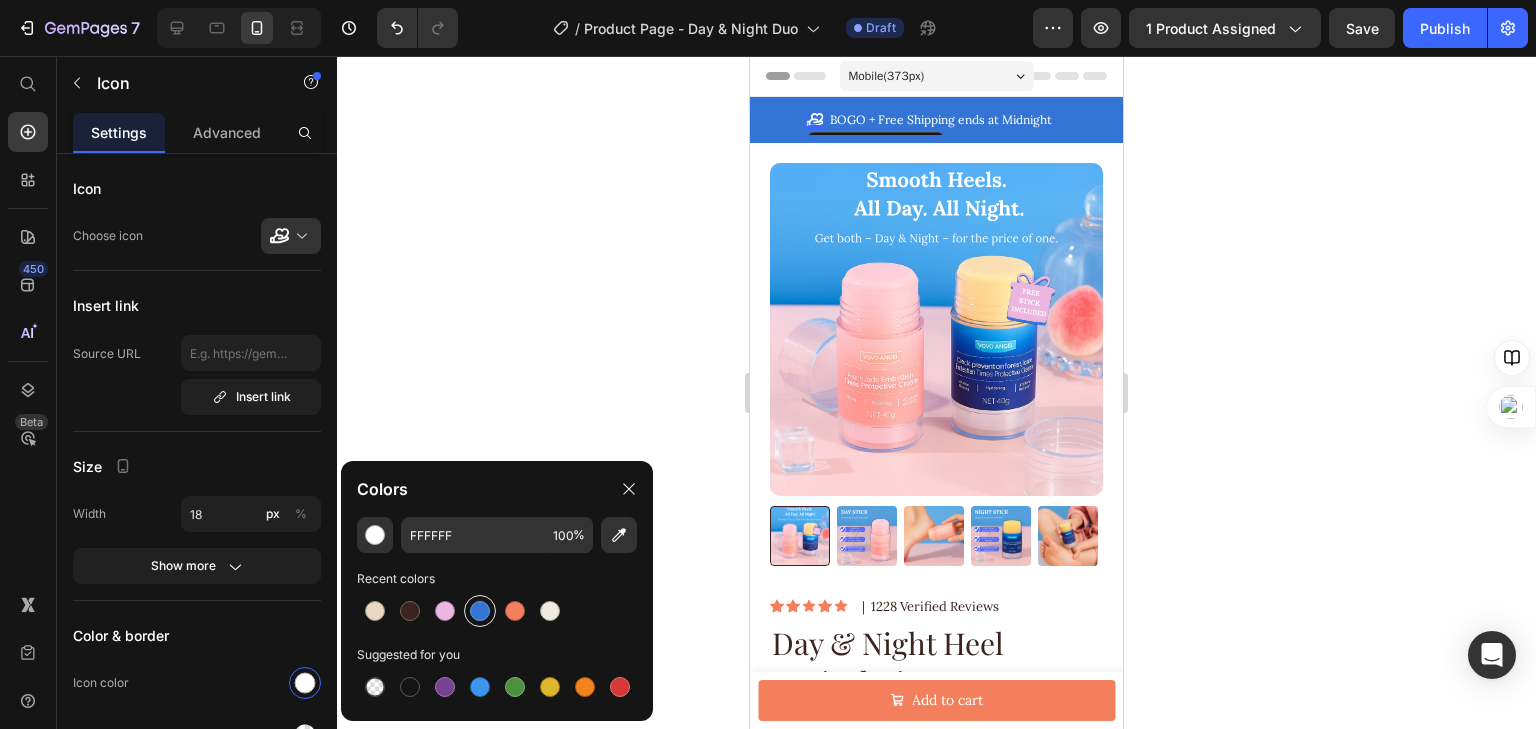 type on "EBB6DF" 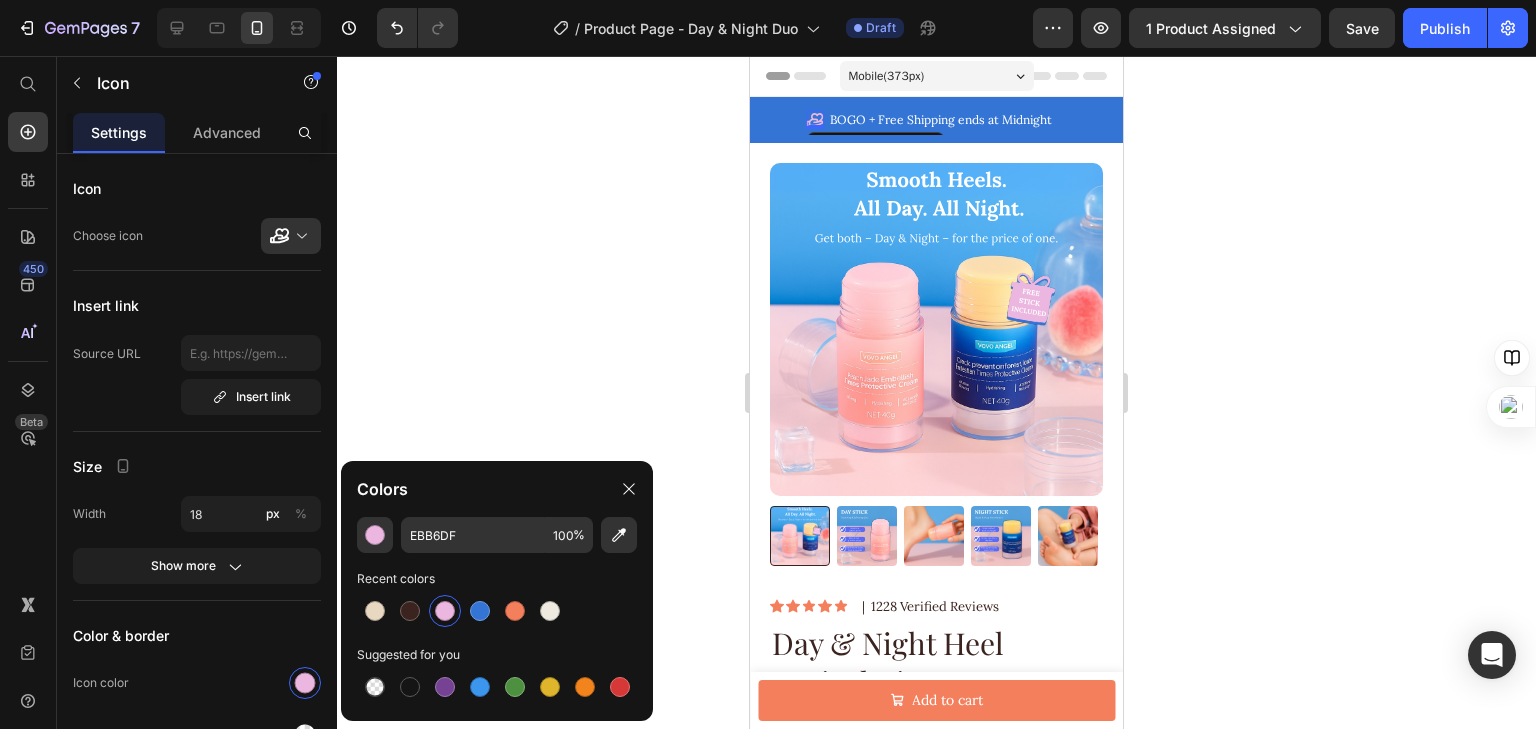 click 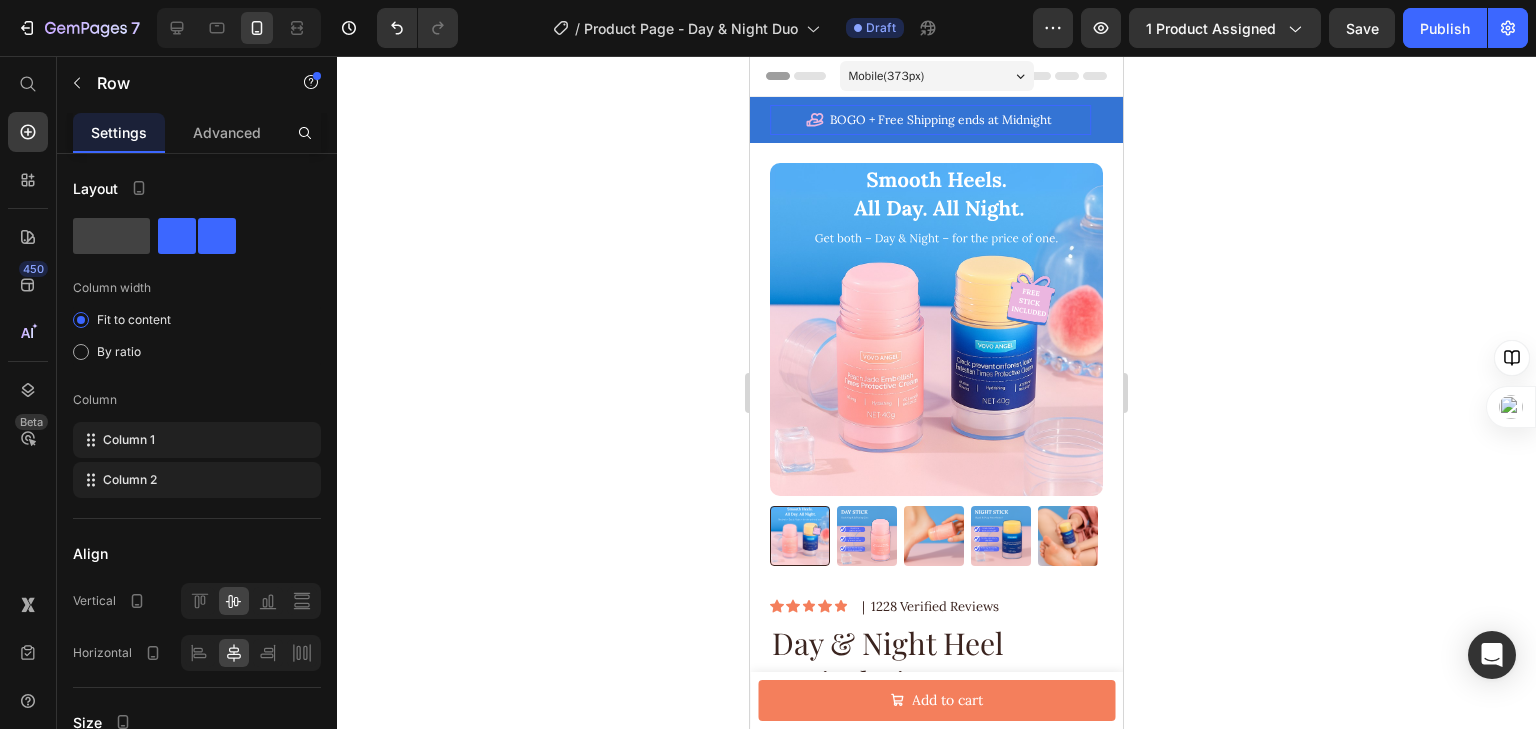 click on "Icon BOGO + Free Shipping ends at Midnight Text Block Row   0" at bounding box center [930, 120] 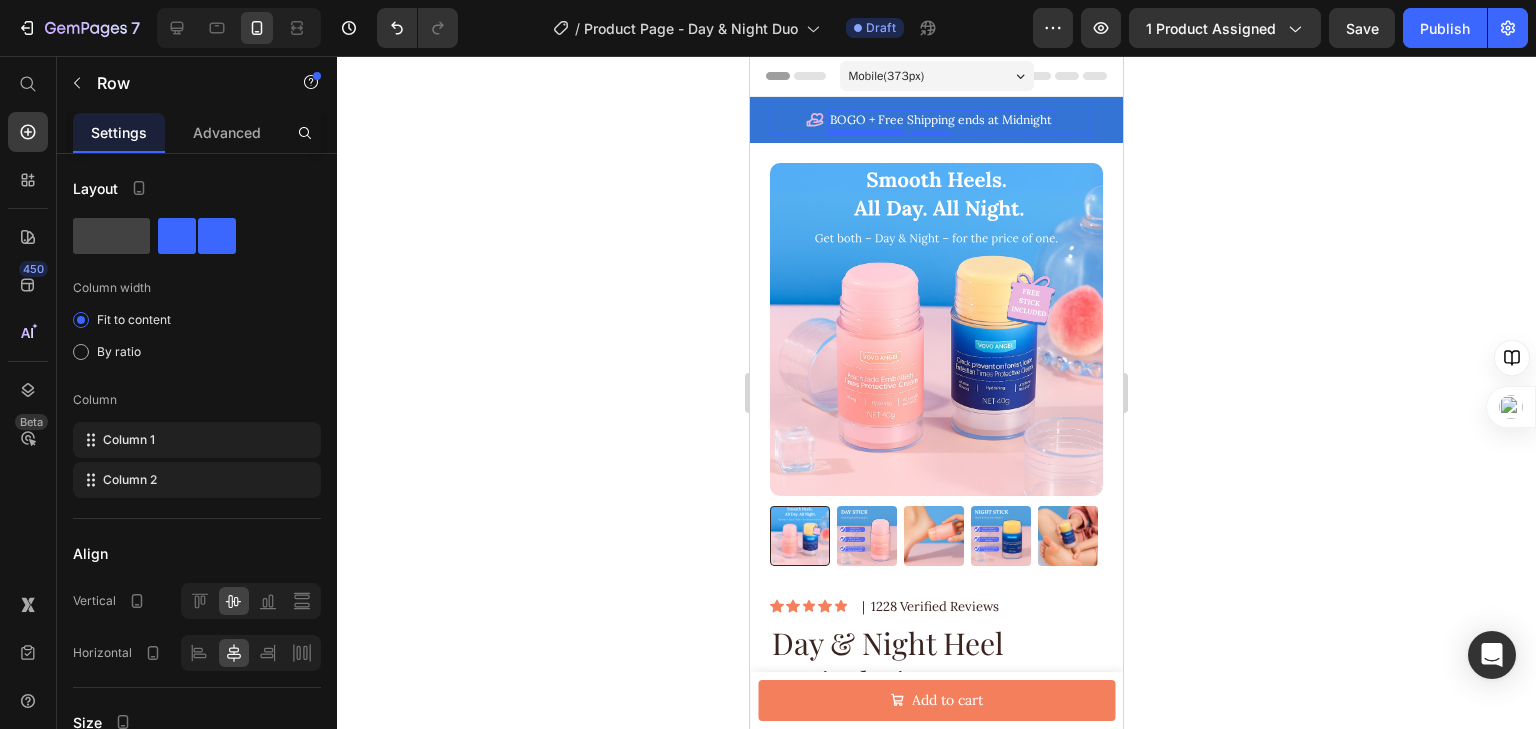 click on "BOGO + Free Shipping ends at Midnight" at bounding box center [941, 120] 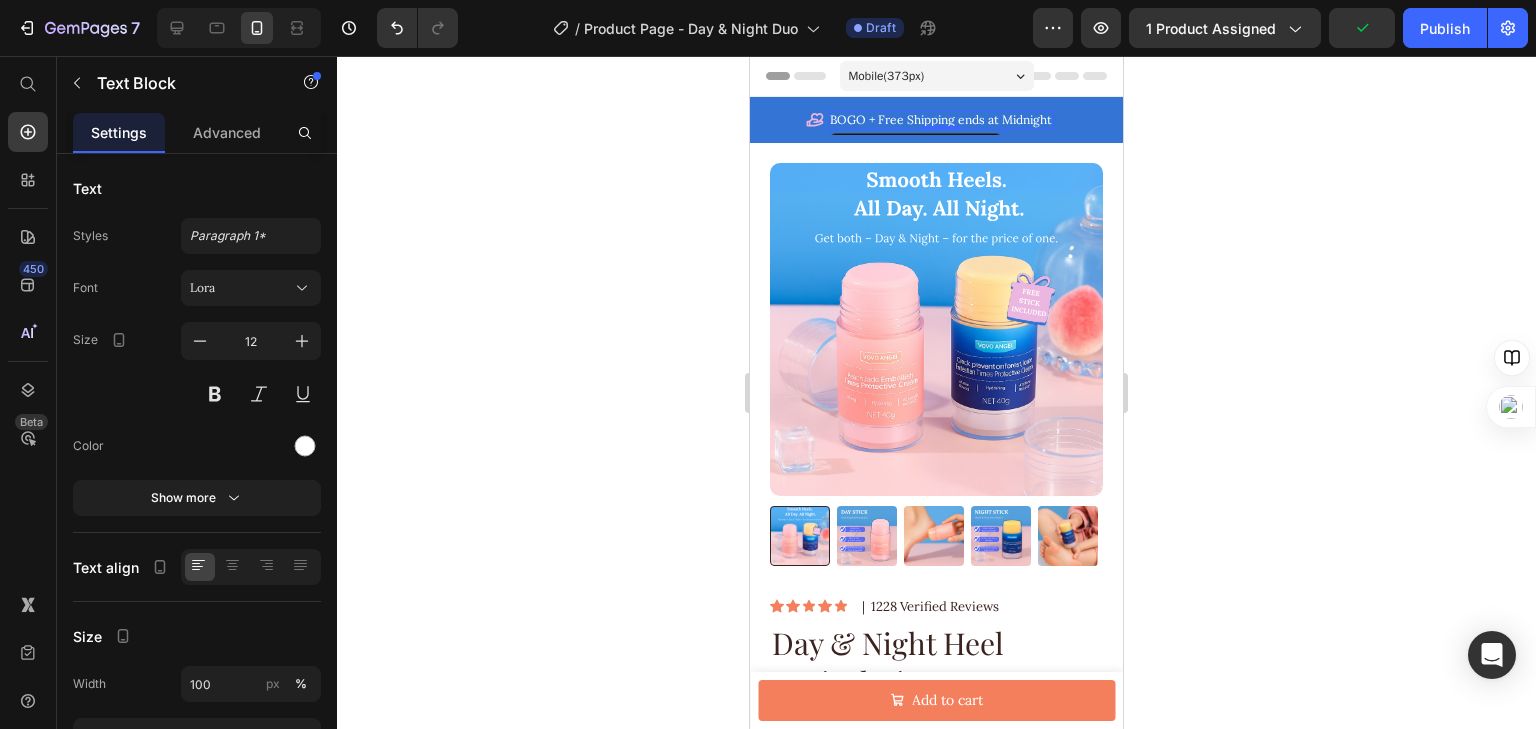 click 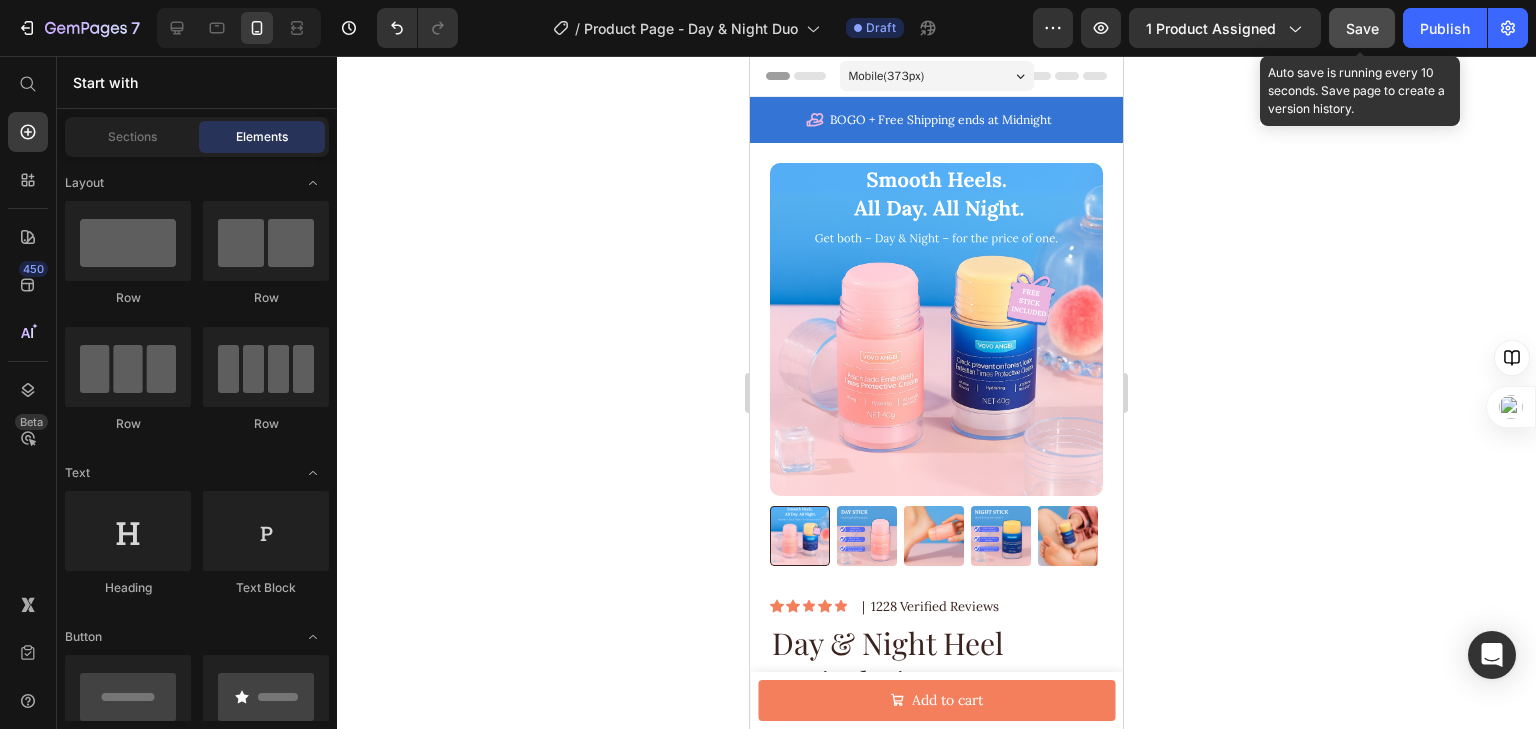 click on "Save" at bounding box center (1362, 28) 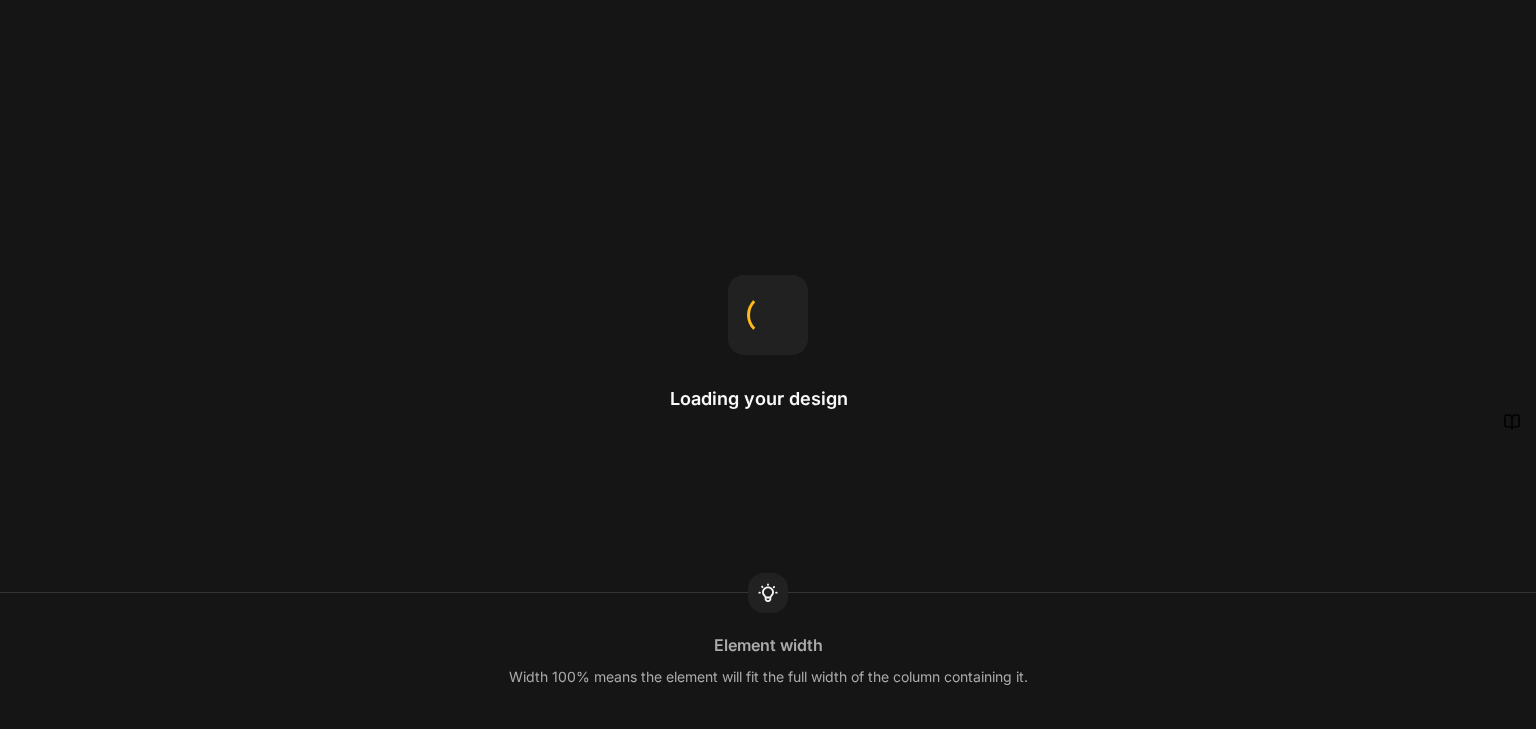 scroll, scrollTop: 0, scrollLeft: 0, axis: both 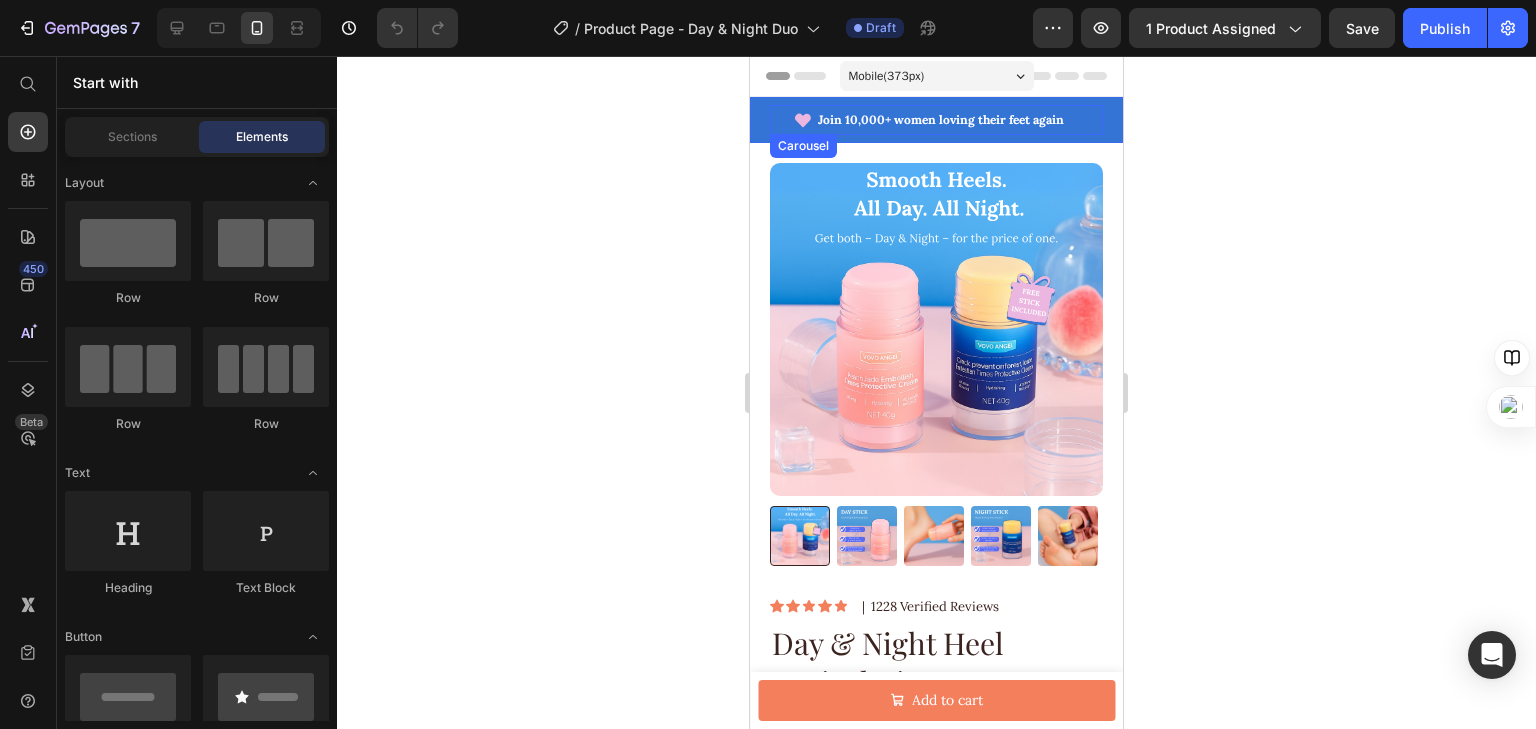 click on "Icon Join 10,000+ women loving their feet again Text Block Row" at bounding box center (930, 120) 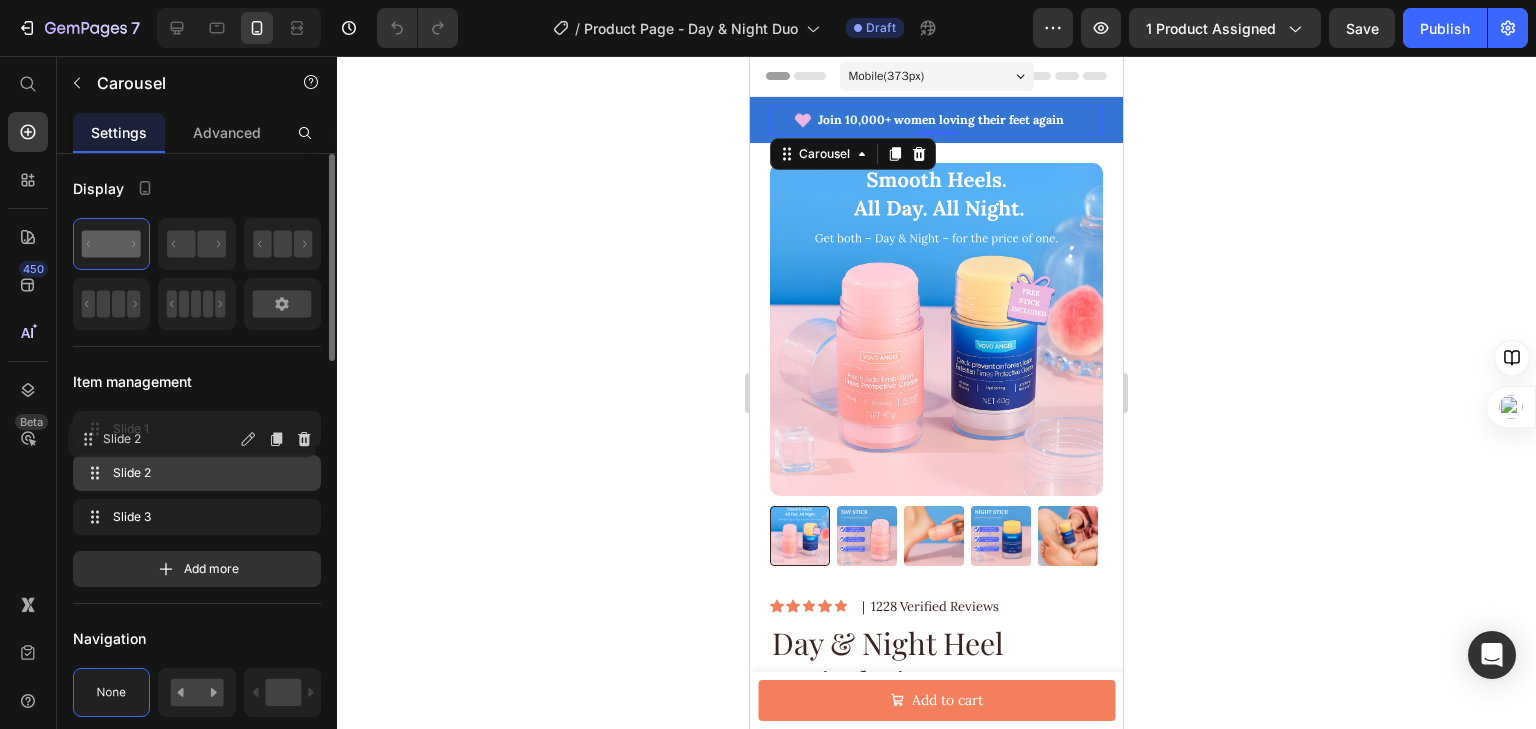 type 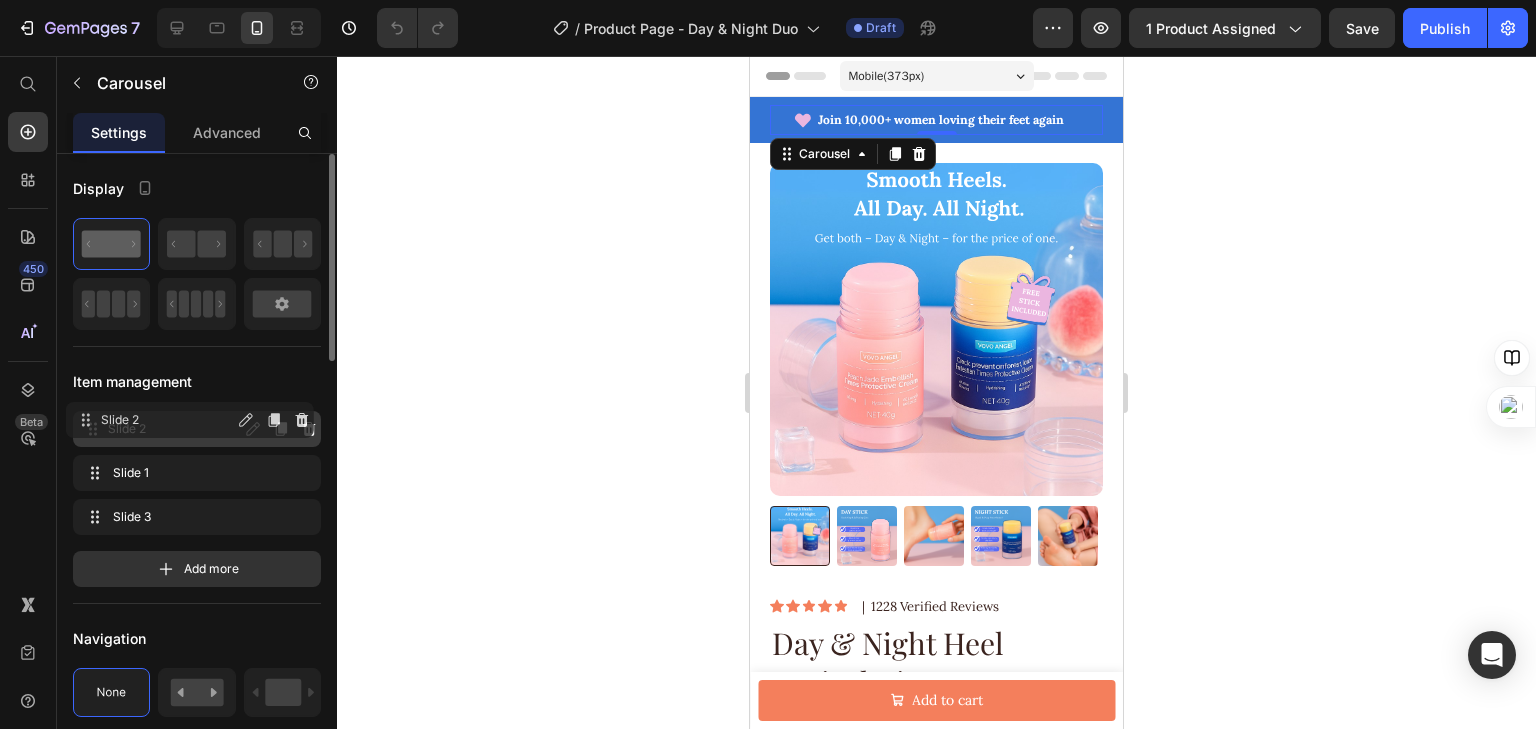 drag, startPoint x: 168, startPoint y: 484, endPoint x: 160, endPoint y: 432, distance: 52.611786 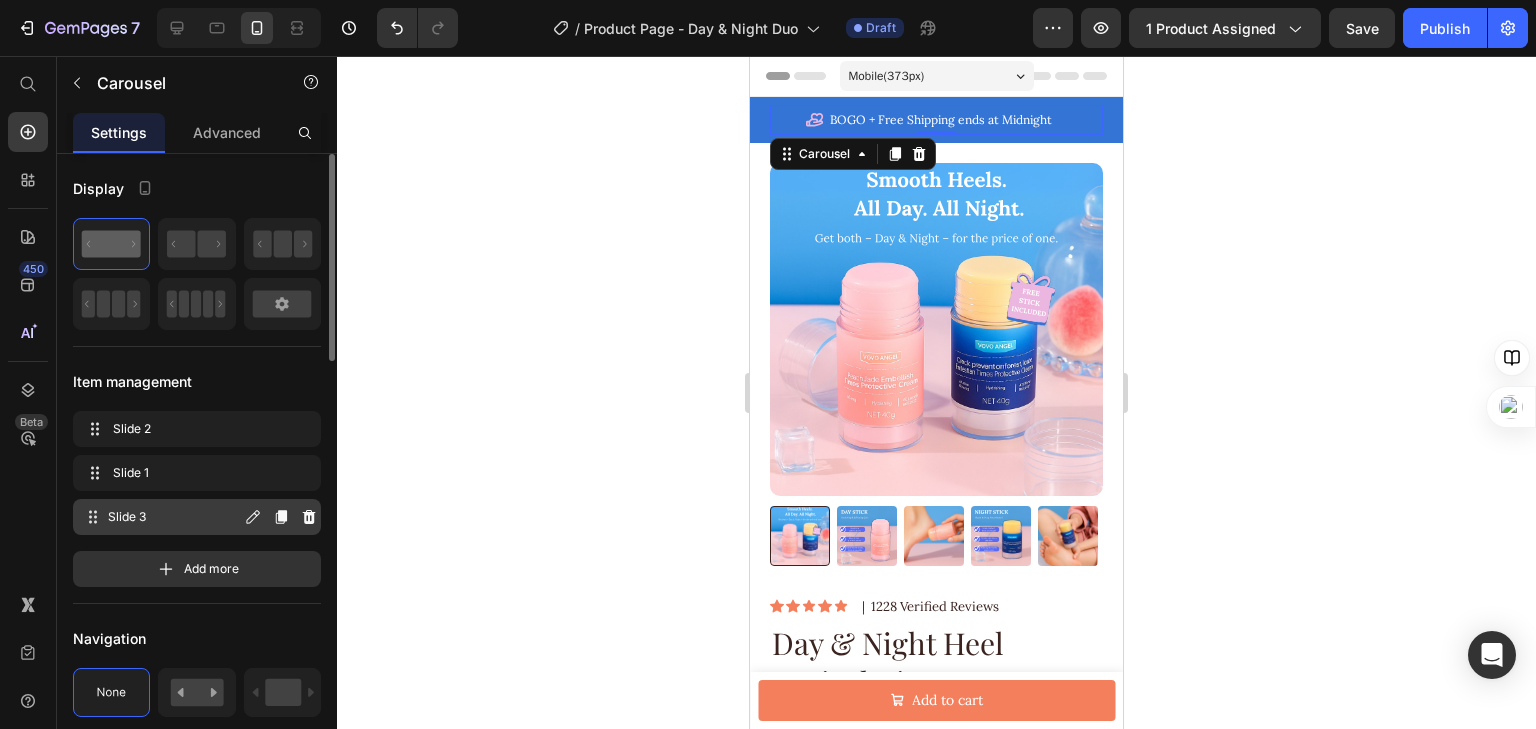 click on "Slide 3" at bounding box center (174, 517) 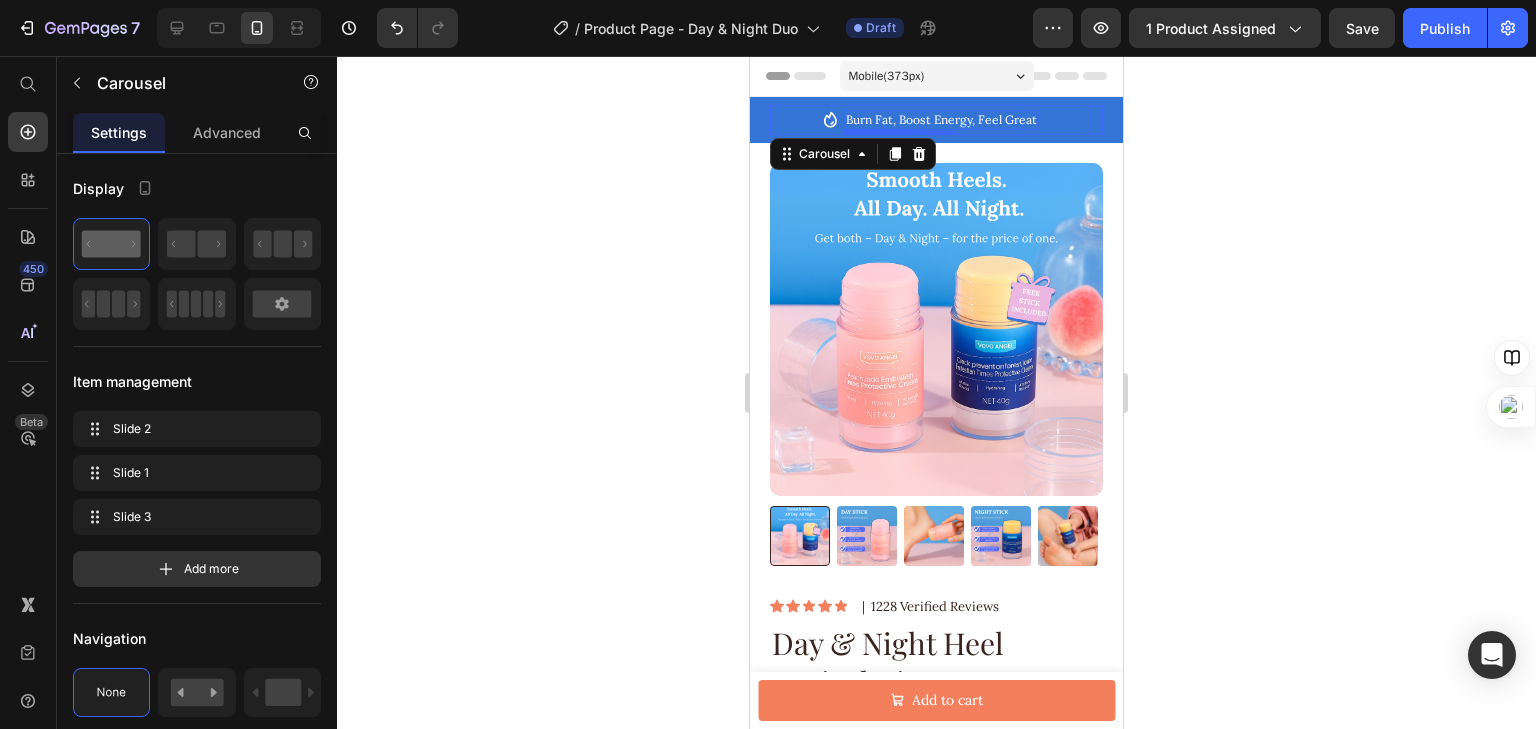 click on "Burn Fat, Boost Energy, Feel Great" at bounding box center [941, 120] 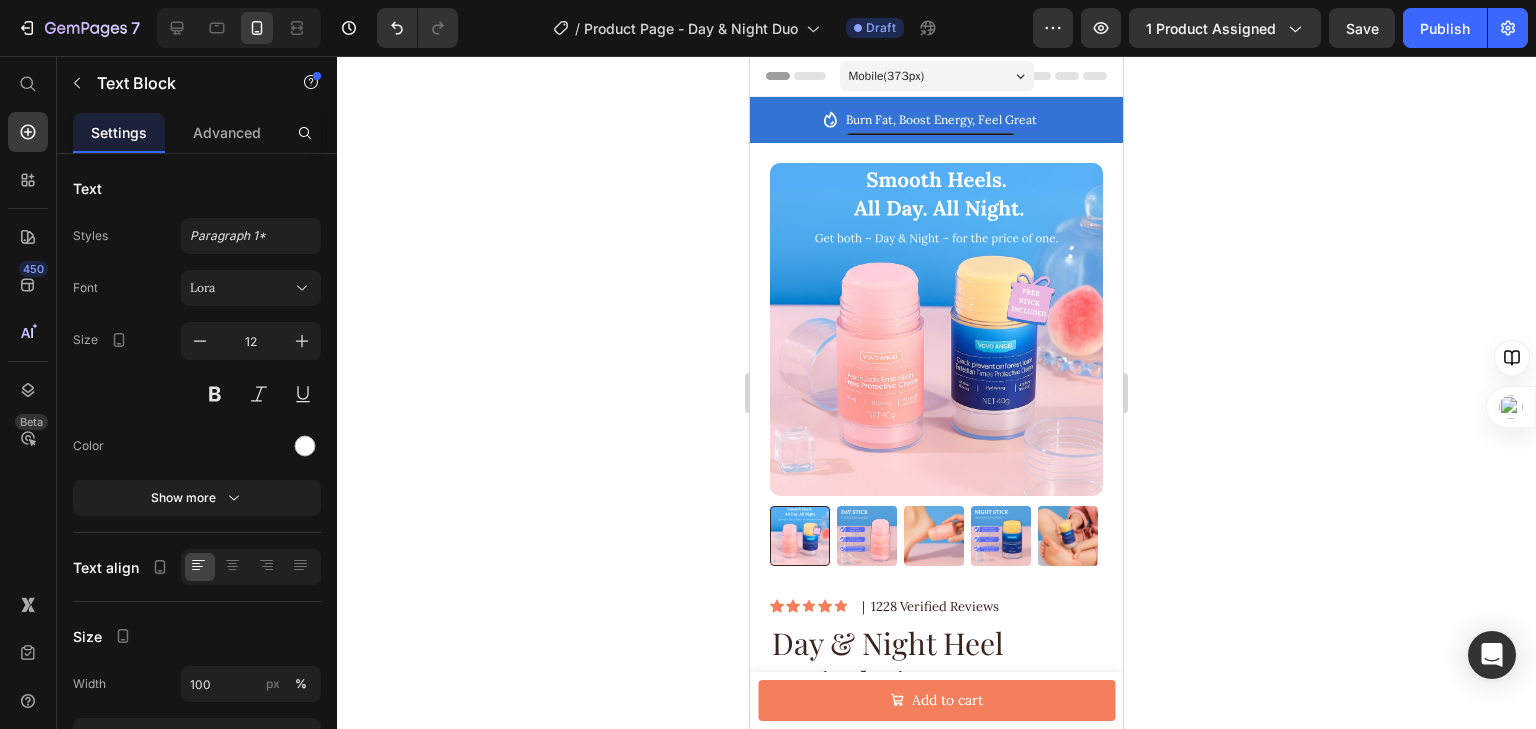 click on "Burn Fat, Boost Energy, Feel Great" at bounding box center [941, 120] 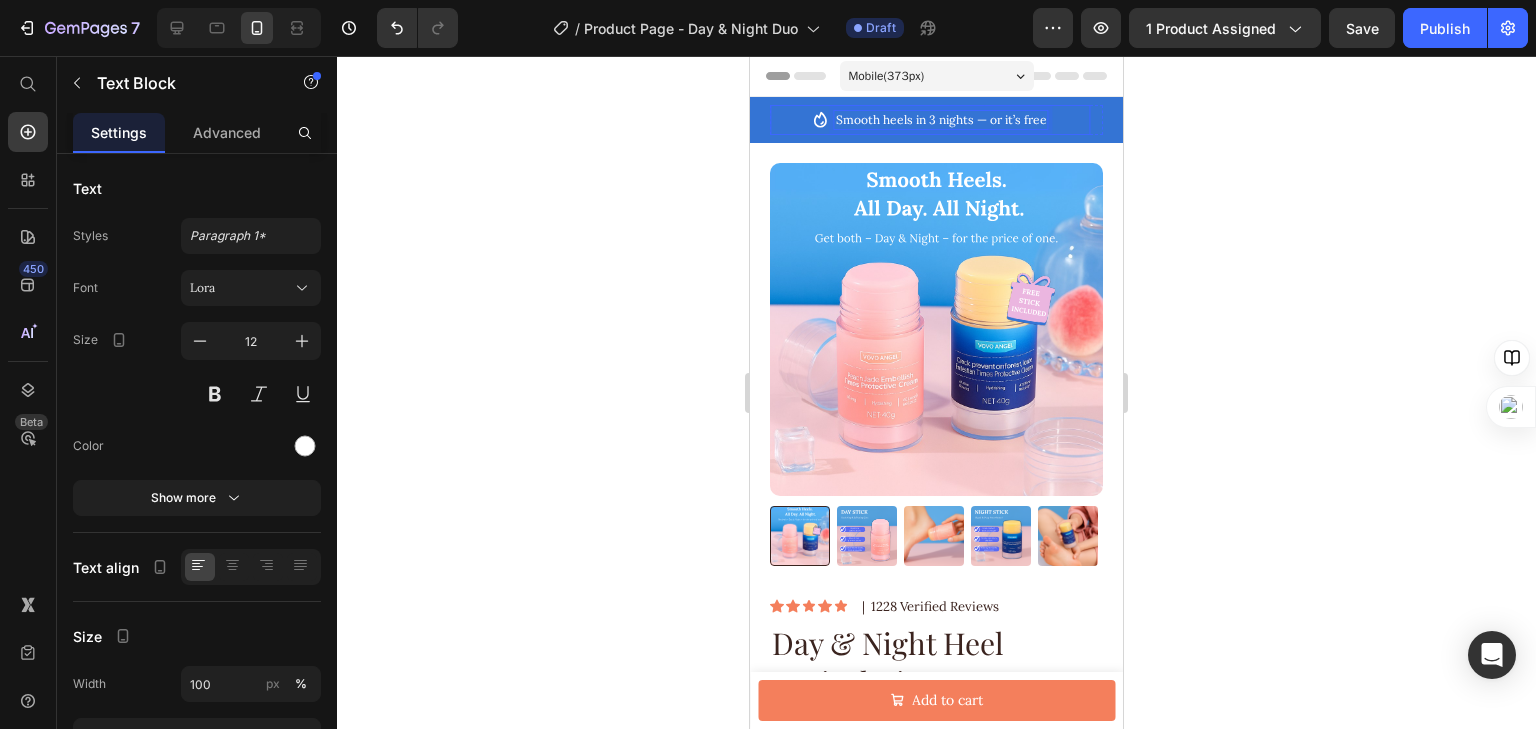 click on "Icon Smooth heels in 3 nights — or it’s free Text Block   0 Row" at bounding box center [930, 120] 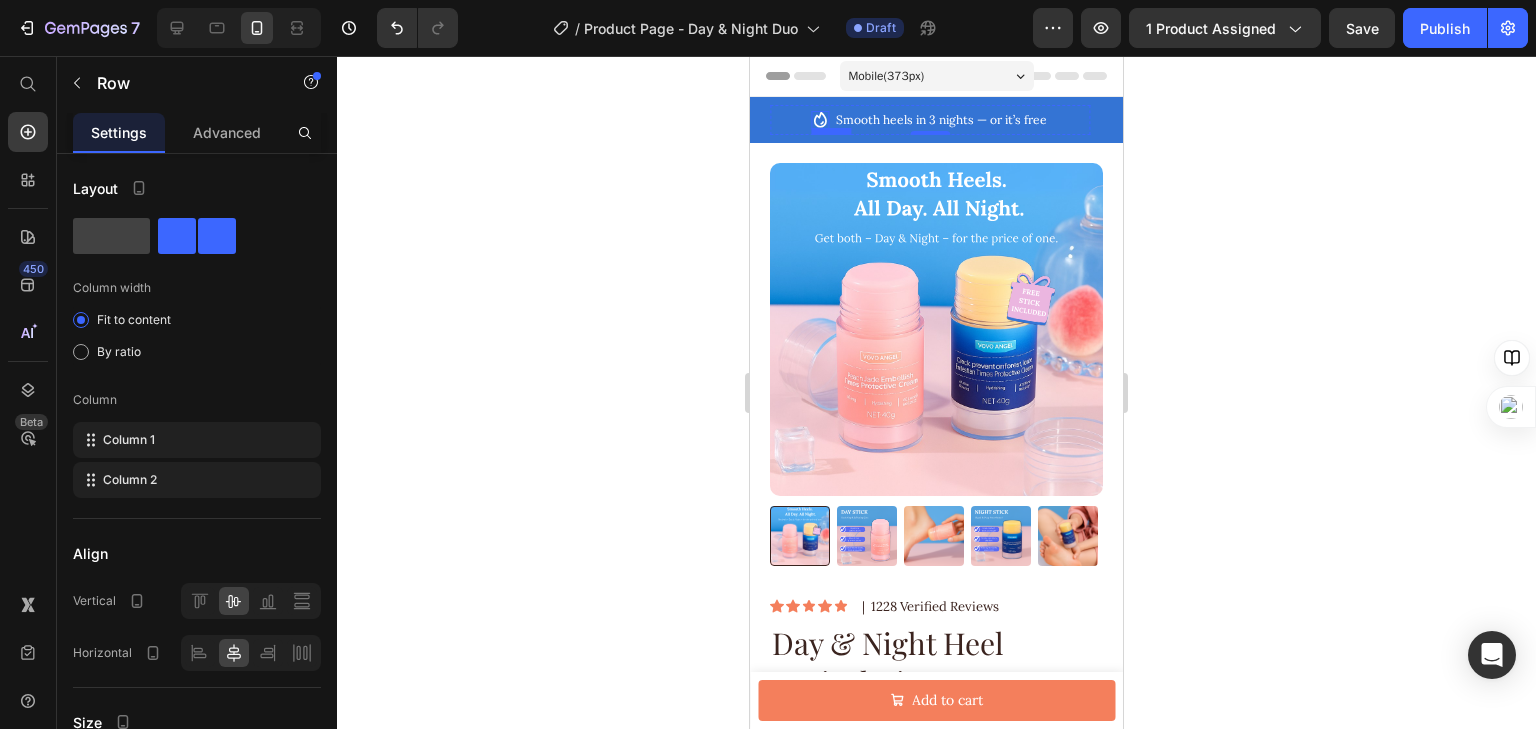 click 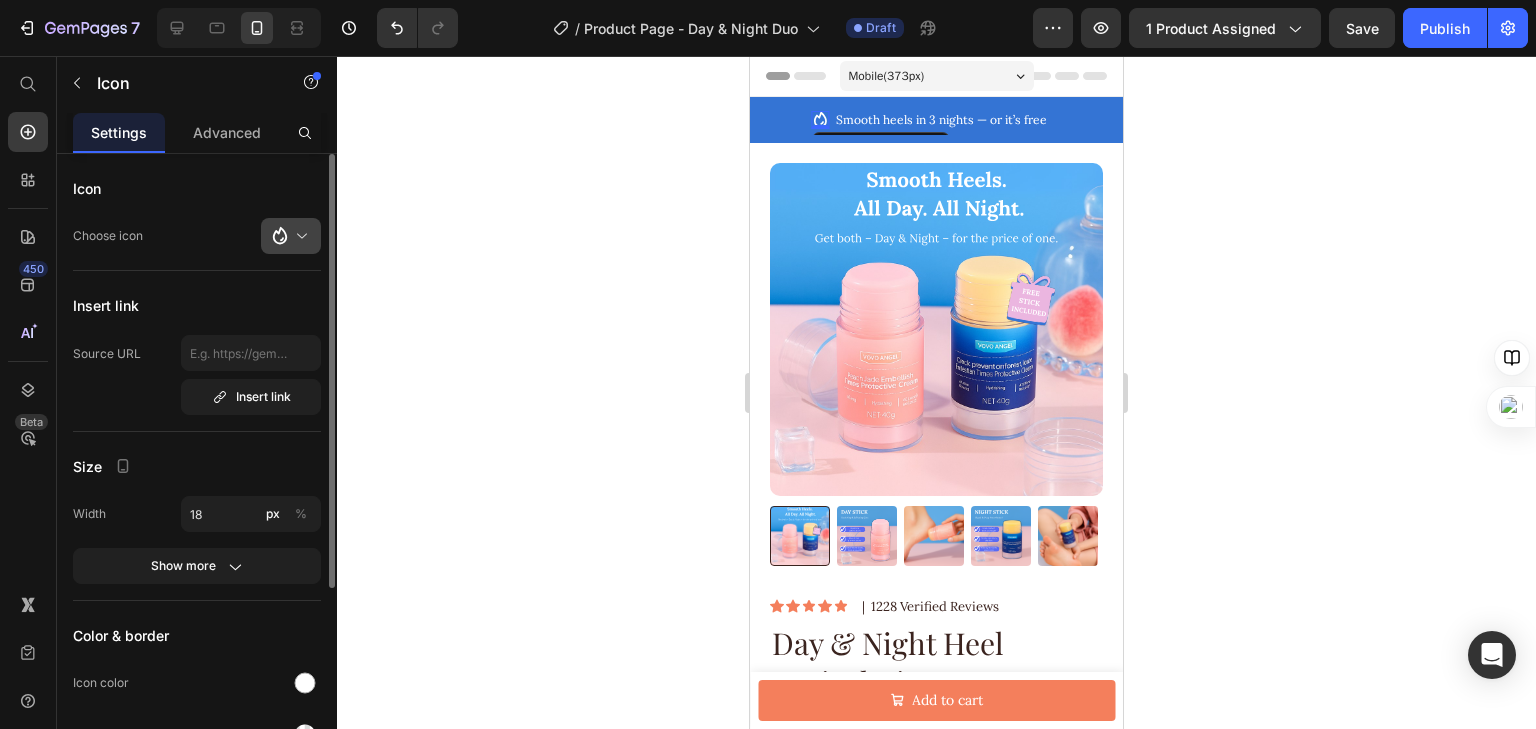 click at bounding box center [299, 236] 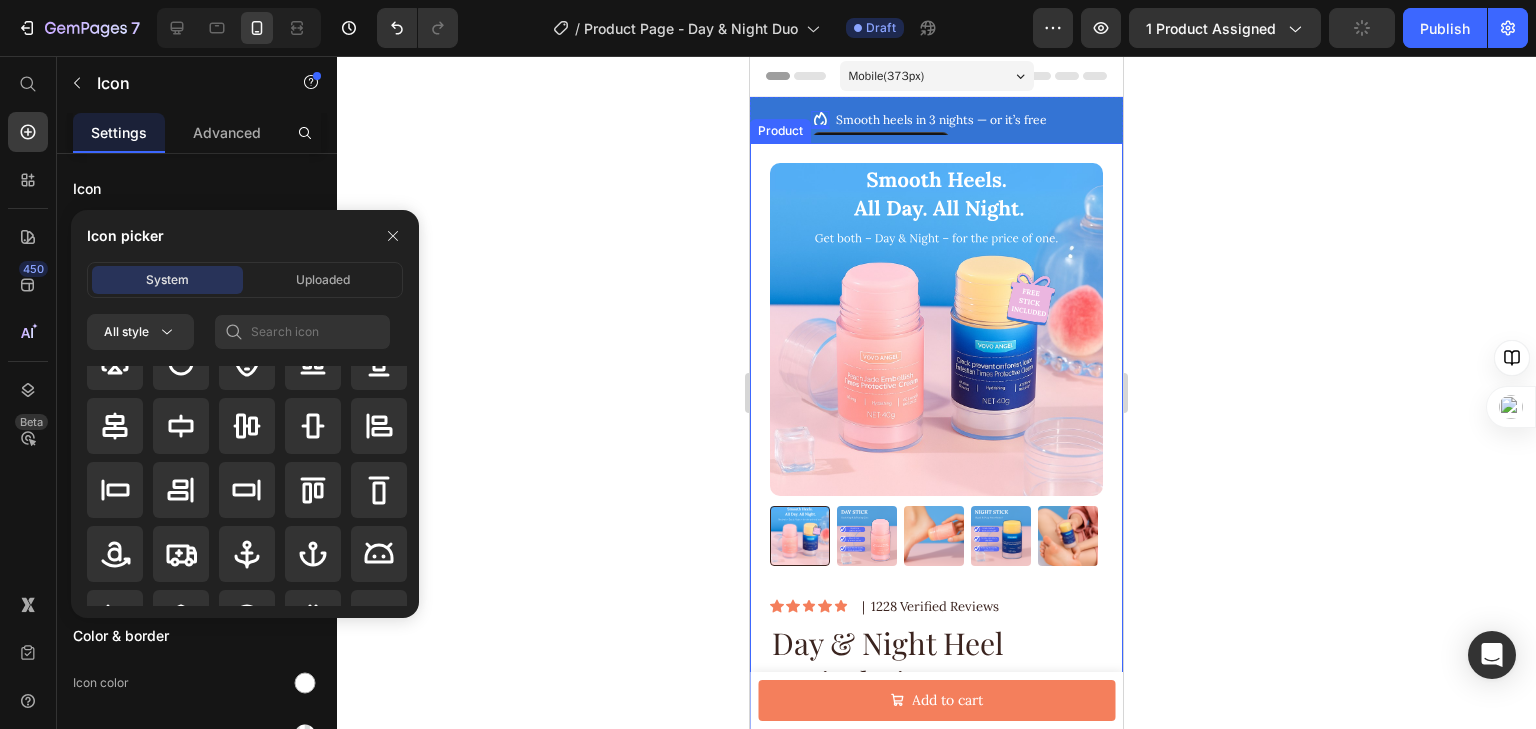 scroll, scrollTop: 240, scrollLeft: 0, axis: vertical 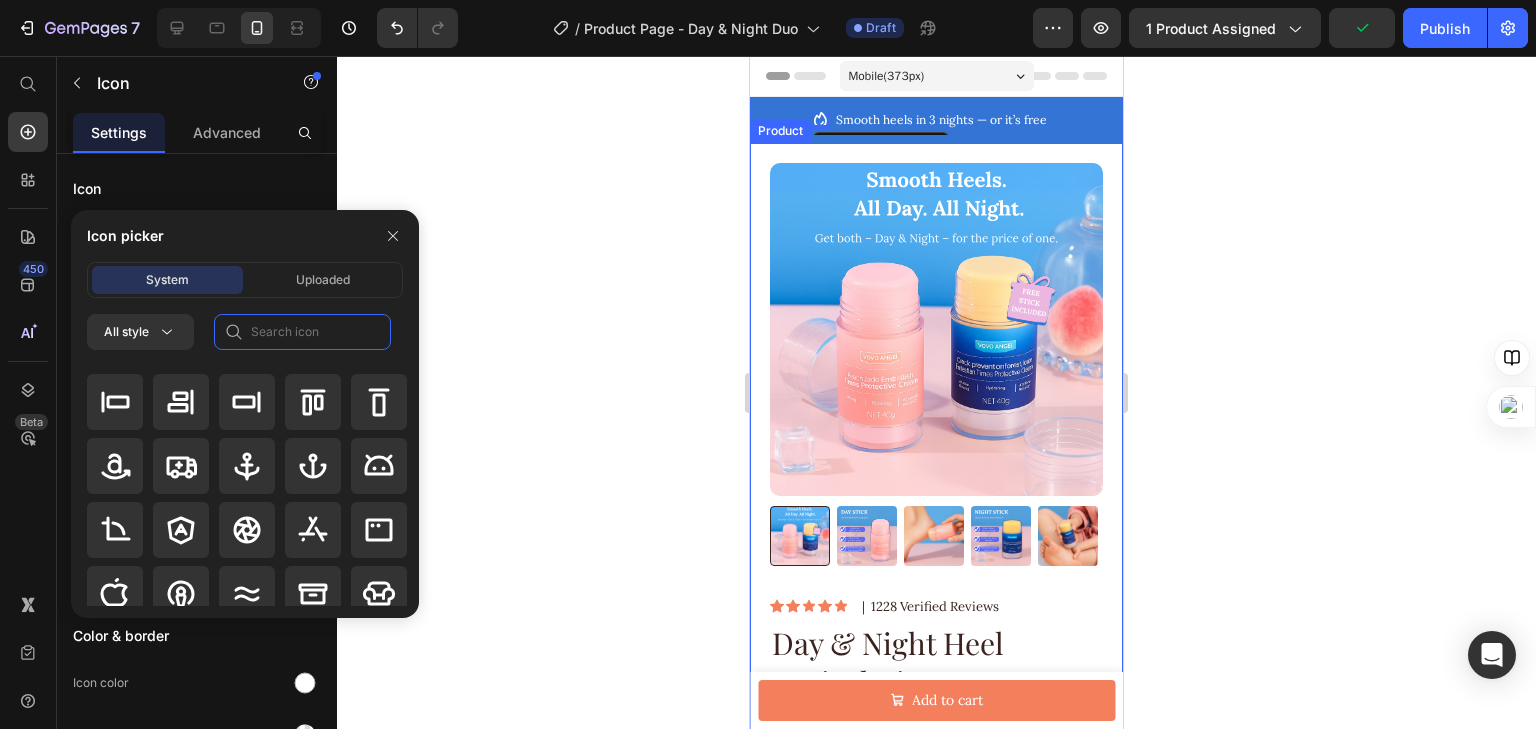 click 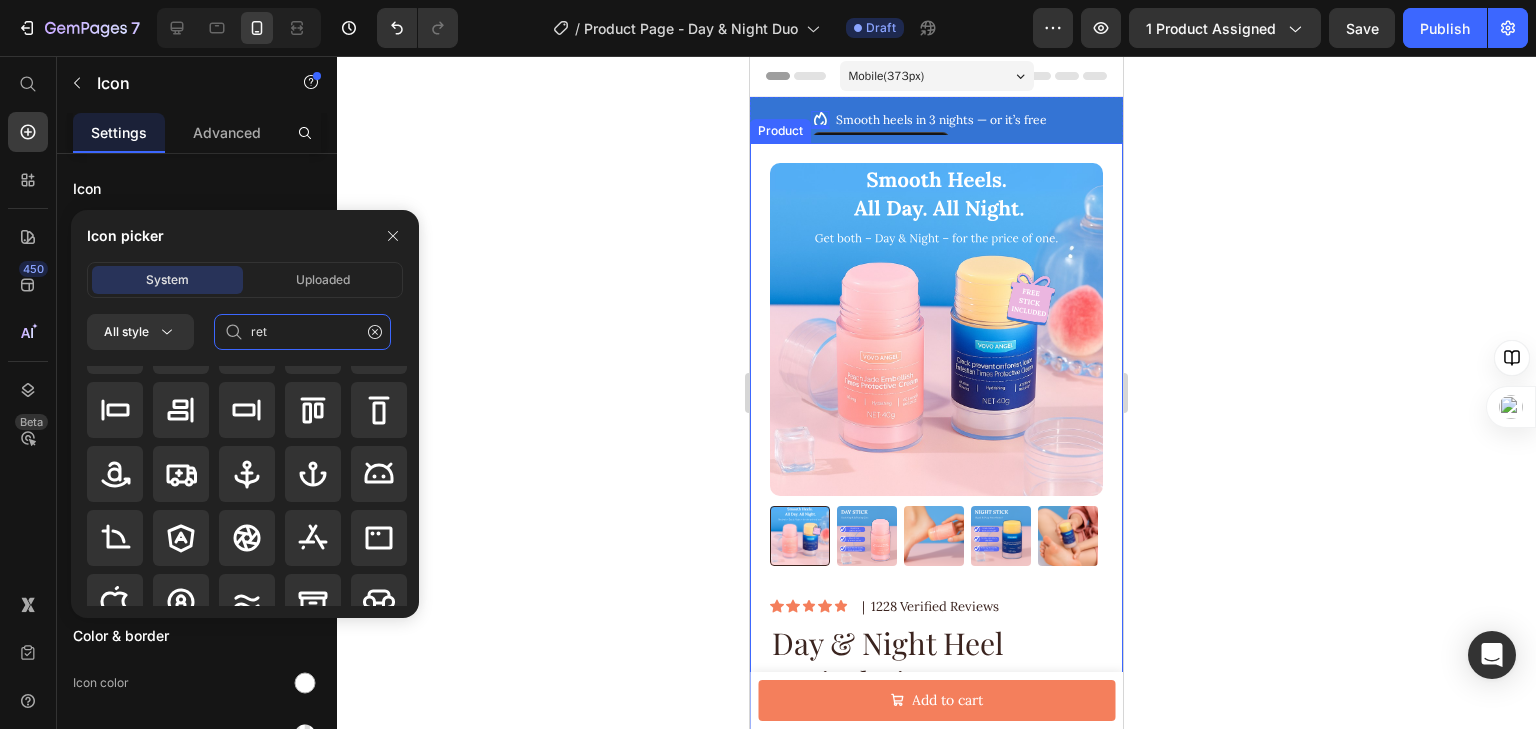 scroll, scrollTop: 0, scrollLeft: 0, axis: both 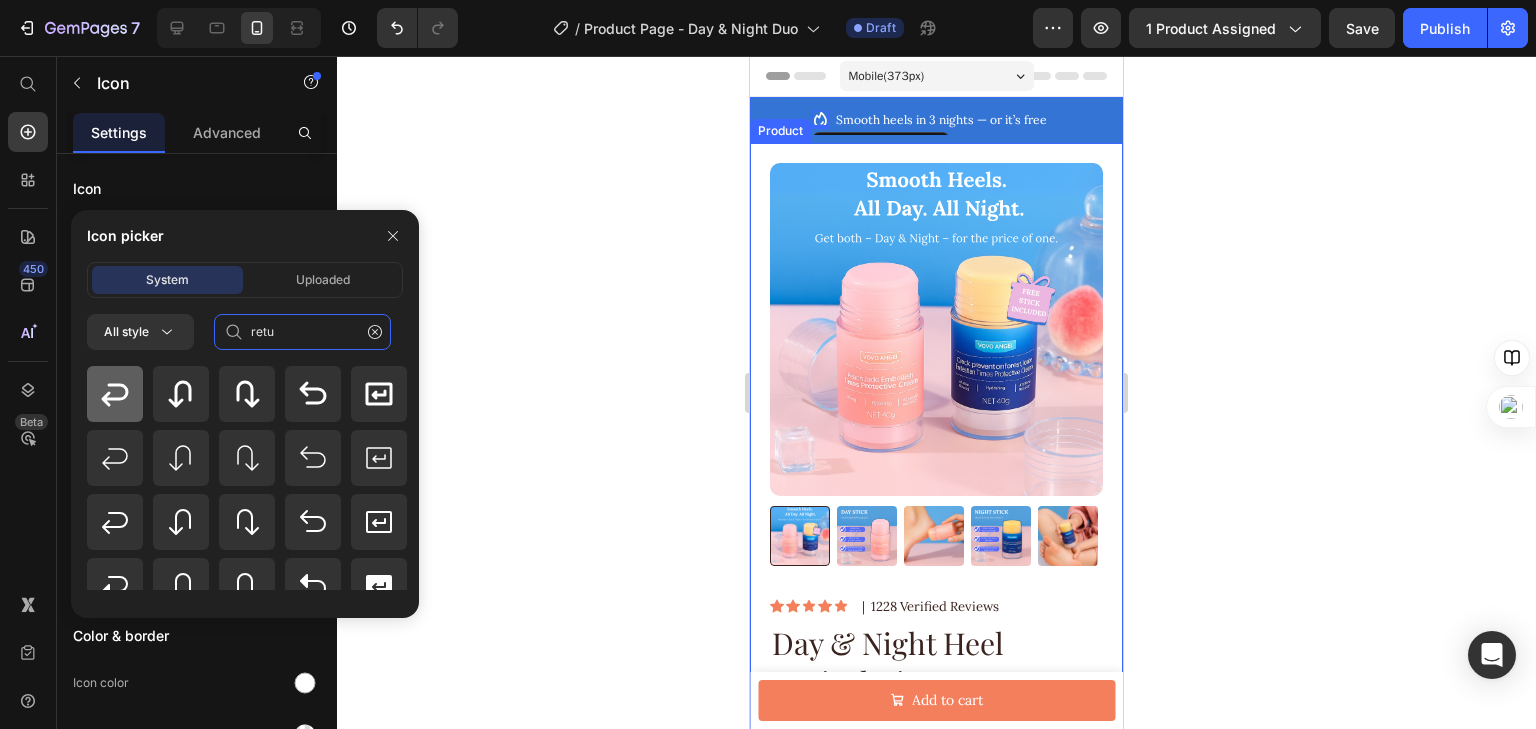 type on "retu" 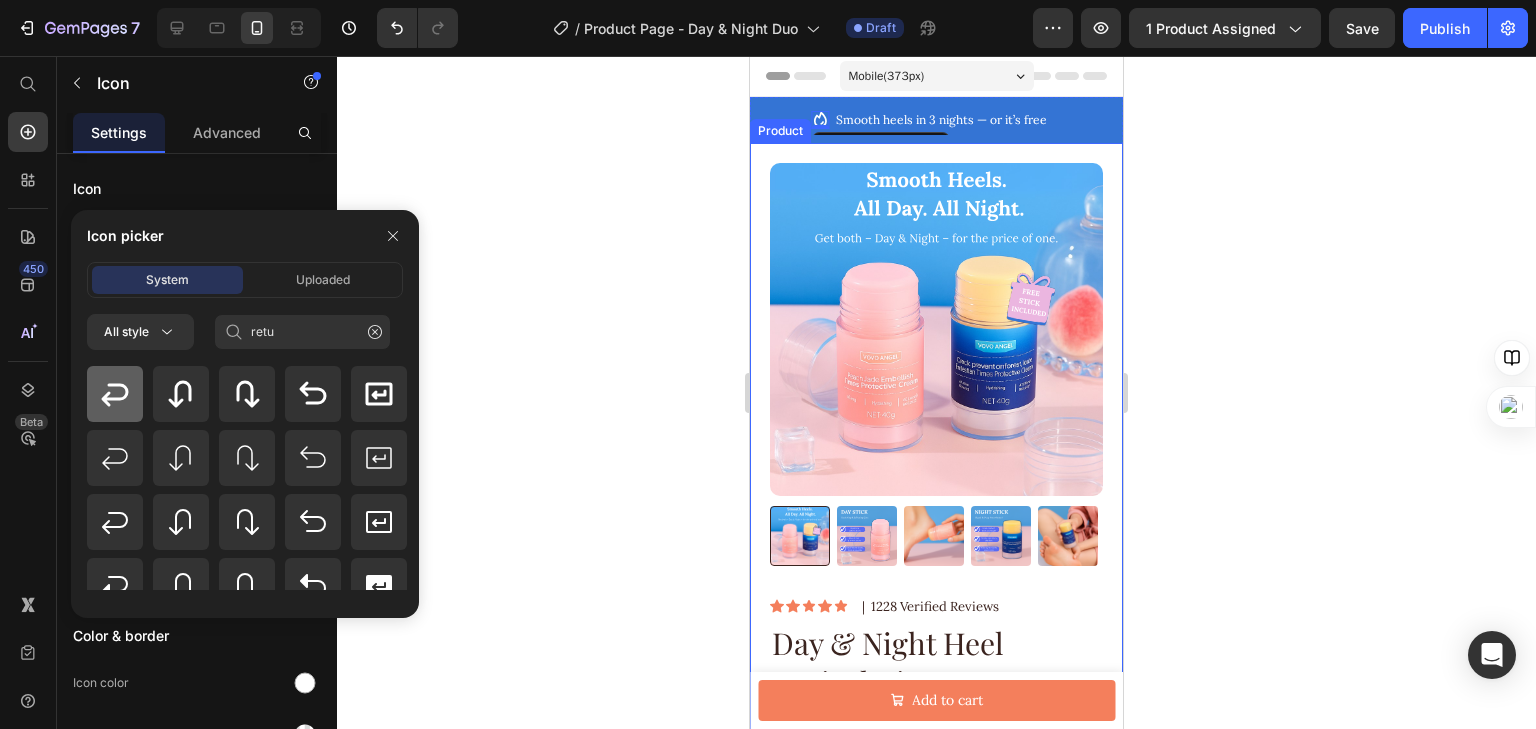 click 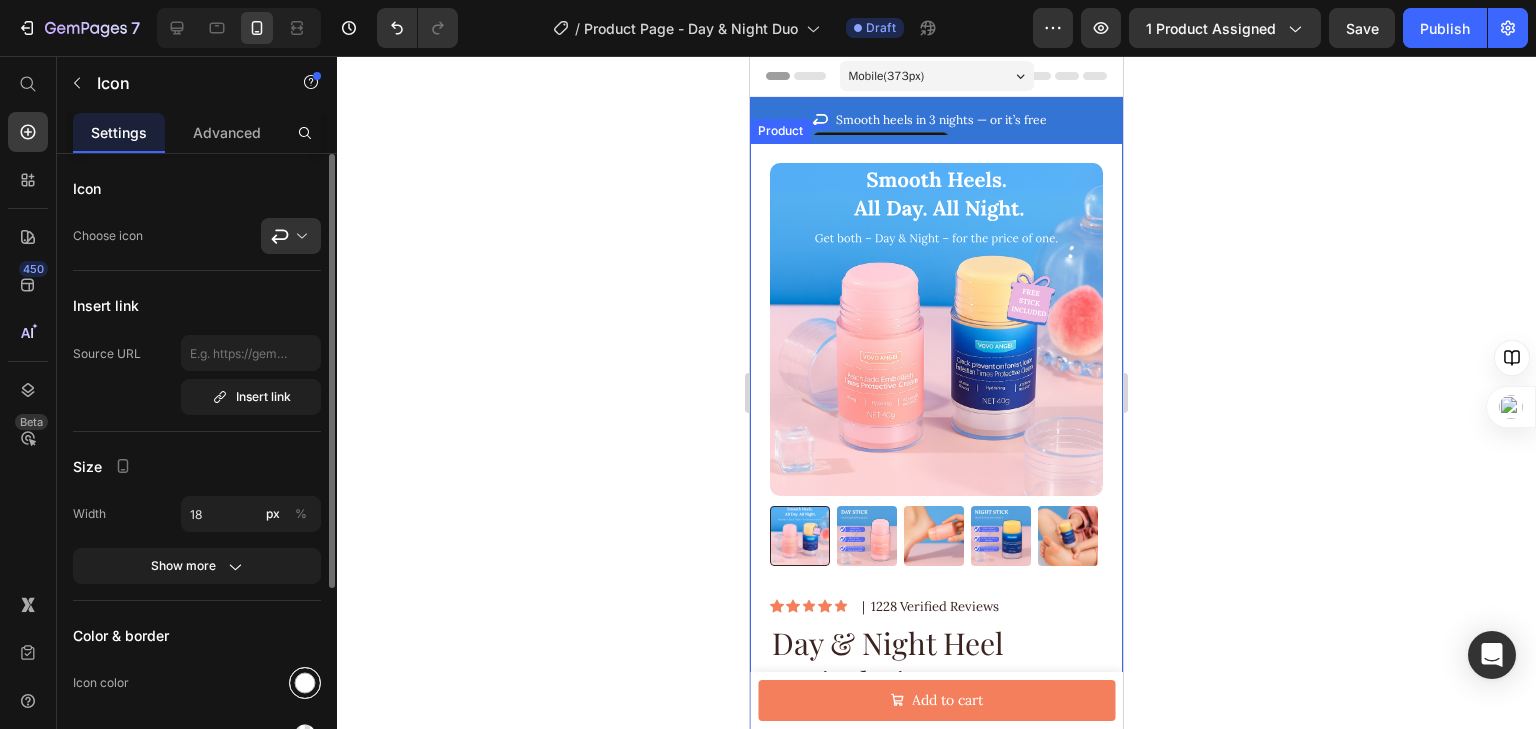 click at bounding box center (305, 683) 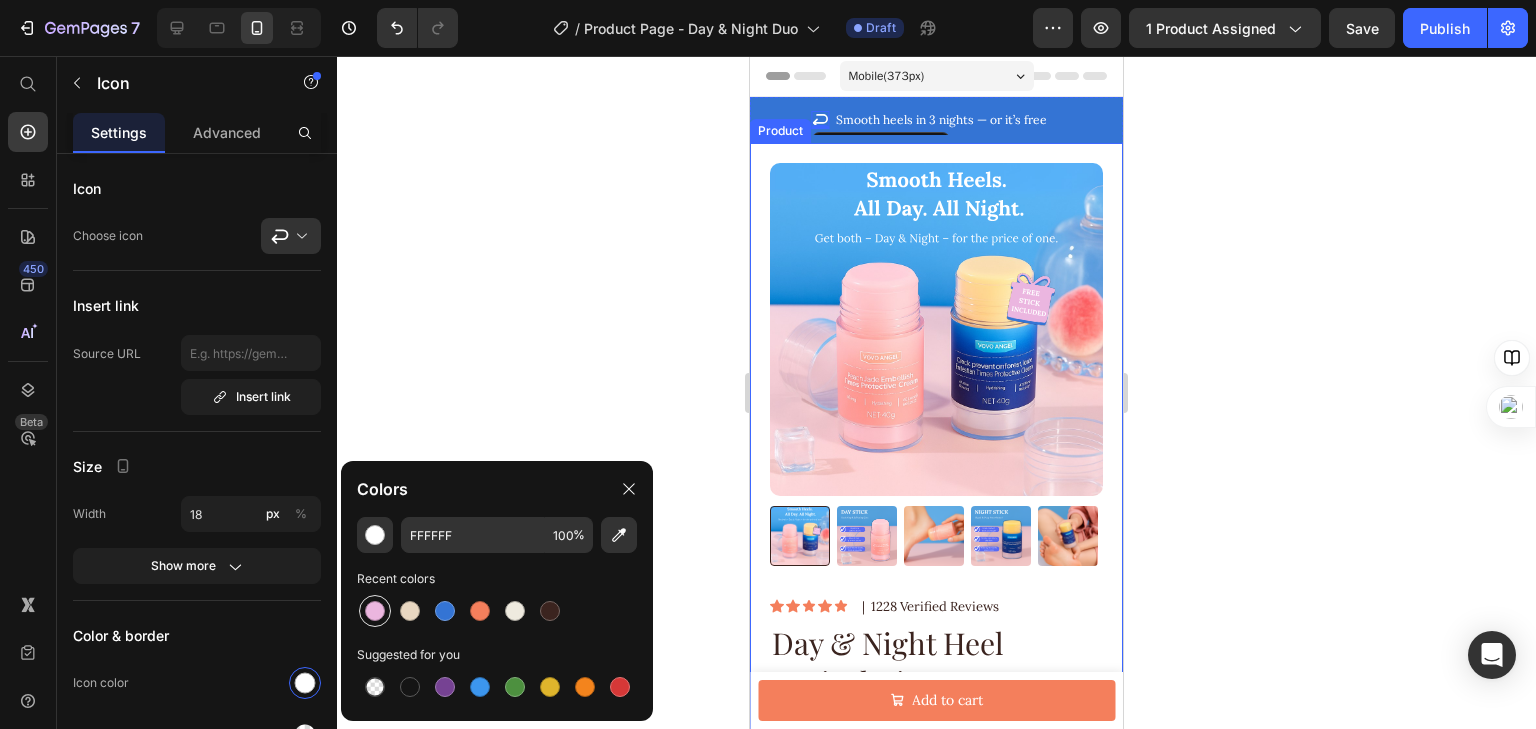 click at bounding box center [375, 611] 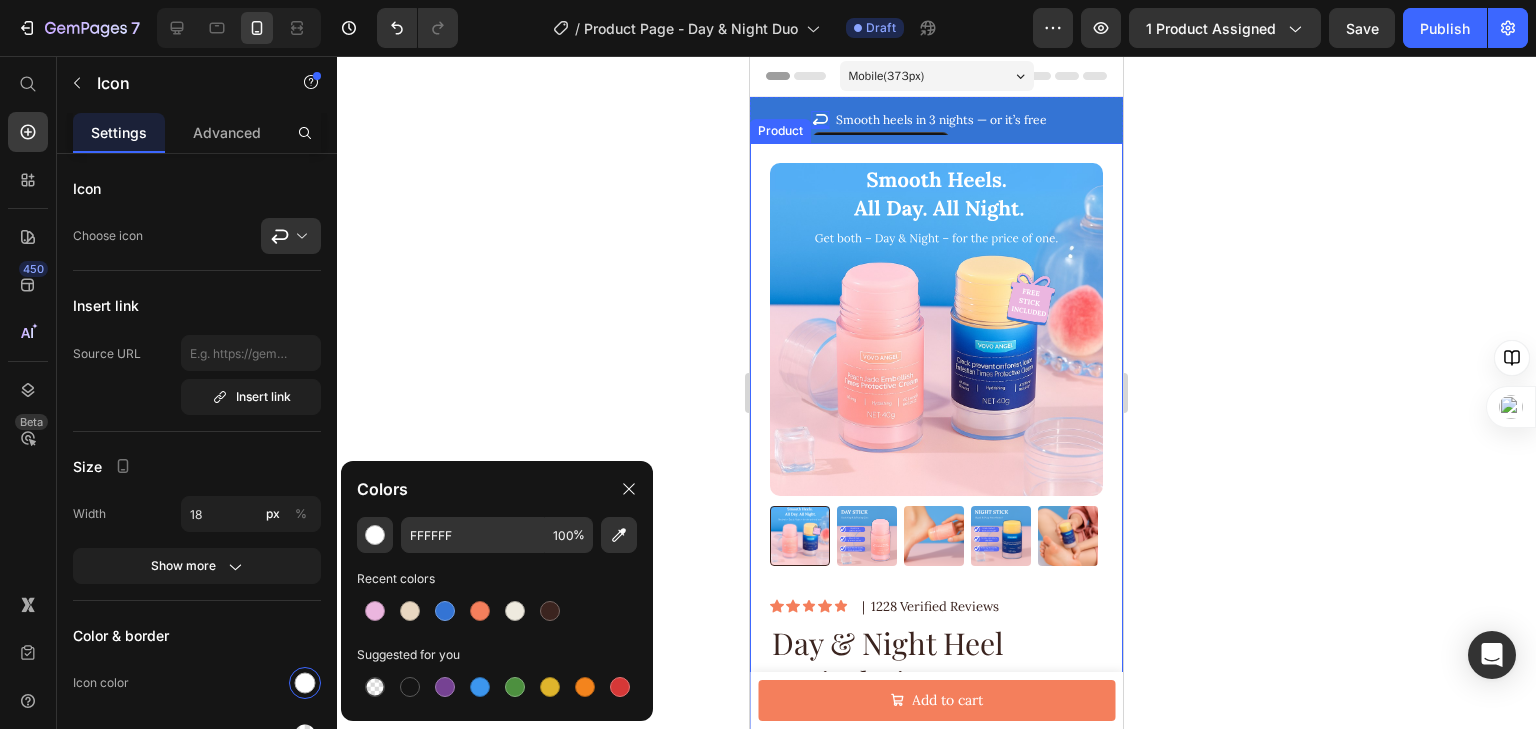 type on "EBB6DF" 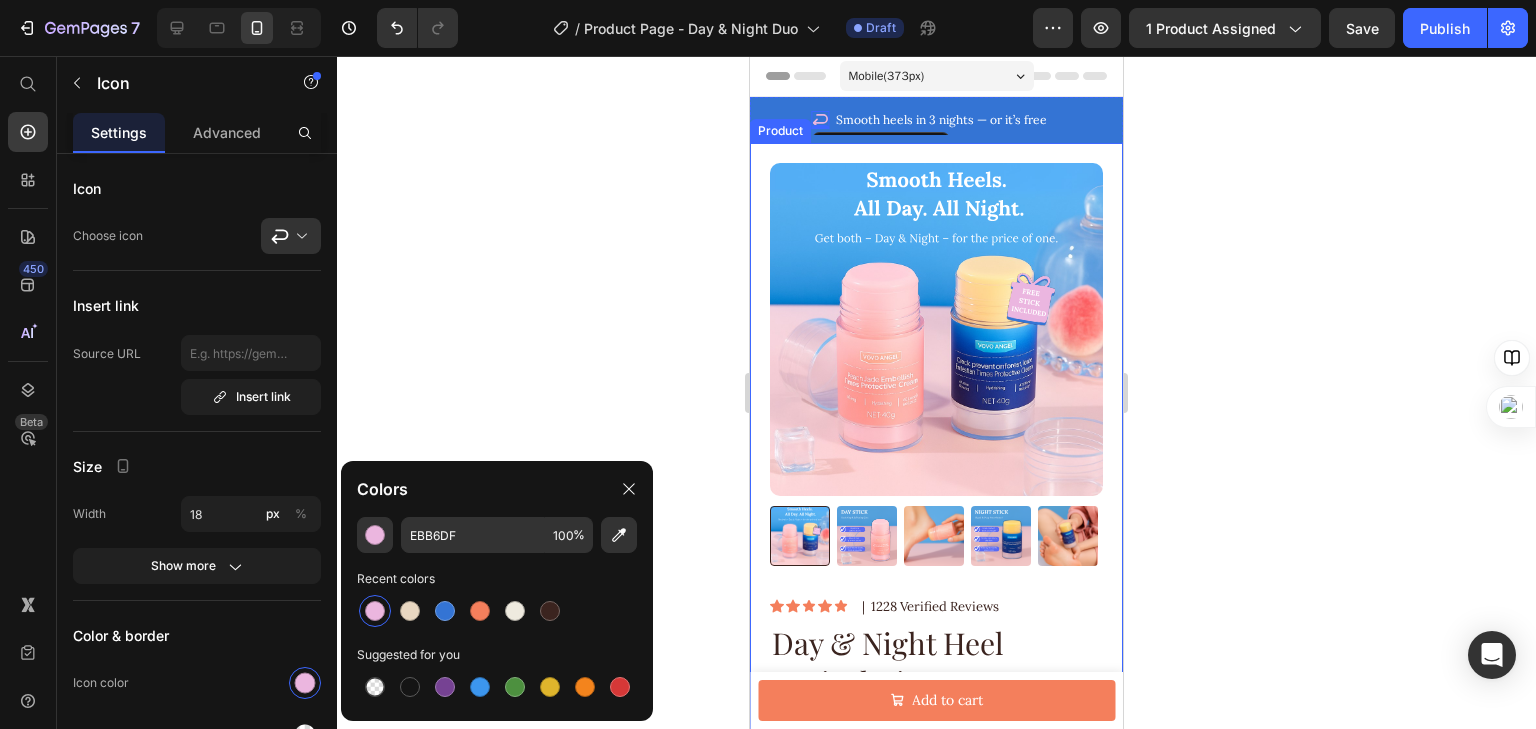 click 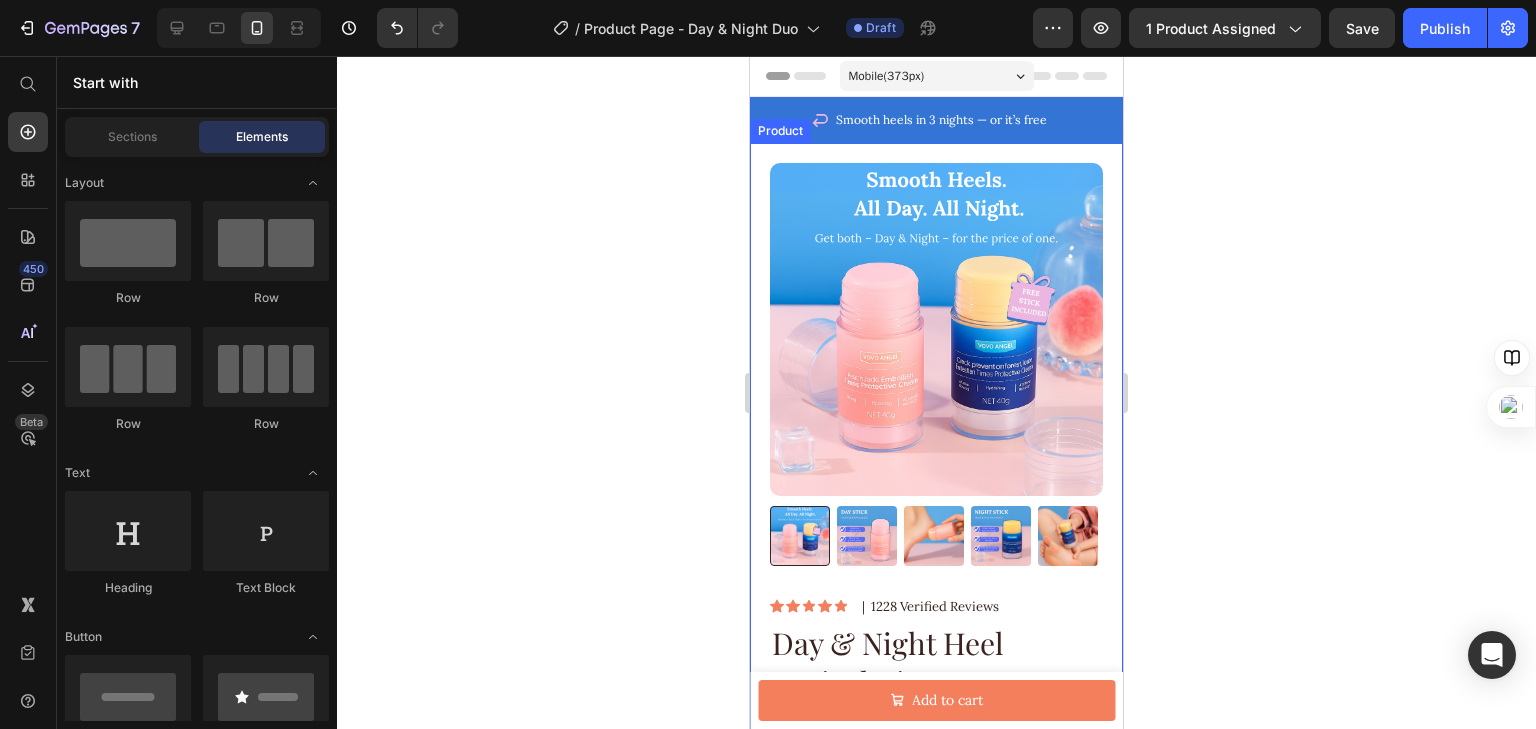 click 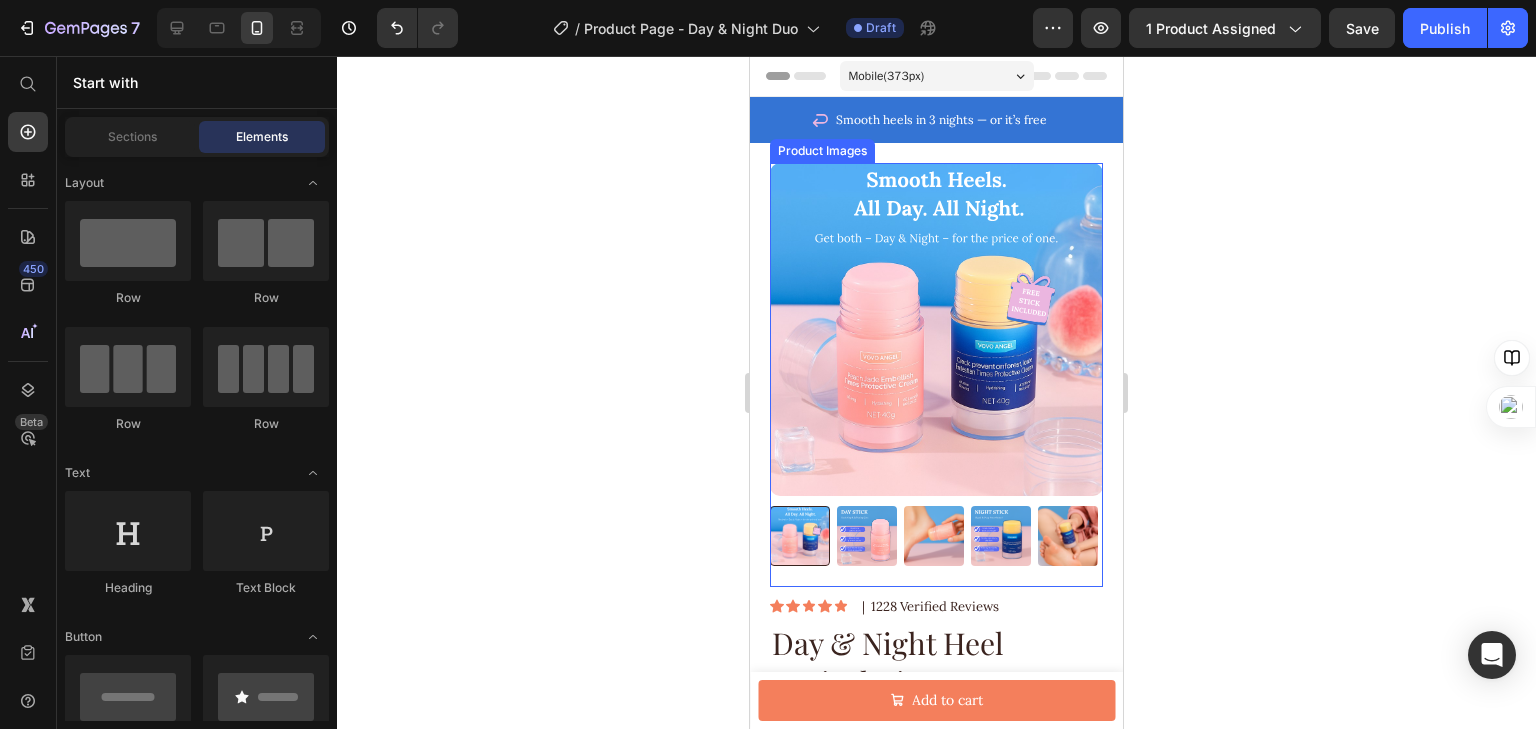 scroll, scrollTop: 160, scrollLeft: 0, axis: vertical 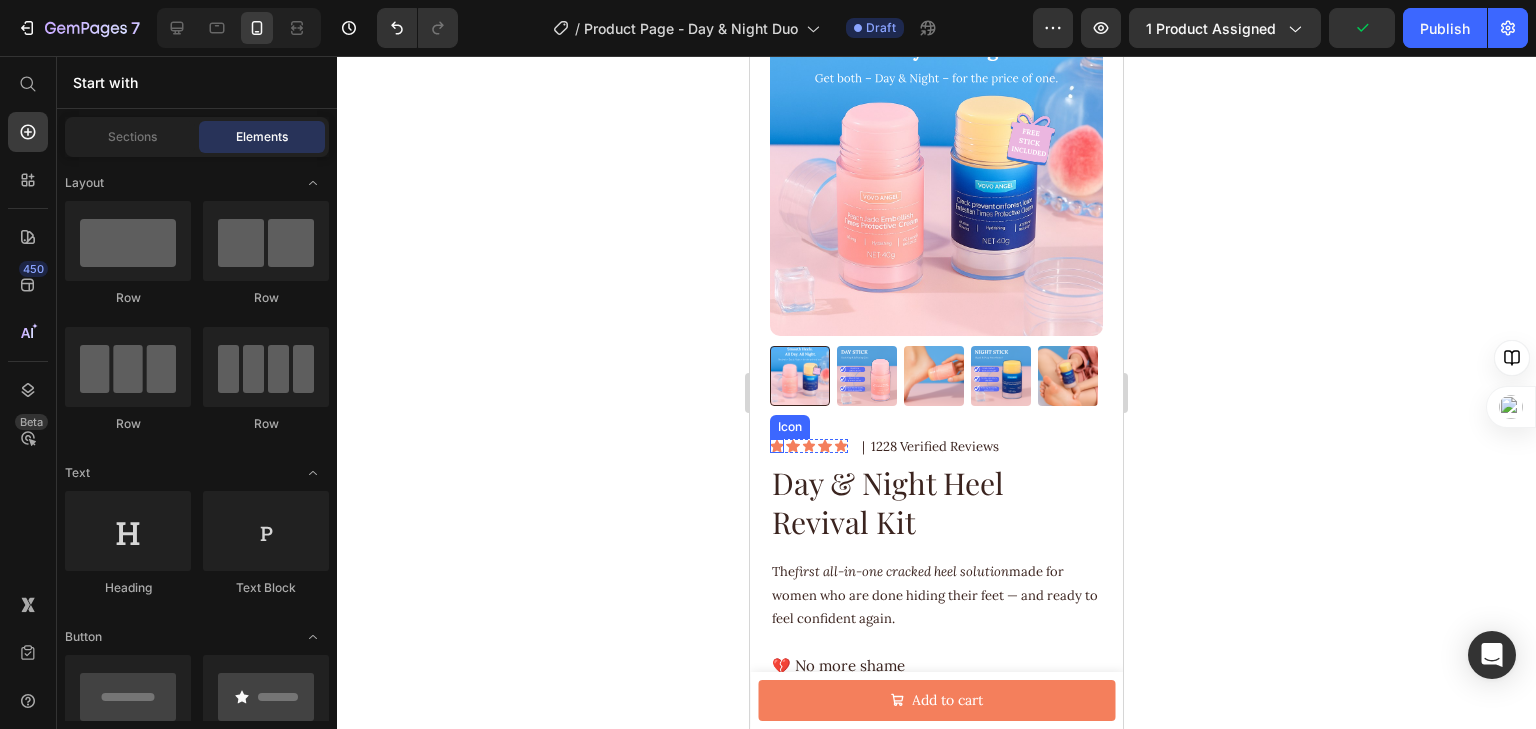 click 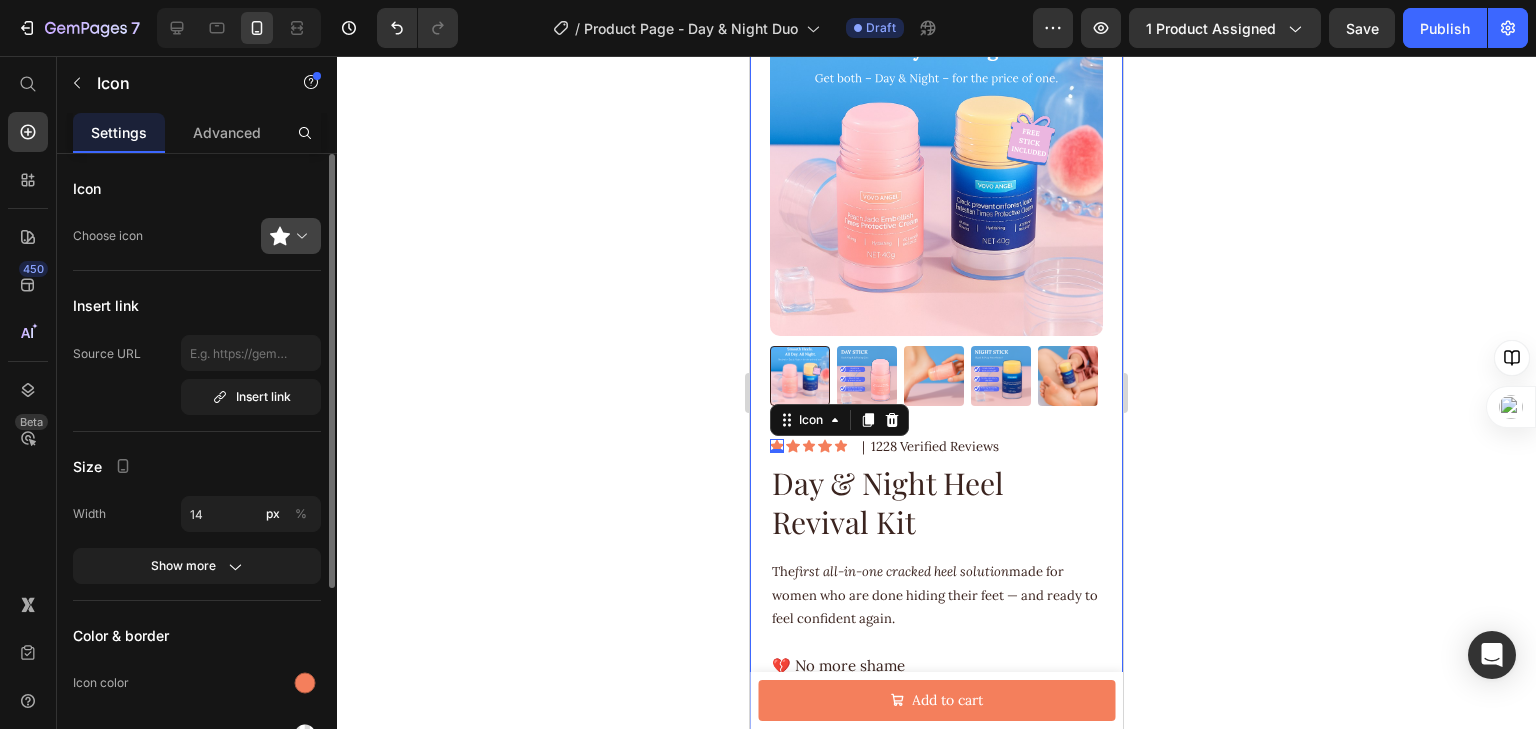 click at bounding box center [299, 236] 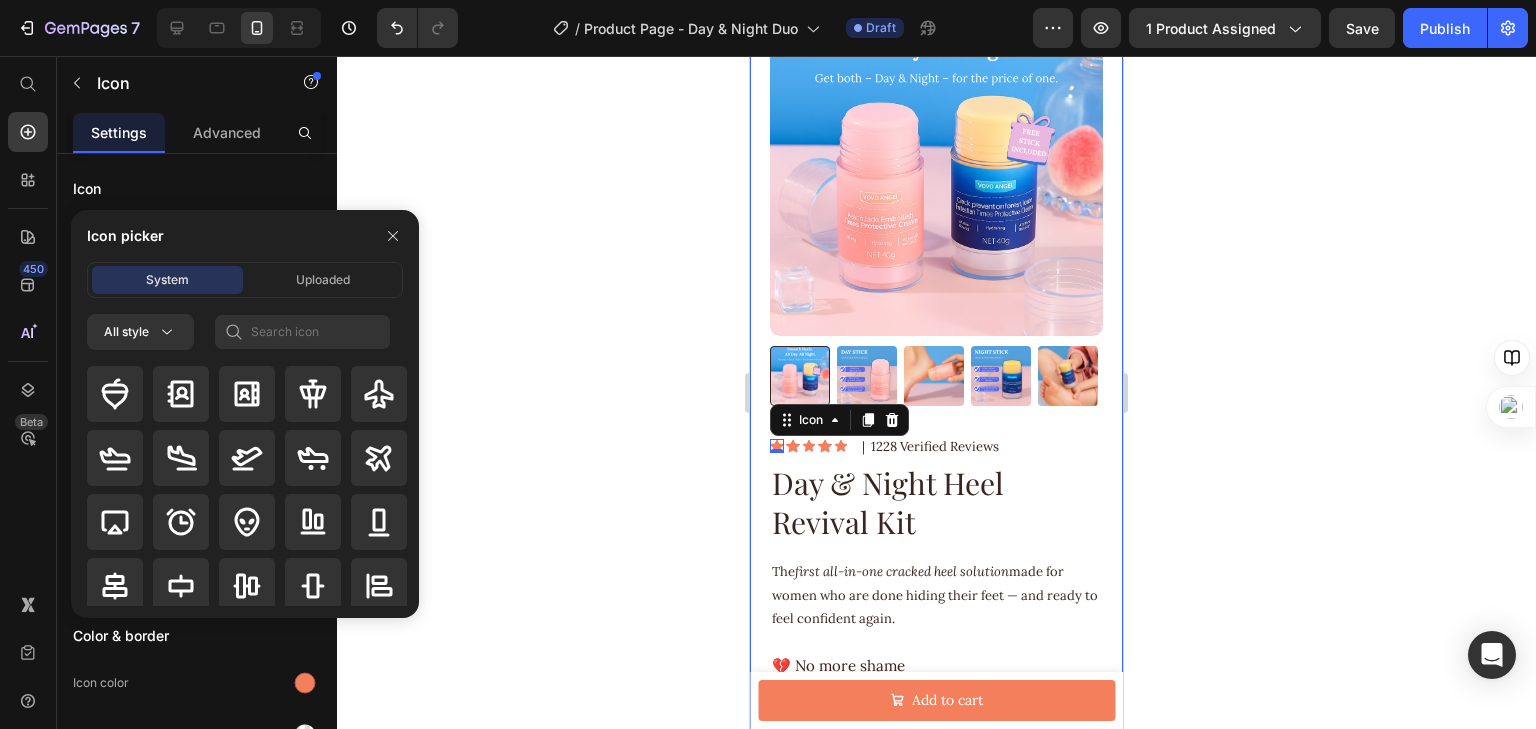 click 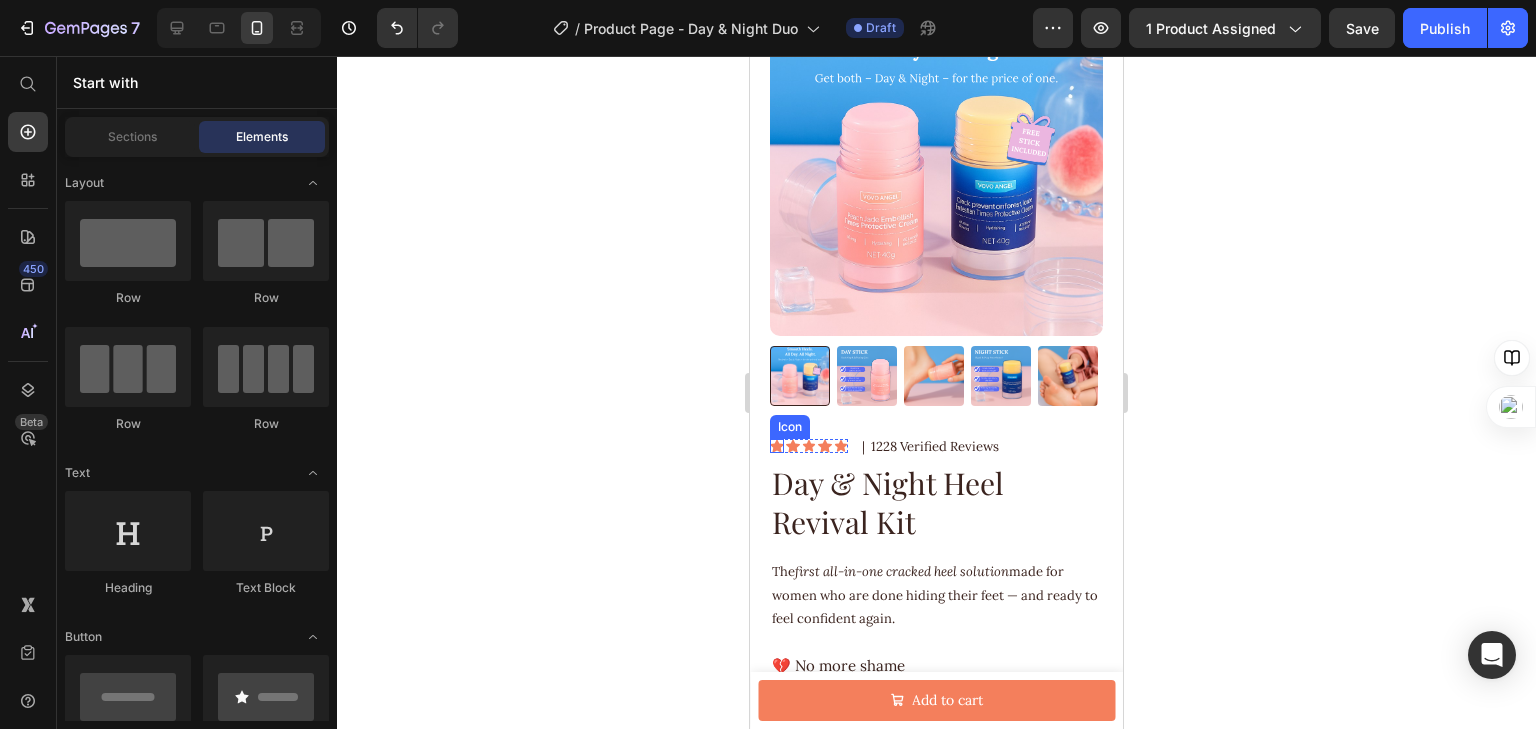 click 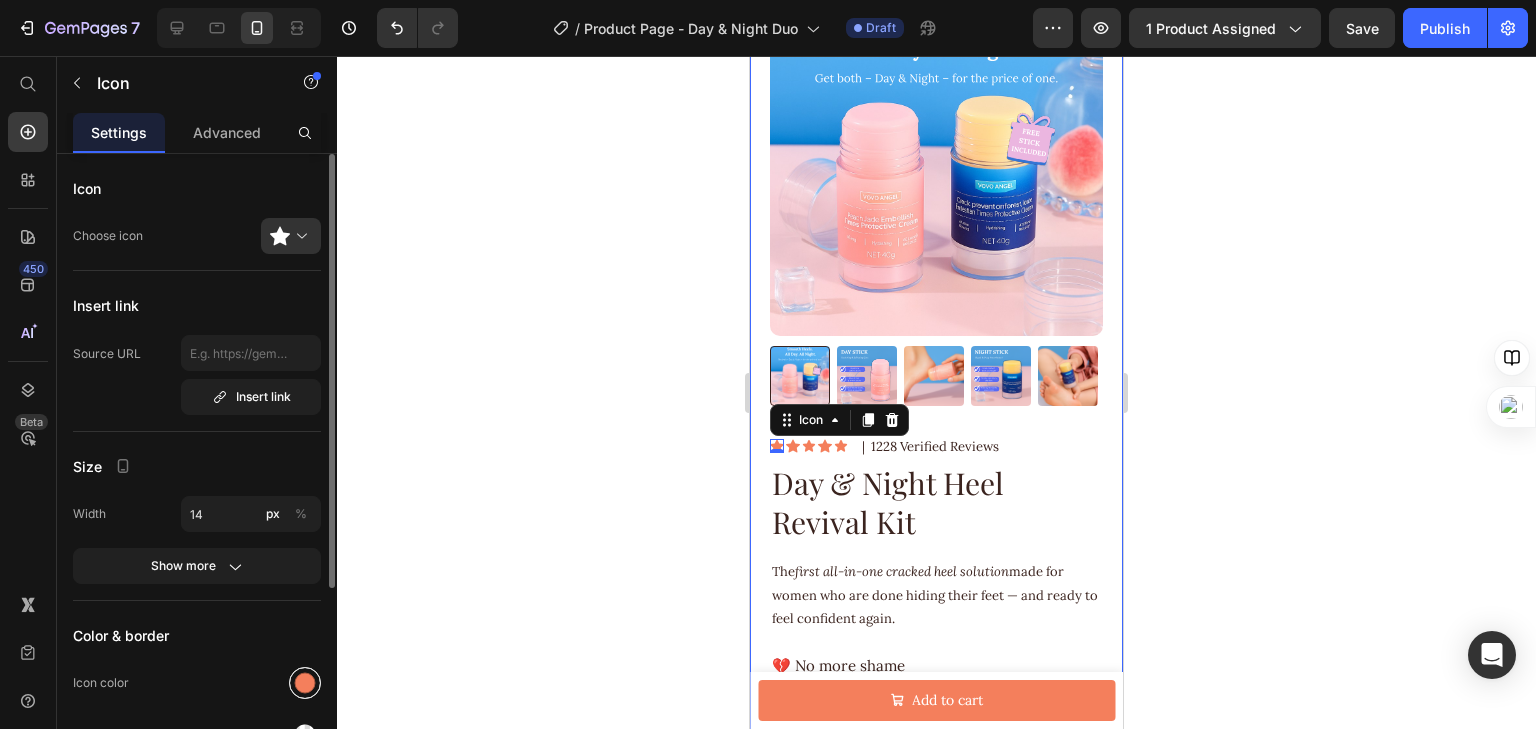 click at bounding box center (305, 683) 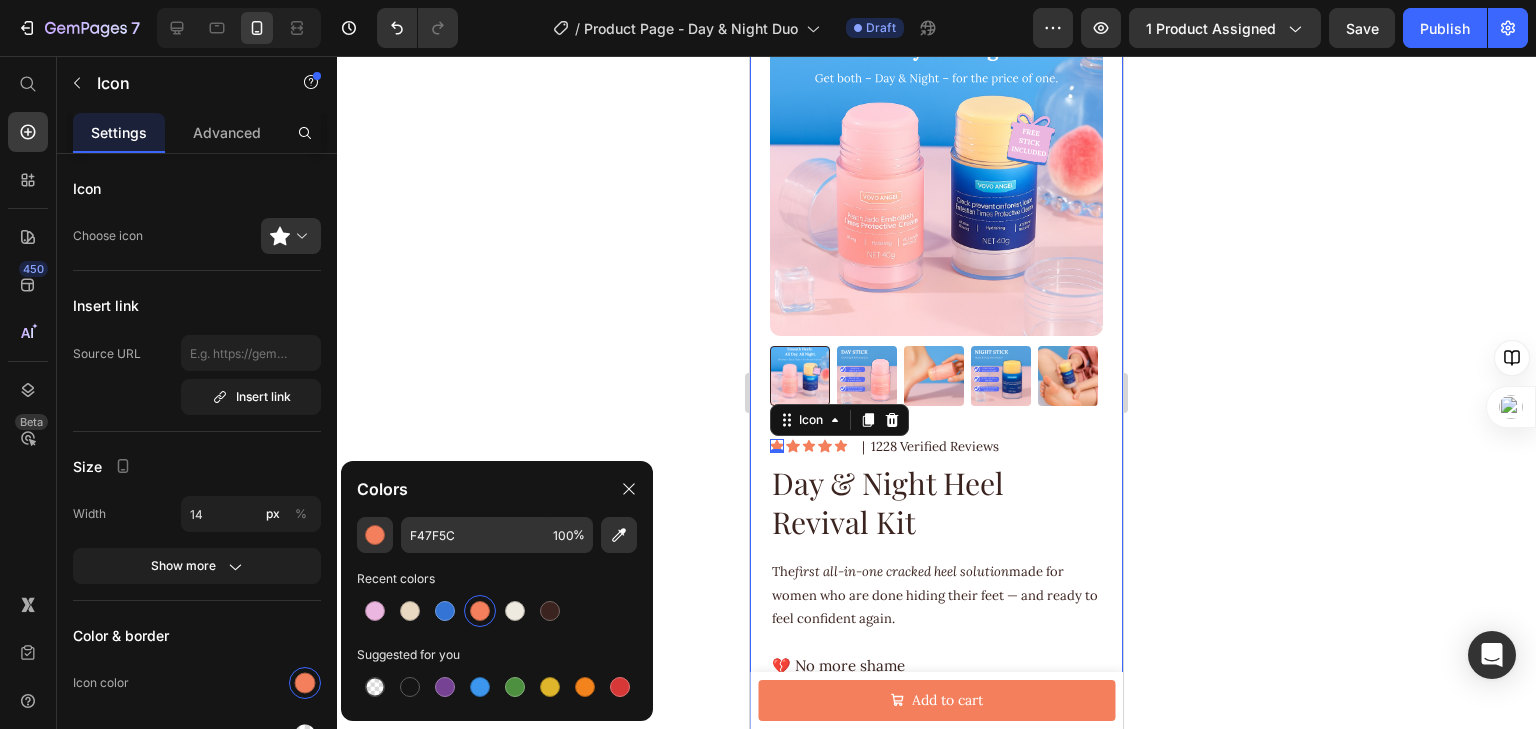 drag, startPoint x: 373, startPoint y: 600, endPoint x: 424, endPoint y: 585, distance: 53.160137 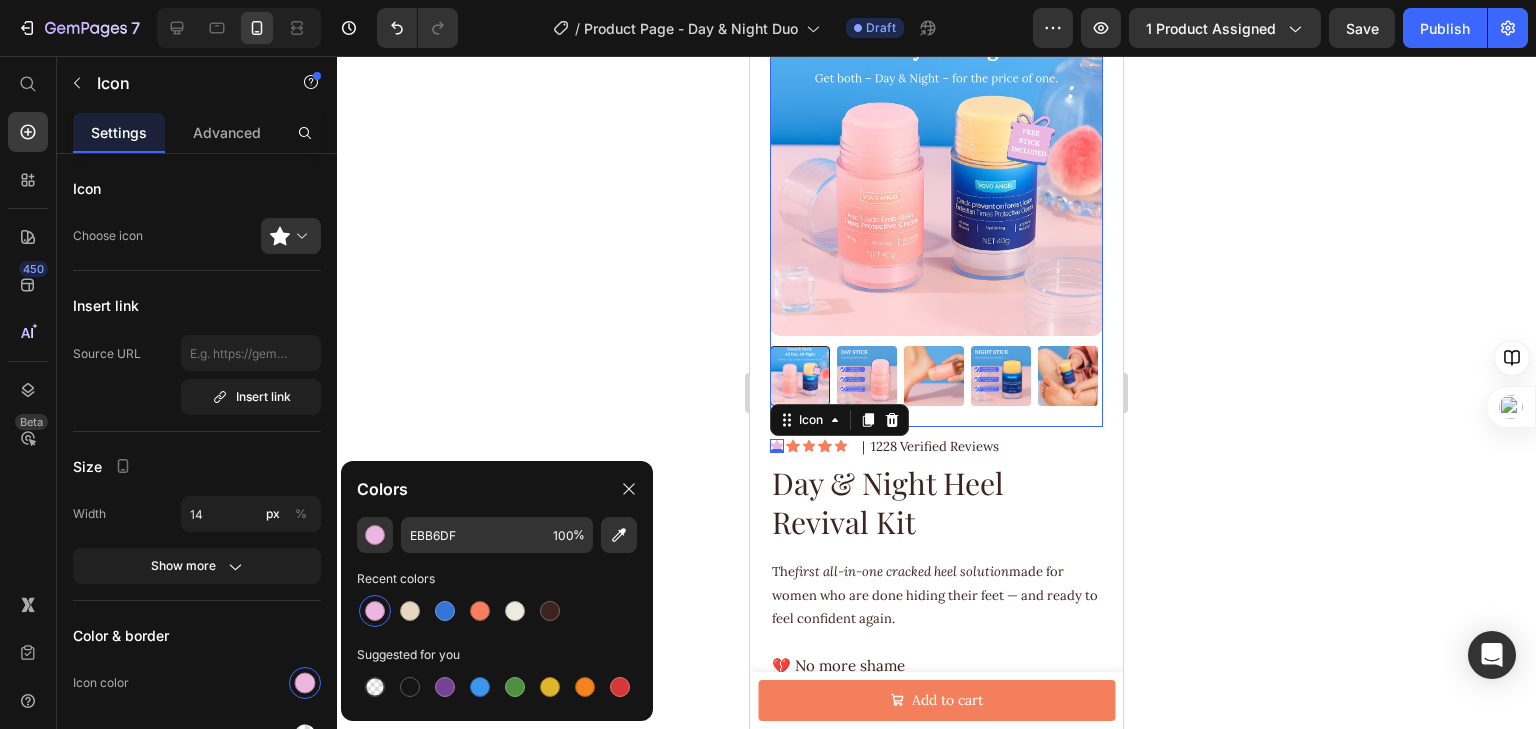 click 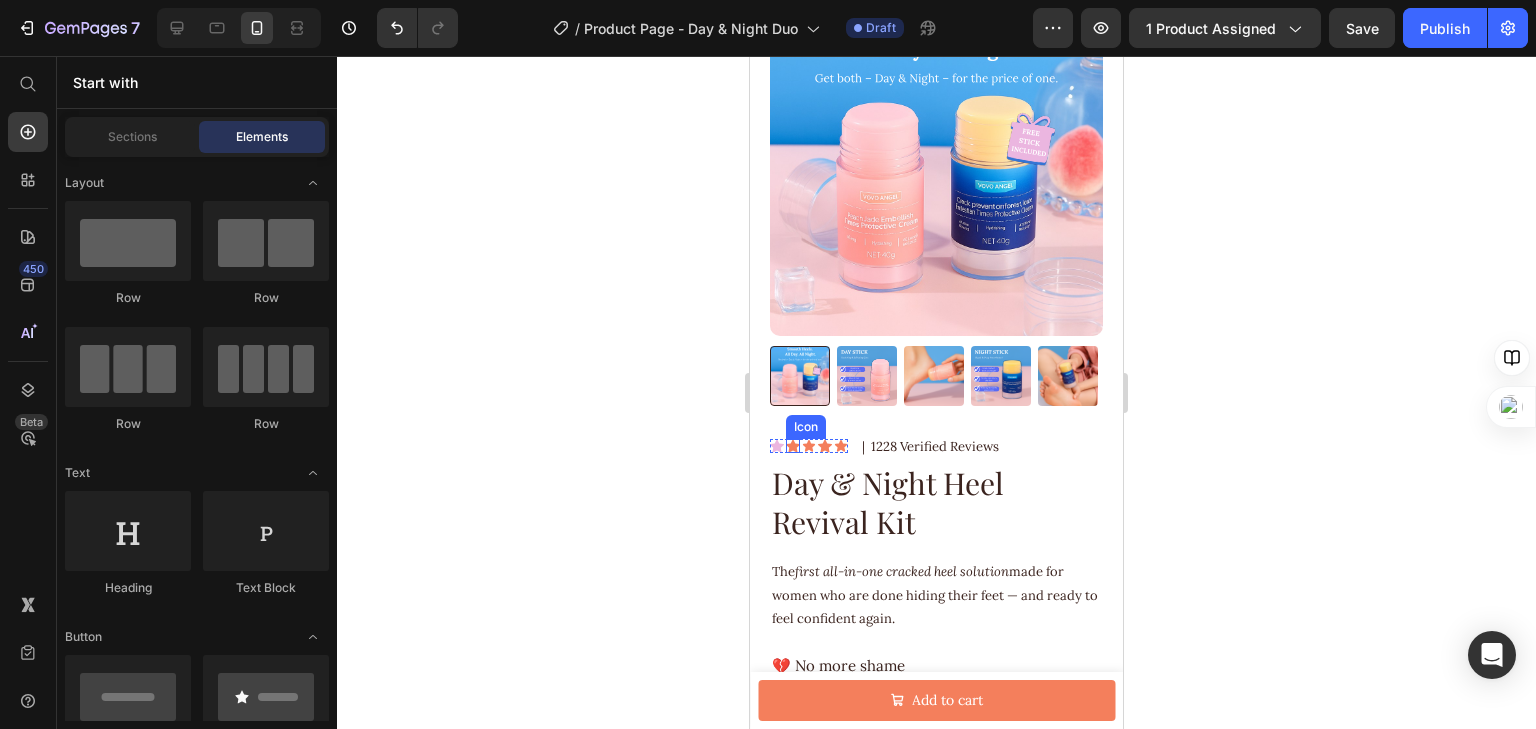 click 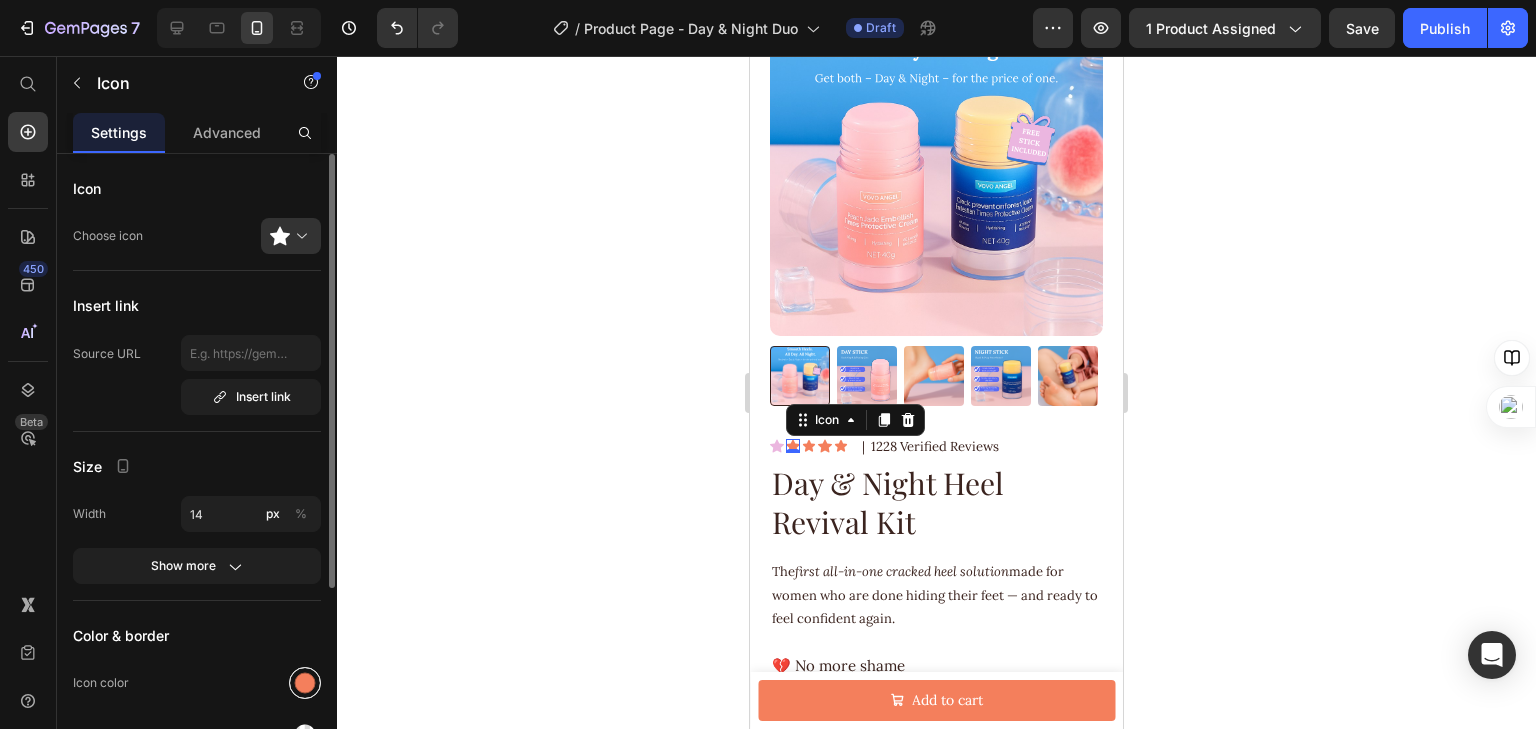 click at bounding box center (305, 683) 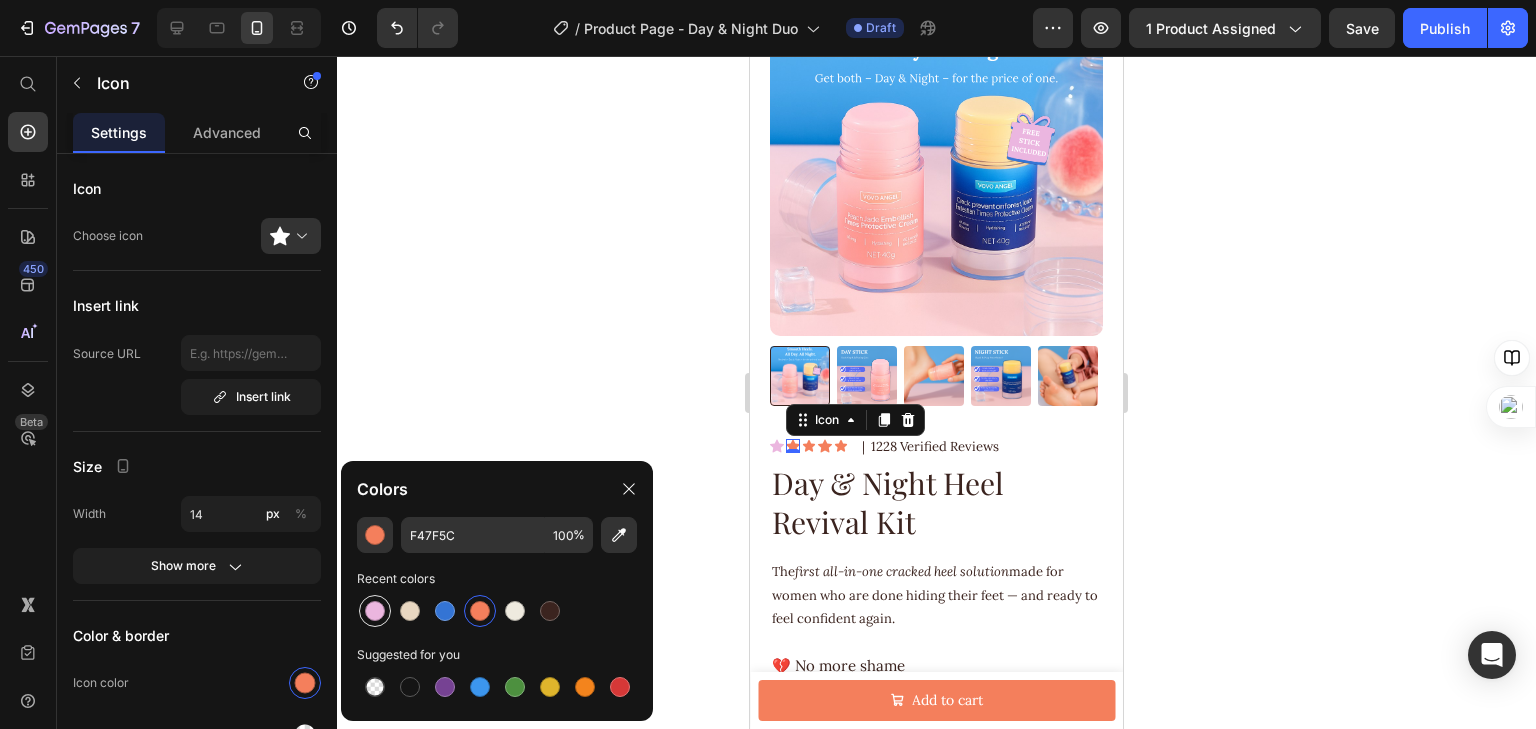 click at bounding box center (375, 611) 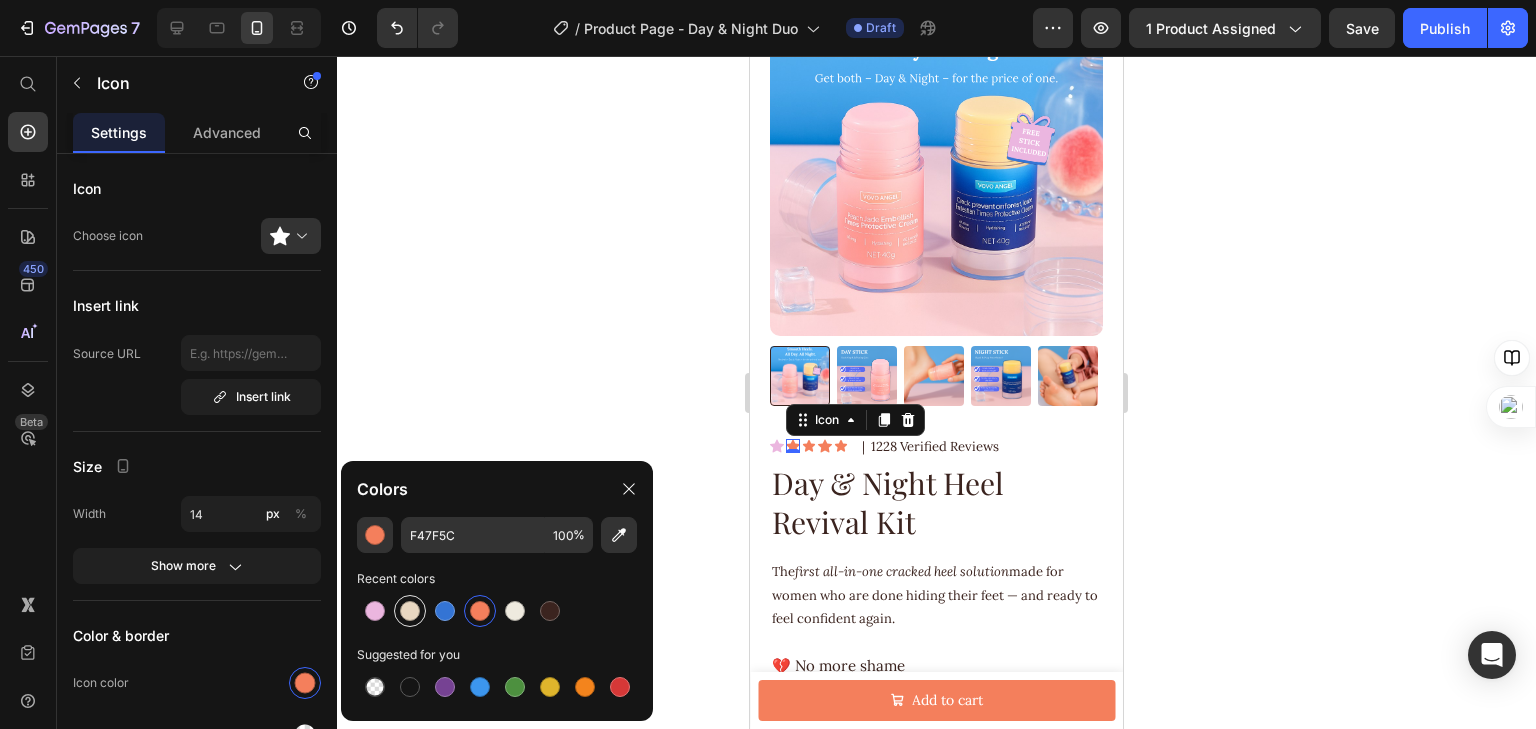 type on "EBB6DF" 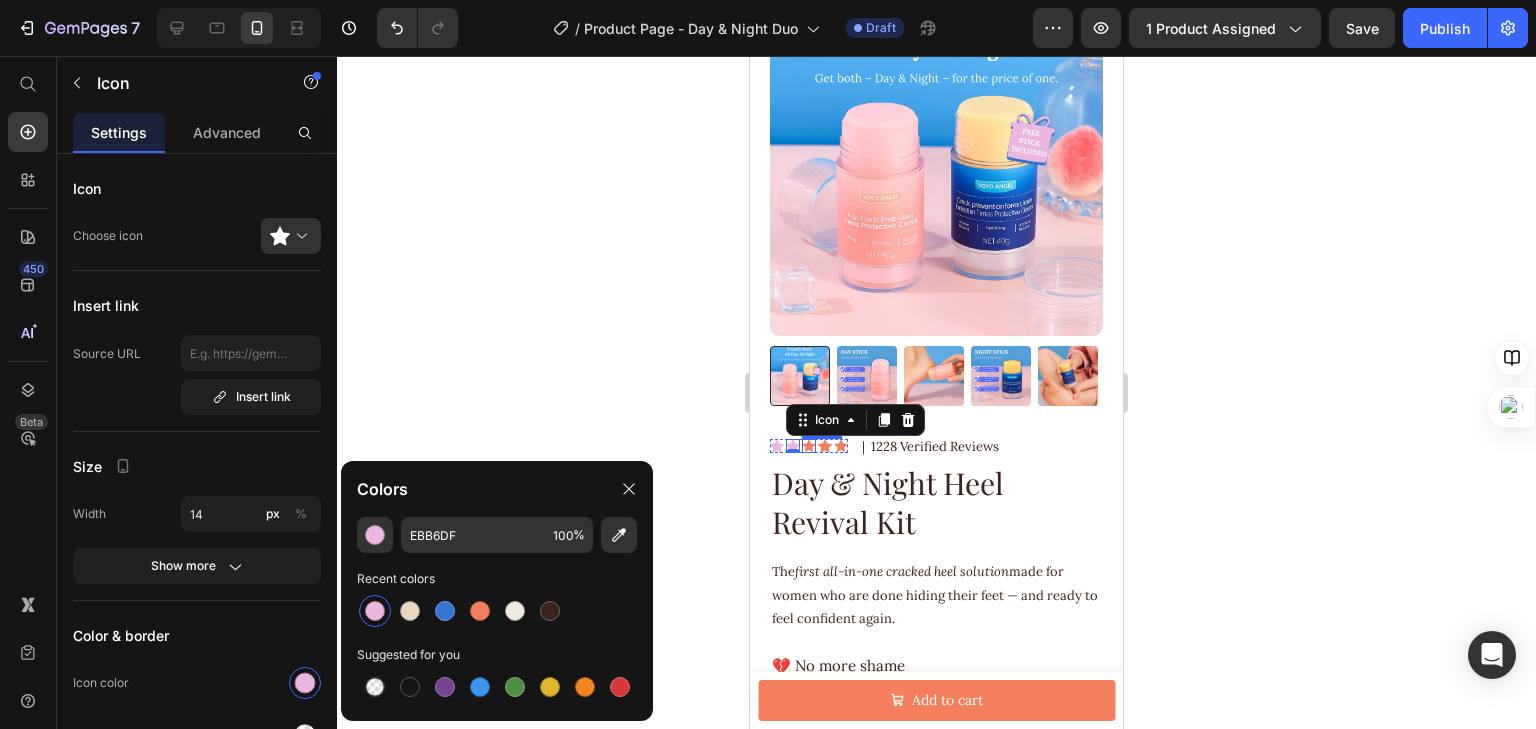 click 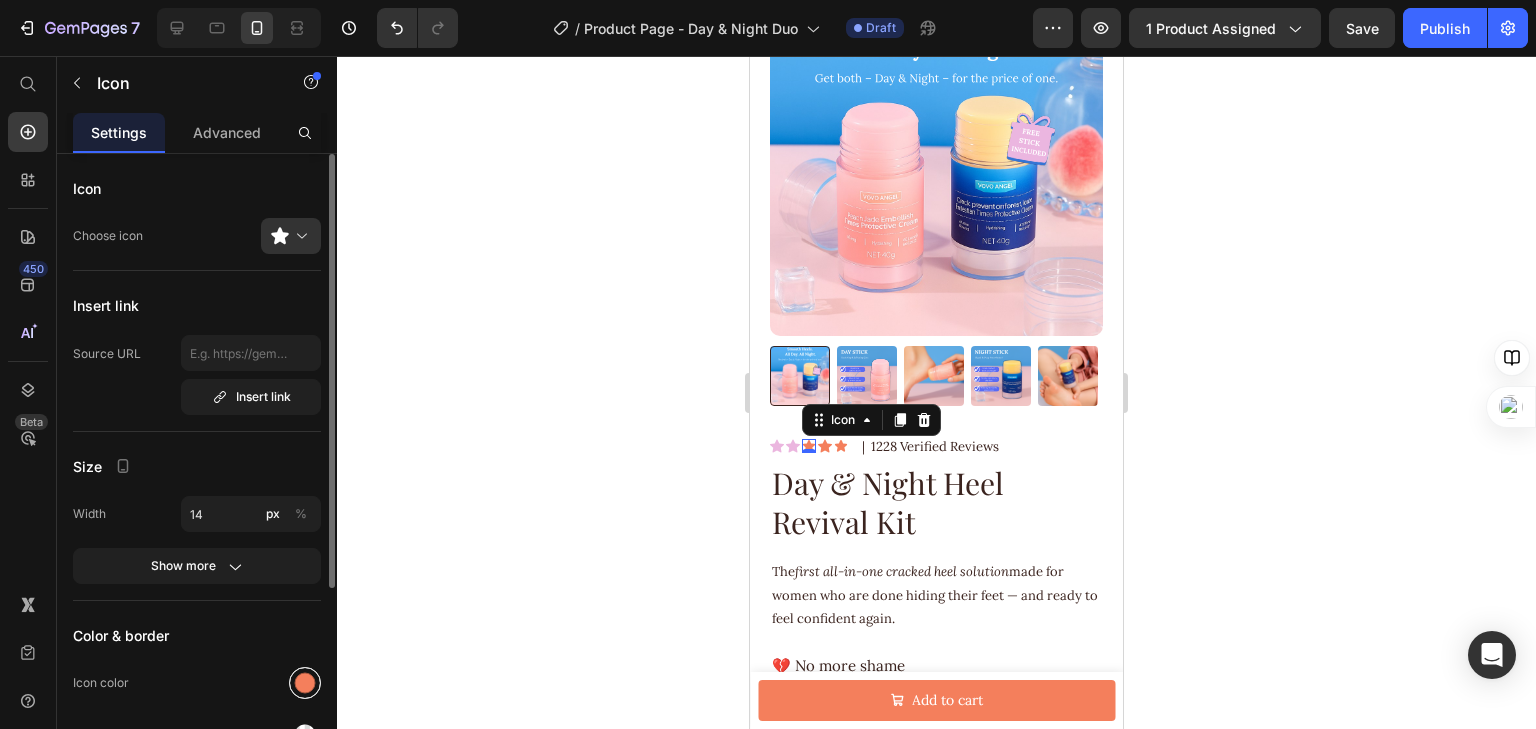 click at bounding box center [305, 683] 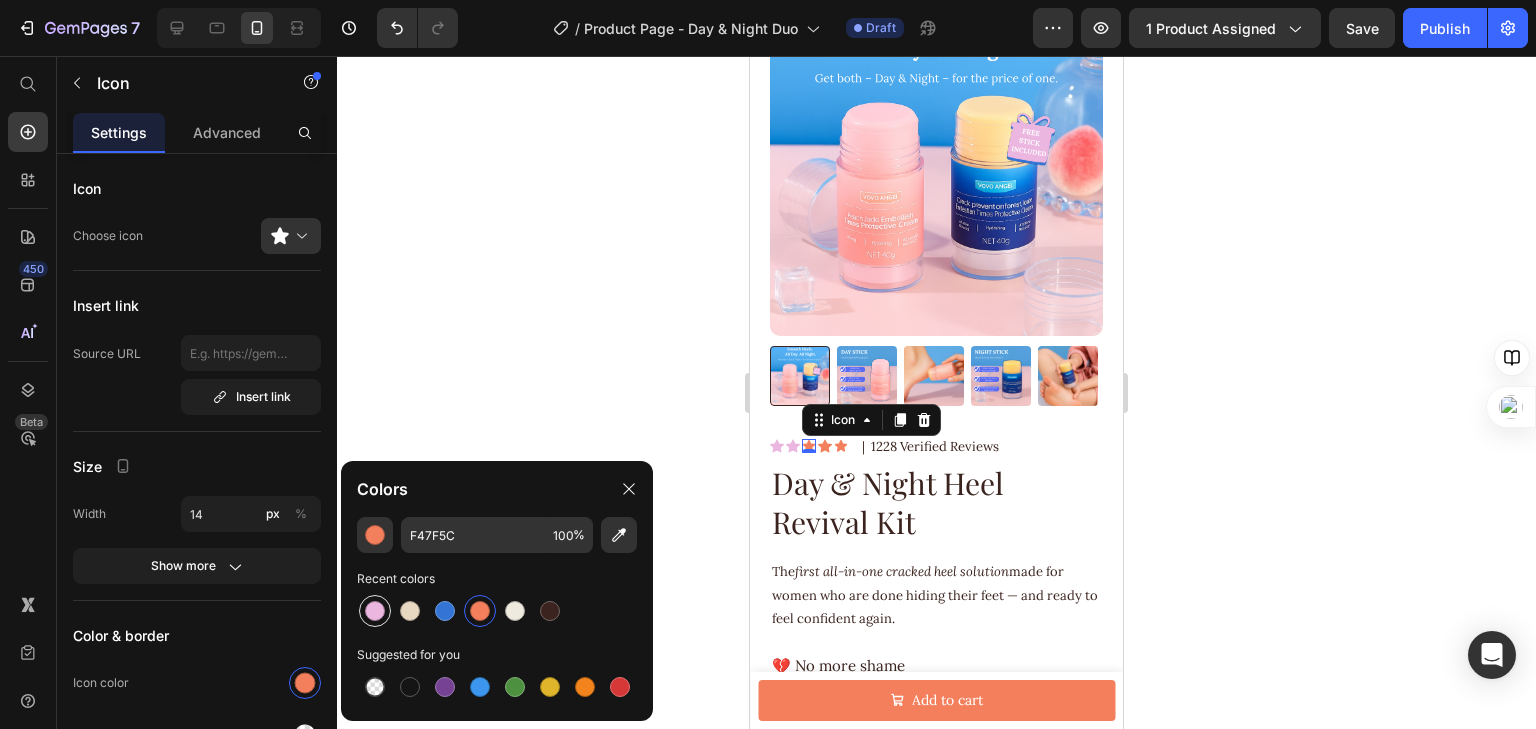 click at bounding box center [375, 611] 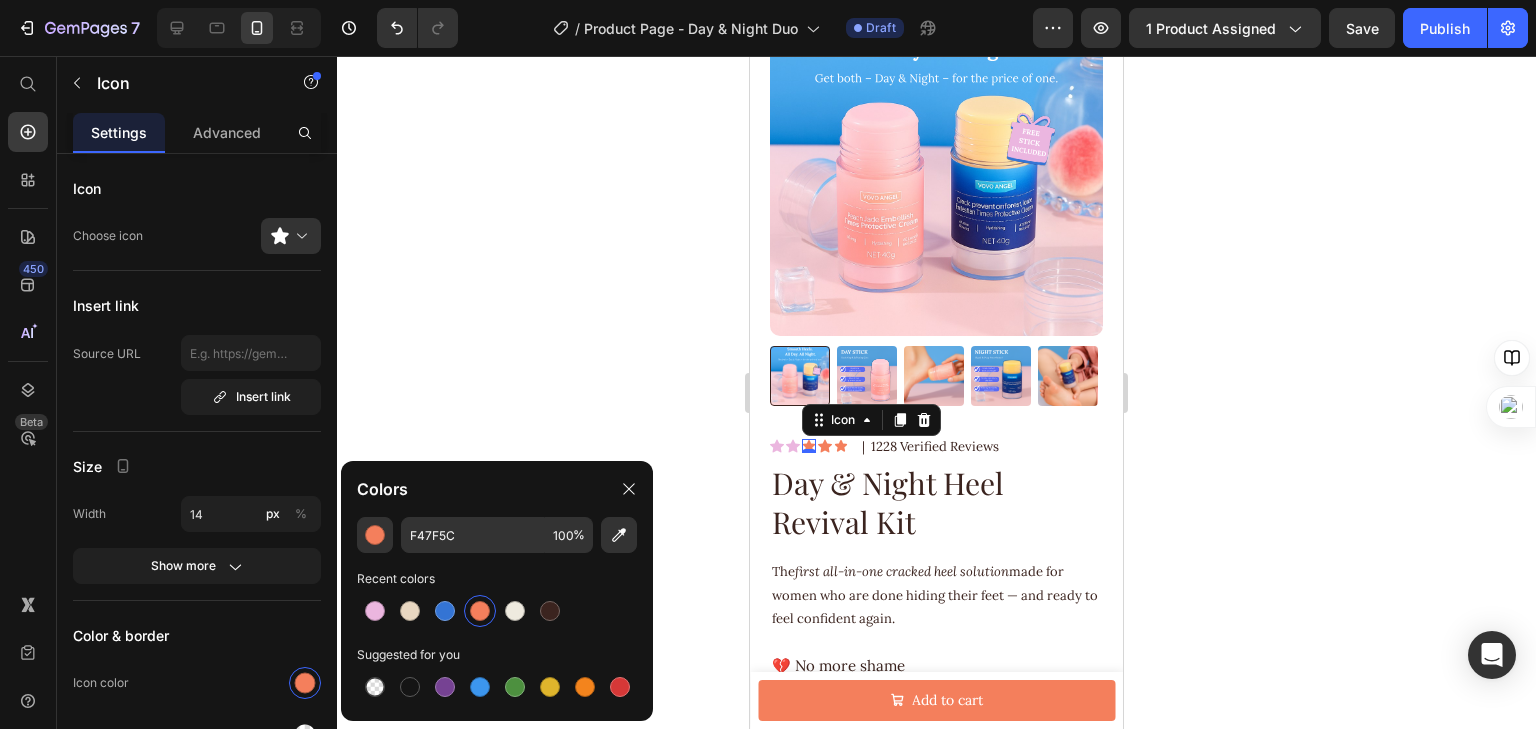 type on "EBB6DF" 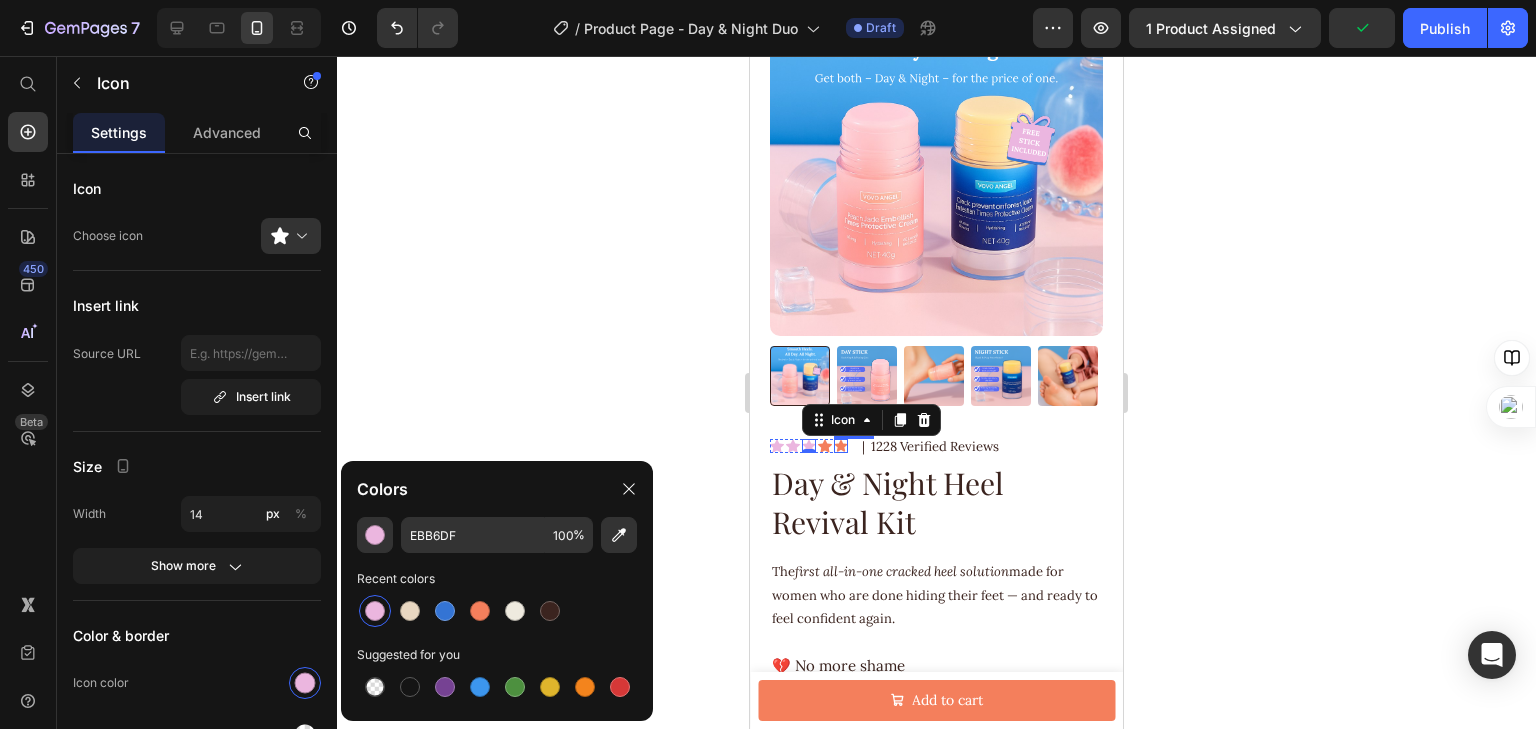 click 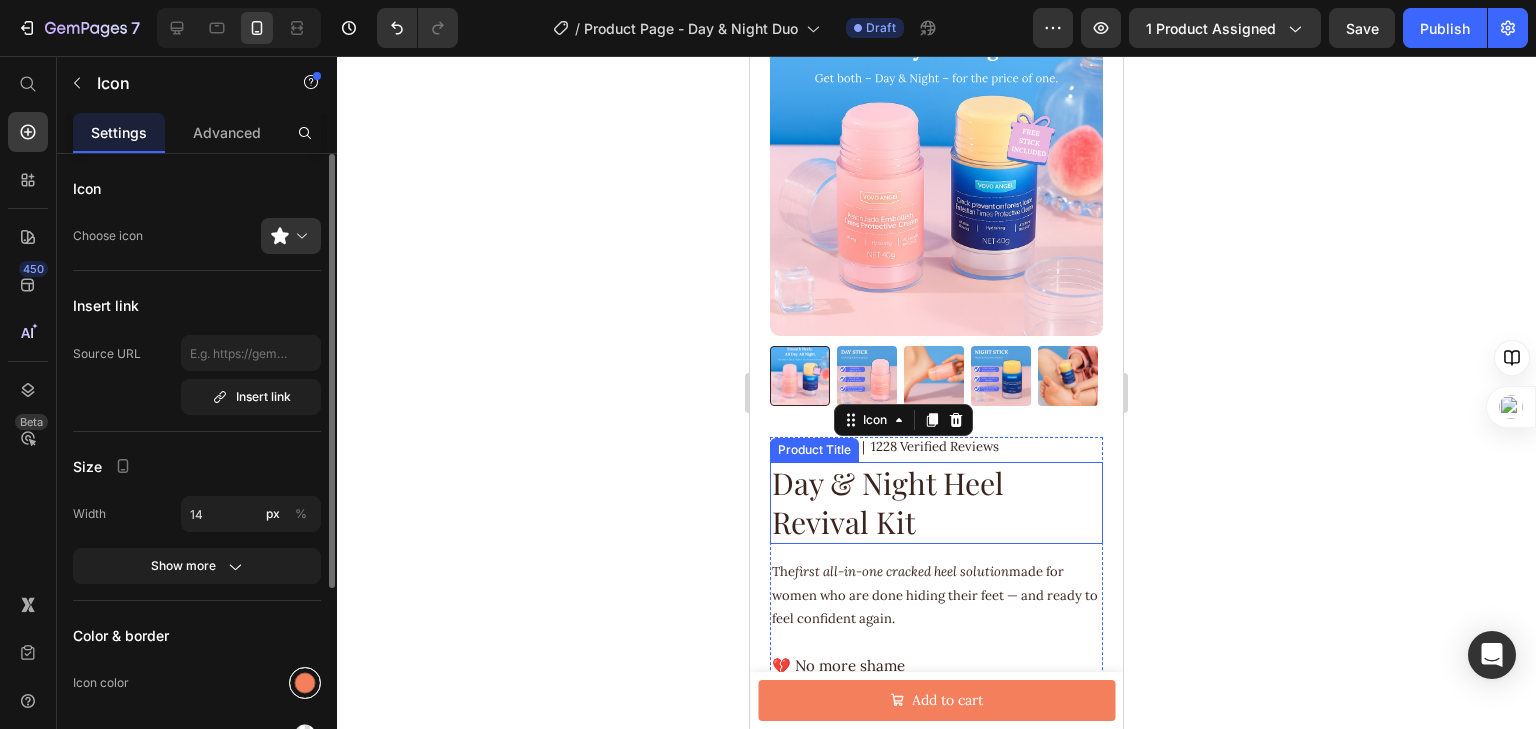 click at bounding box center (305, 683) 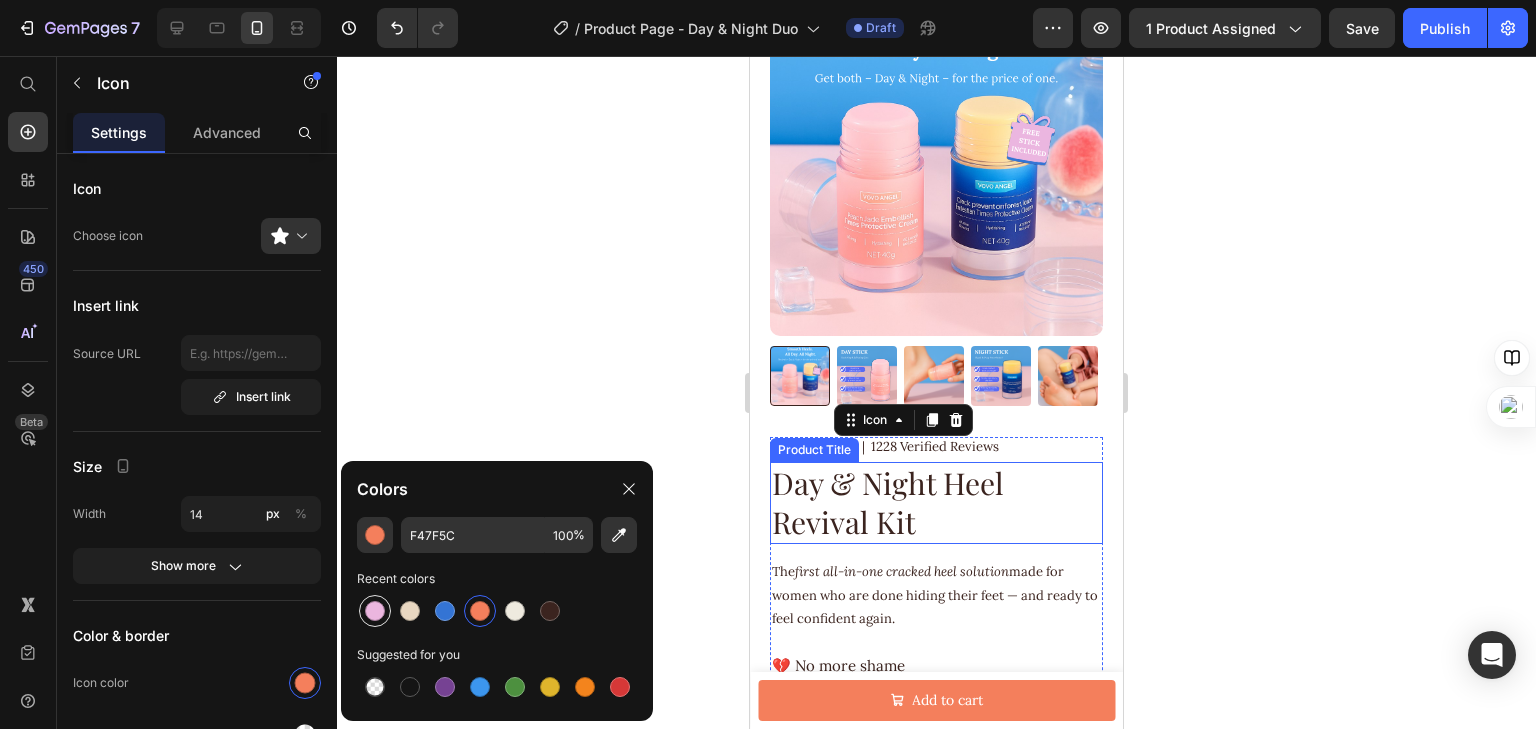 click at bounding box center [375, 611] 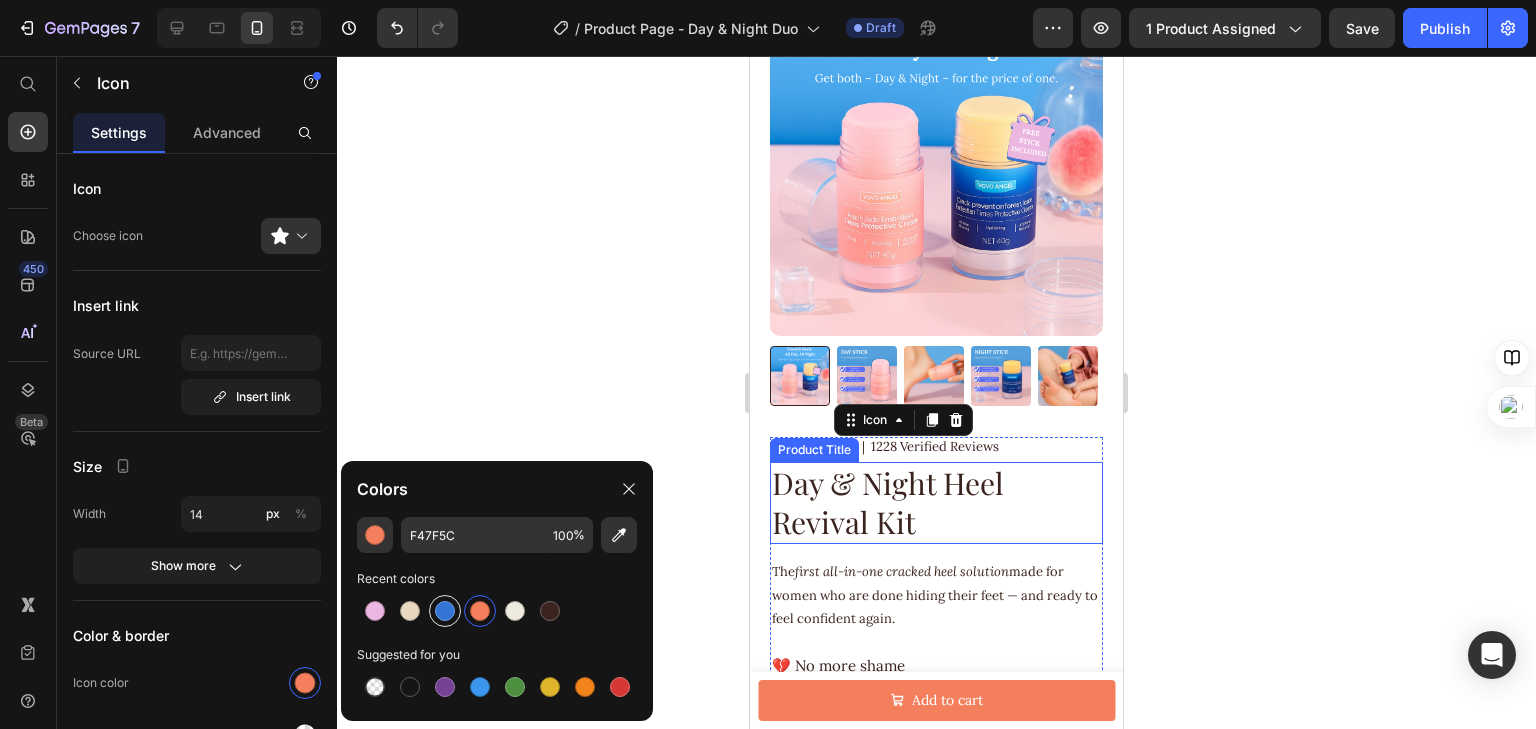 type on "EBB6DF" 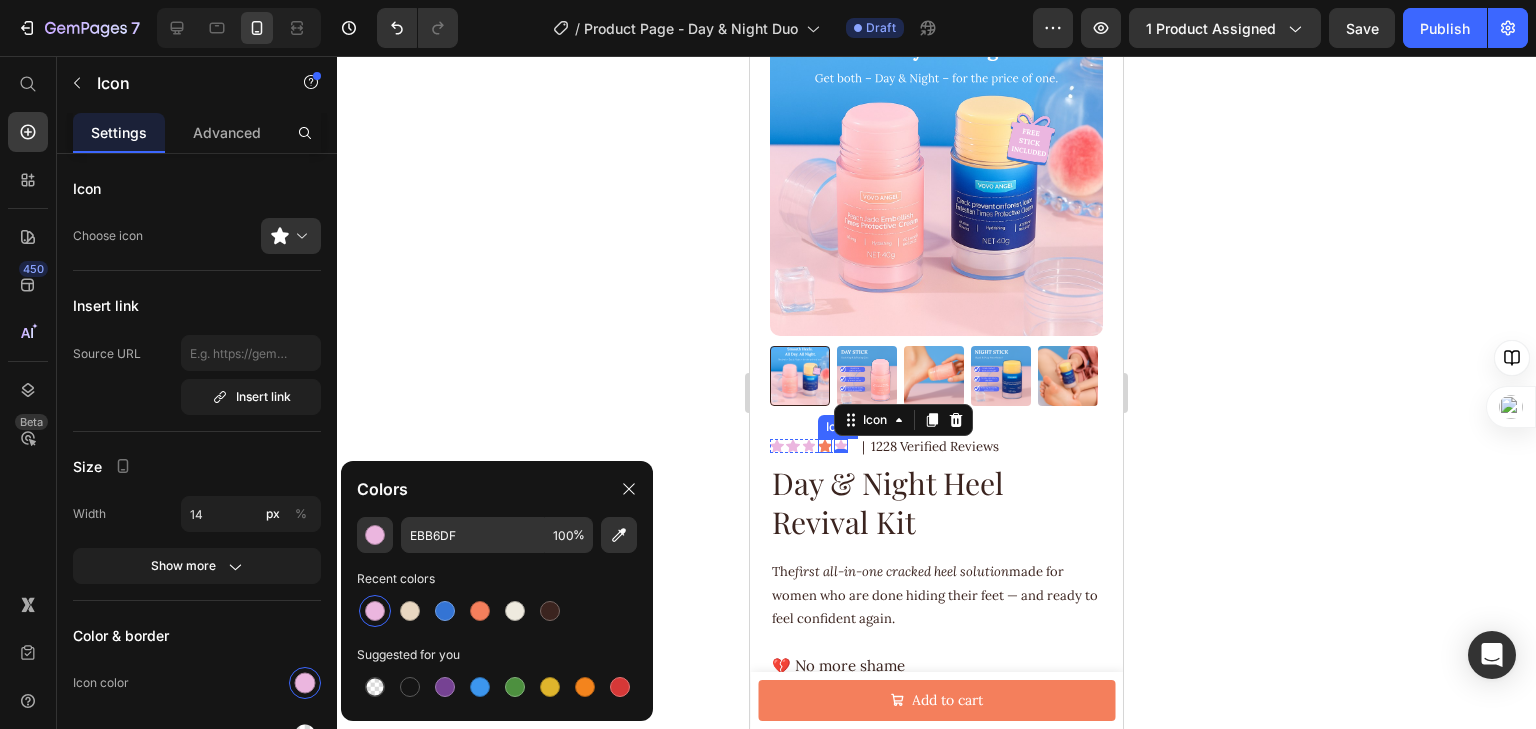 click 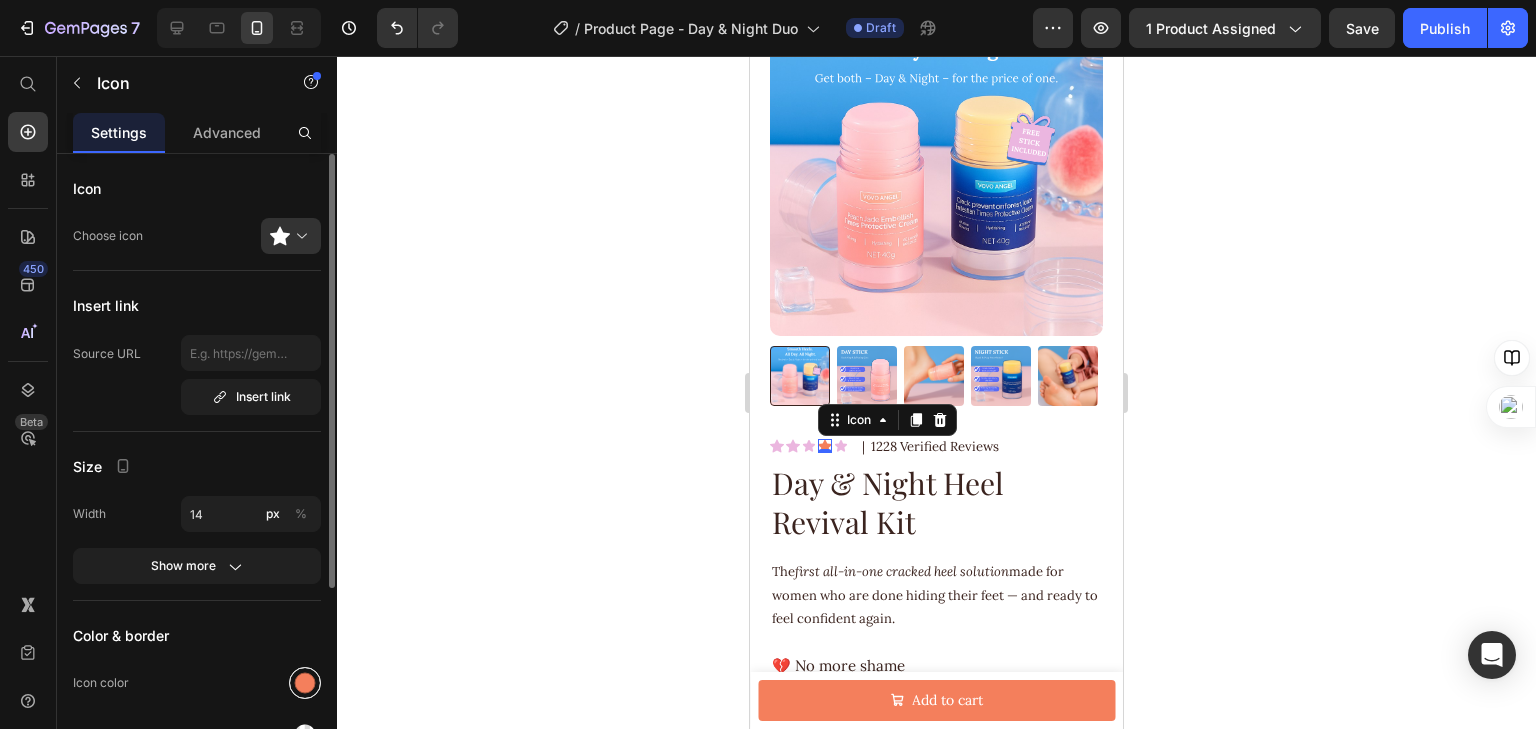 click at bounding box center (305, 683) 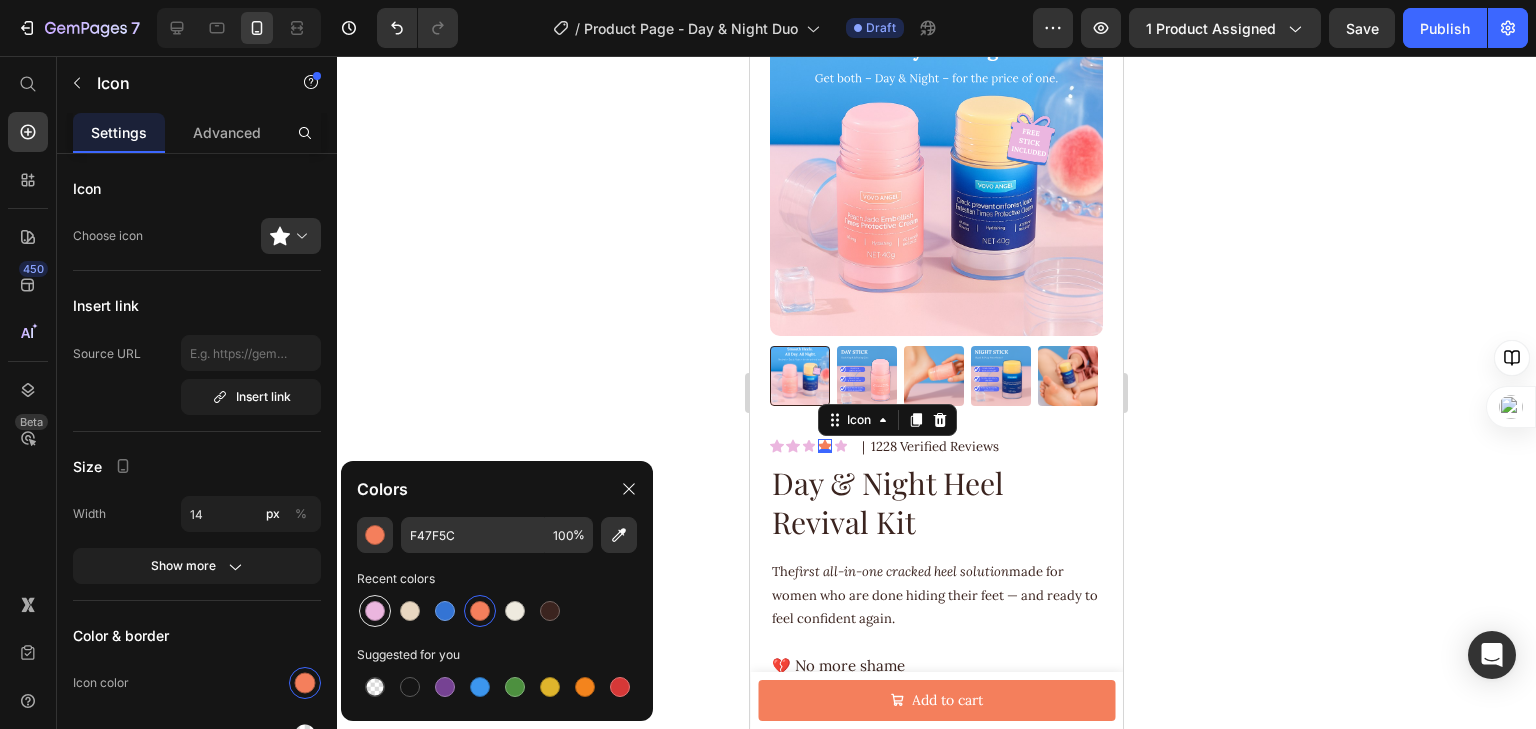 click at bounding box center (375, 611) 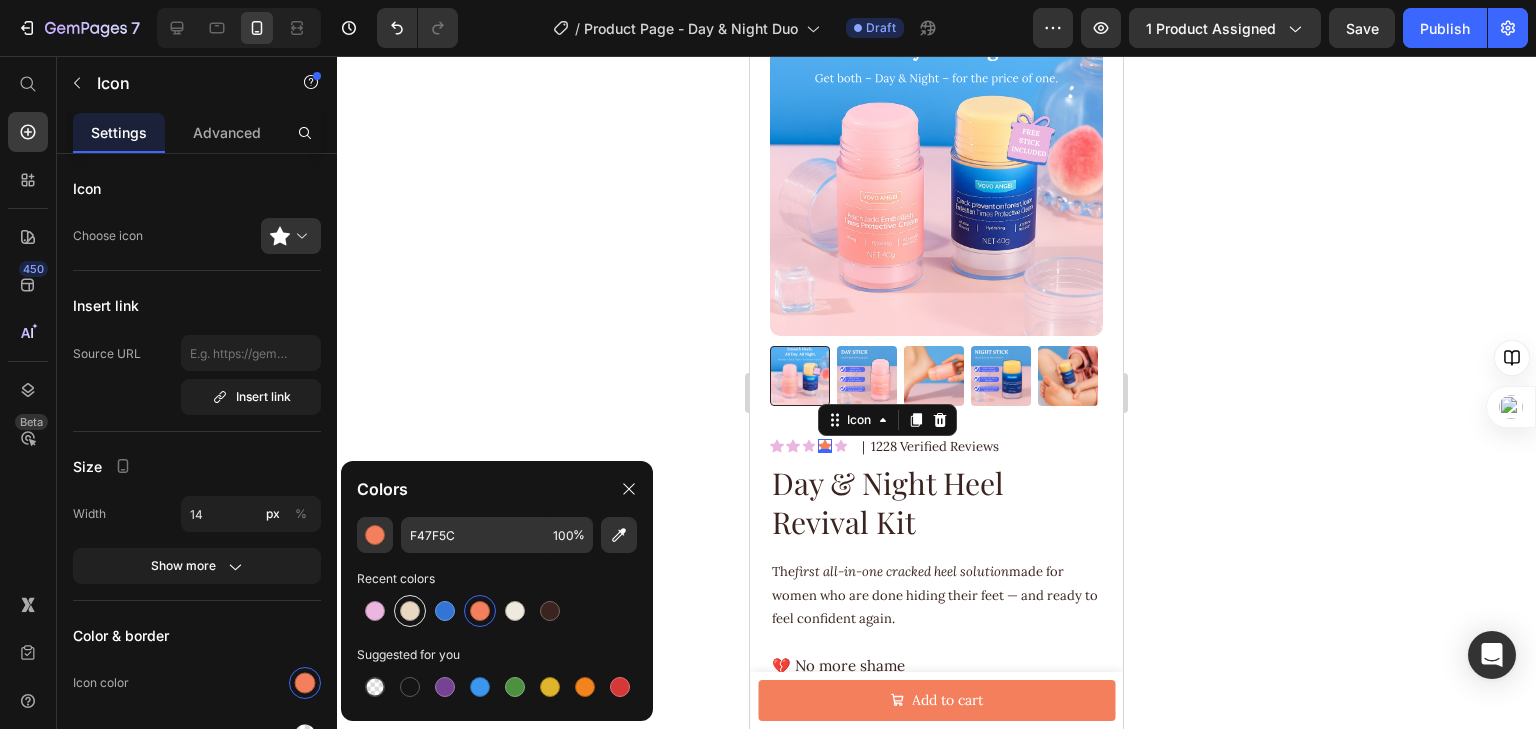 type on "EBB6DF" 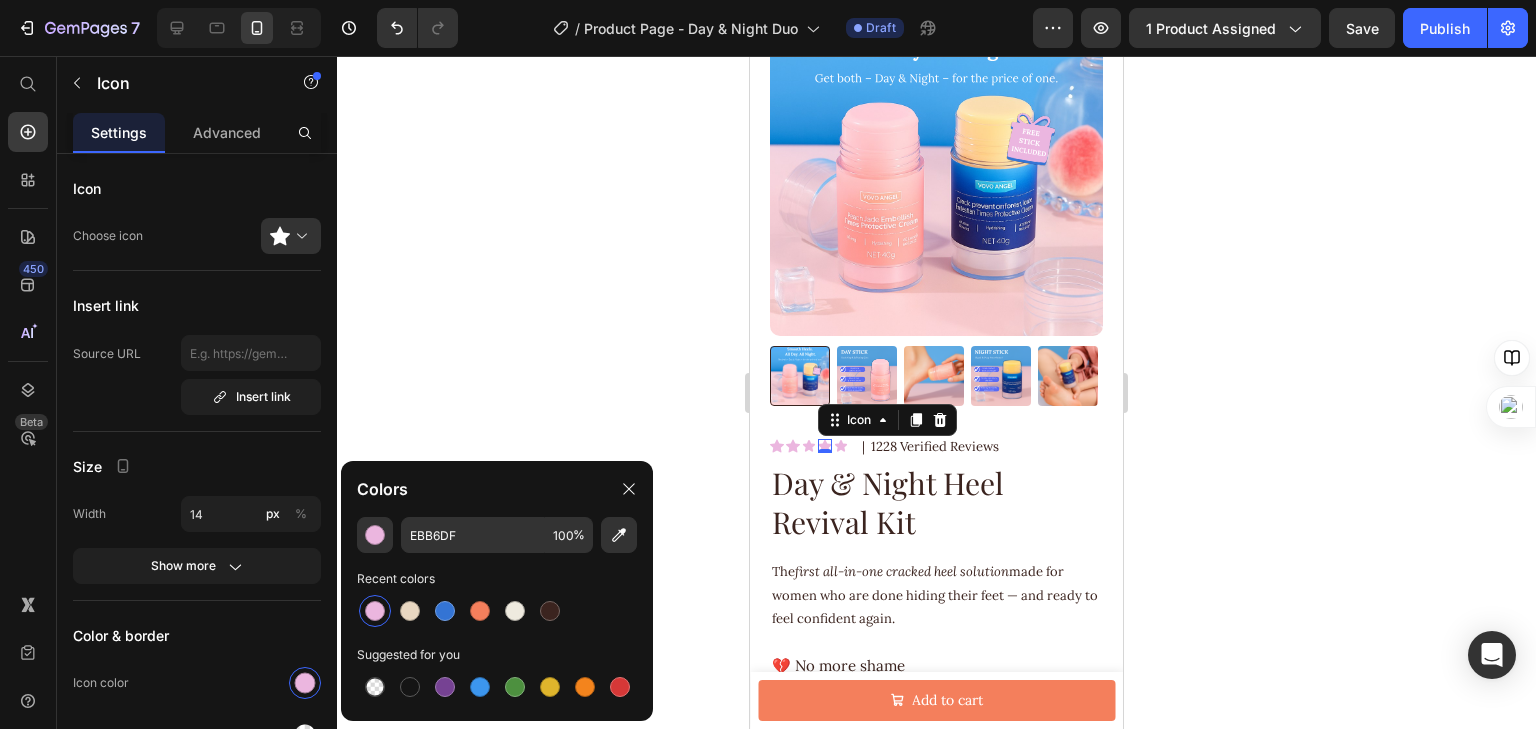 click 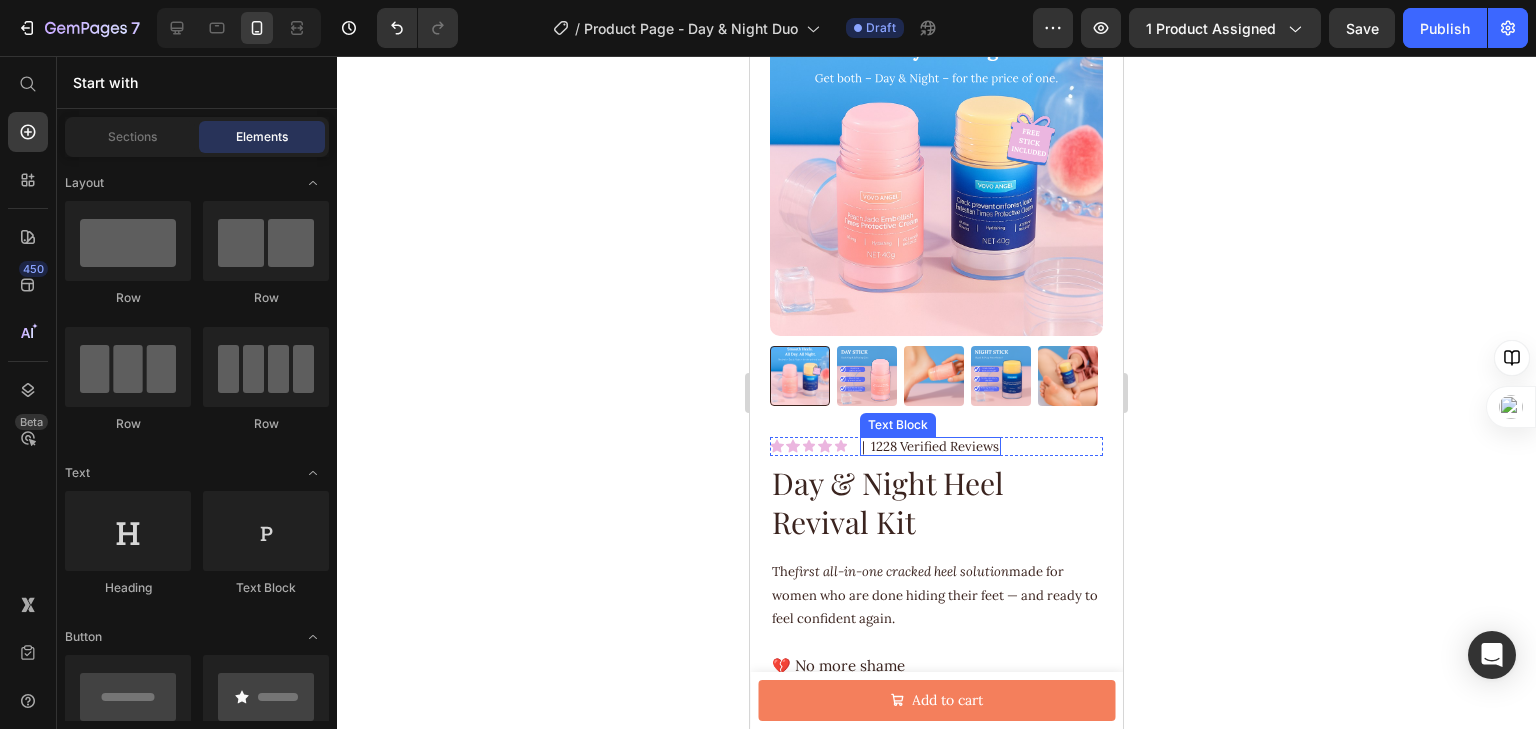 click on "|  1228 Verified Reviews" at bounding box center (930, 447) 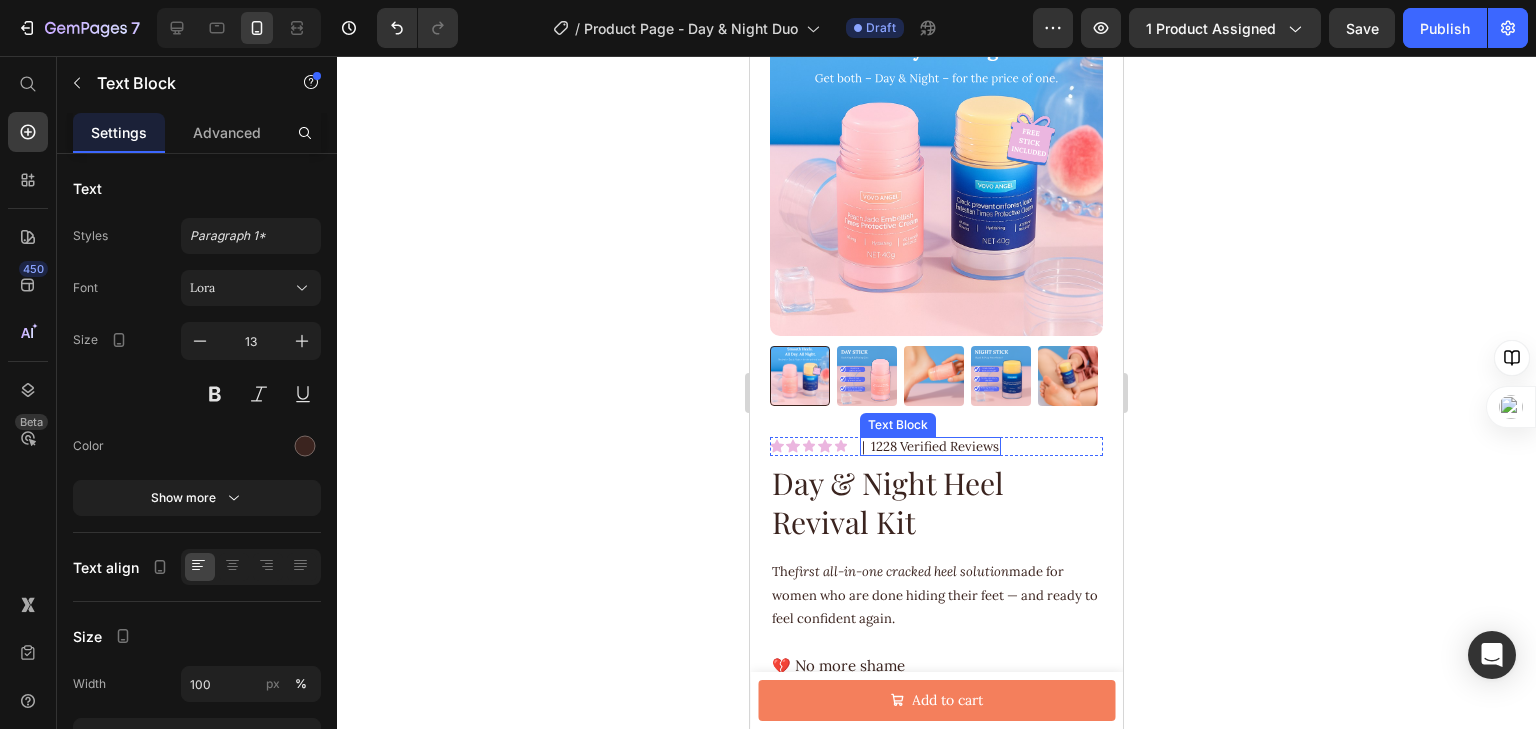 click on "|  1228 Verified Reviews" at bounding box center [930, 447] 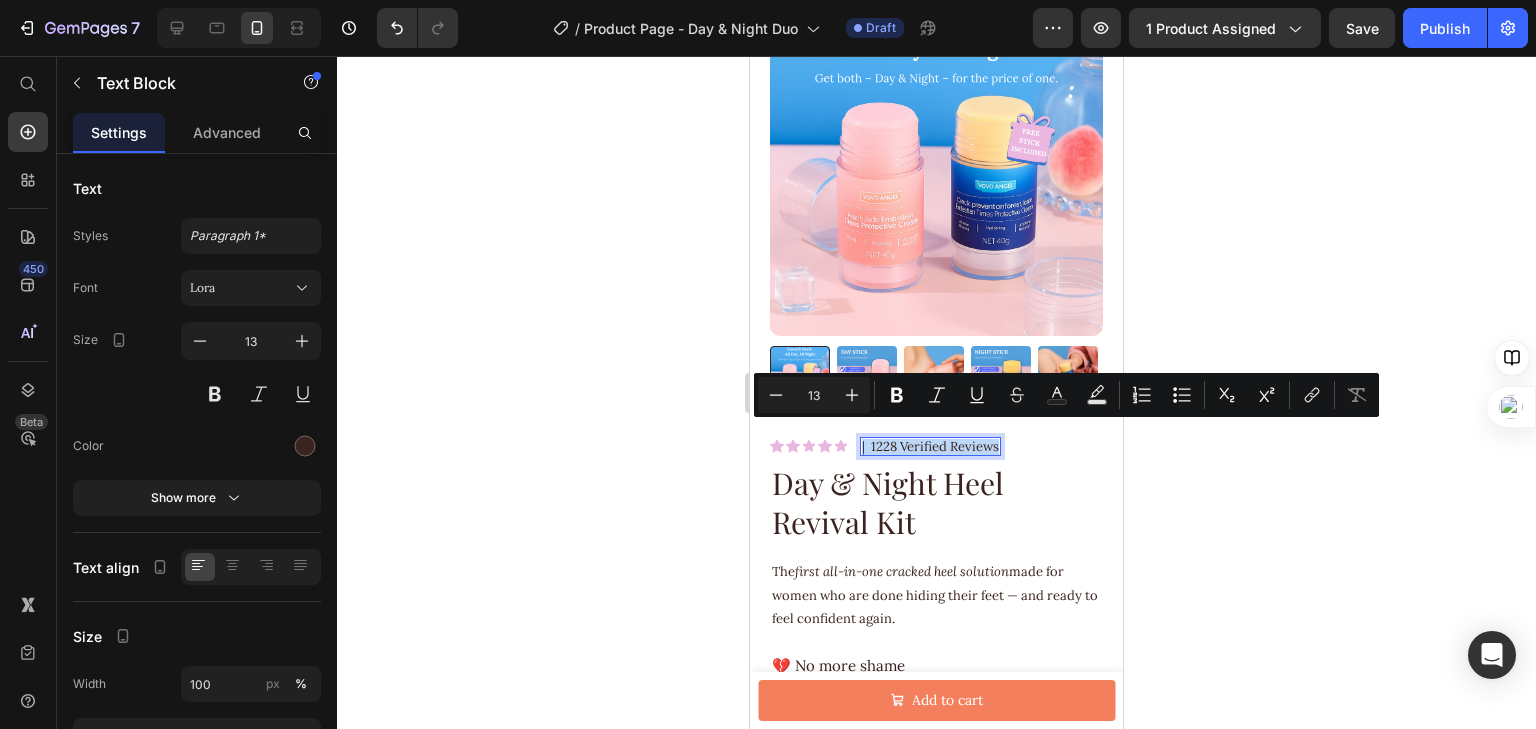 click on "|  1228 Verified Reviews" at bounding box center [930, 447] 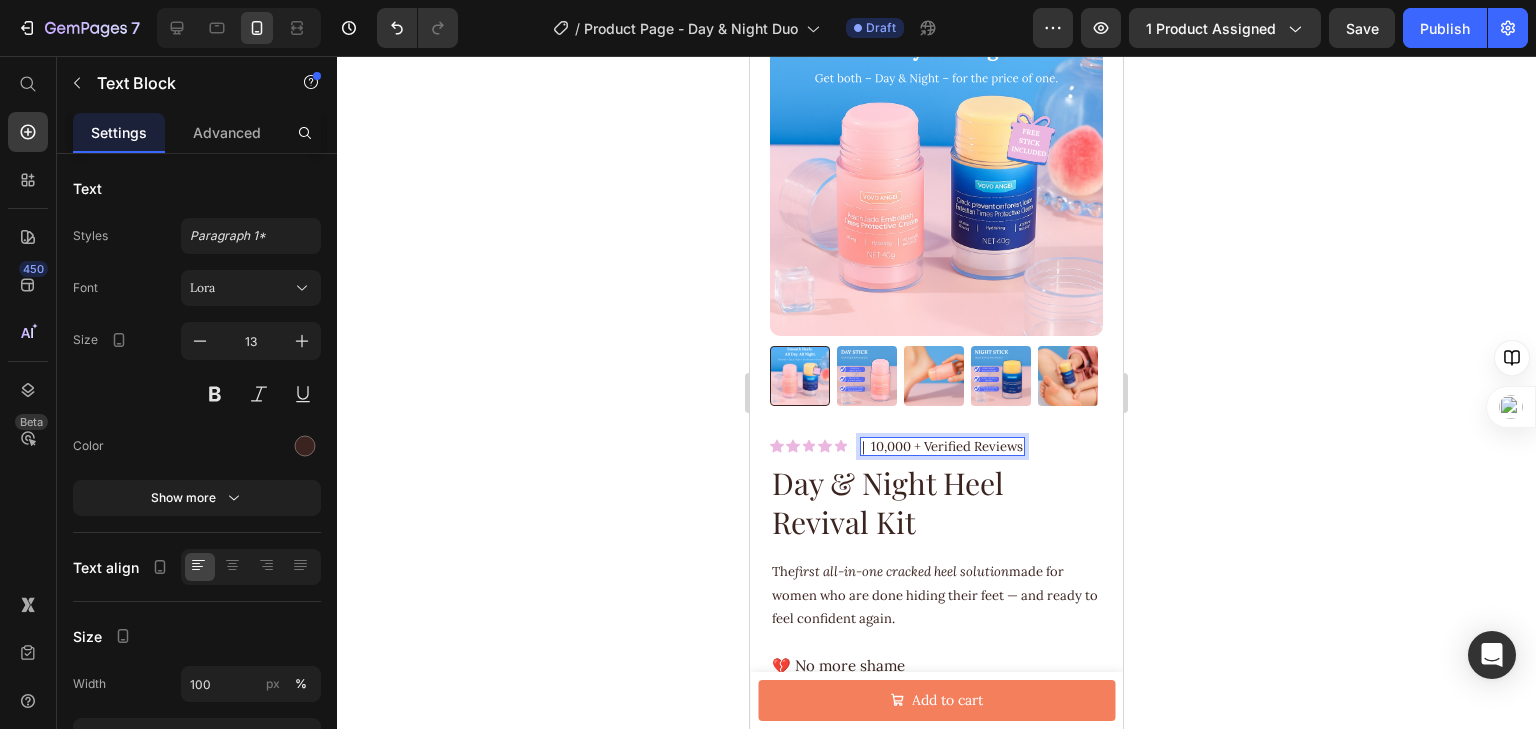 click 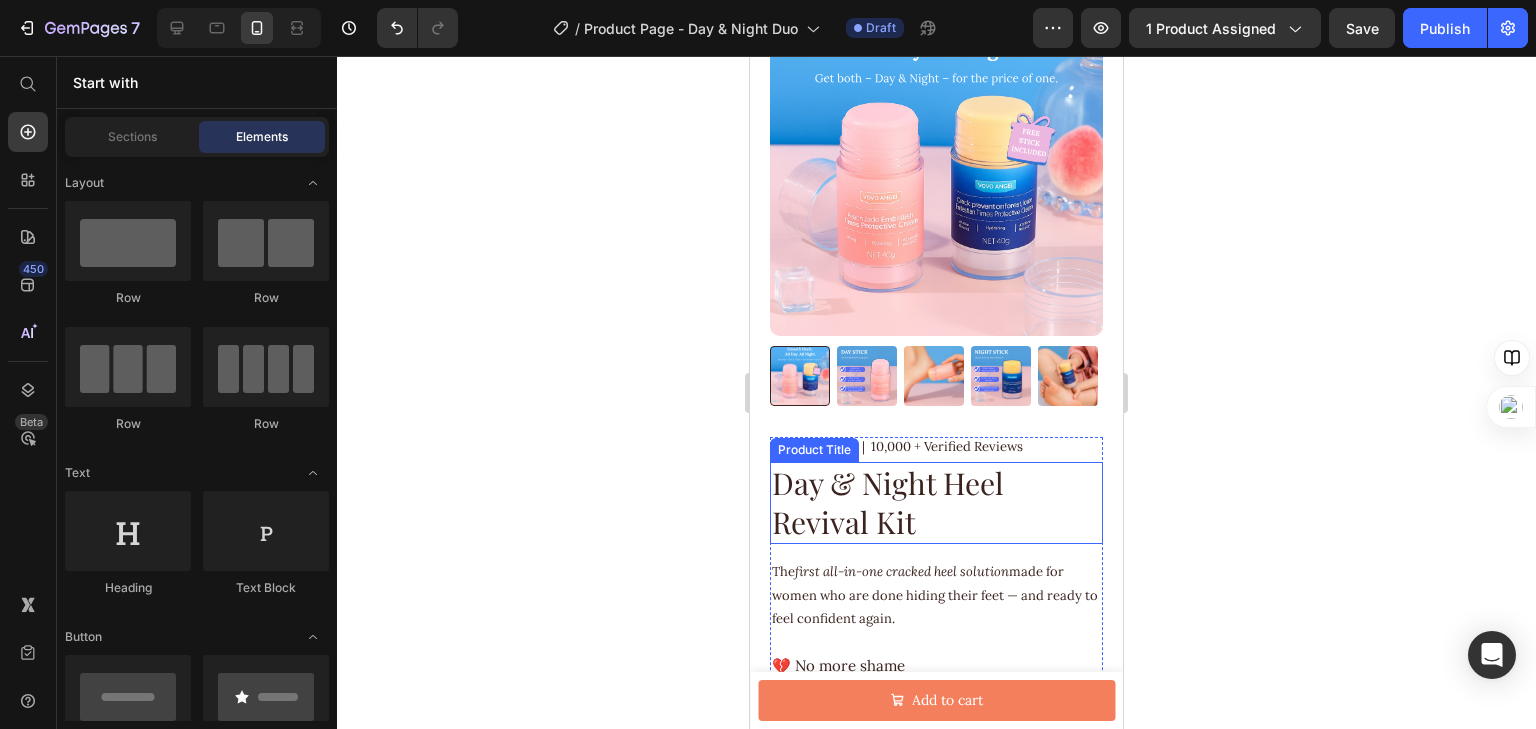 scroll, scrollTop: 320, scrollLeft: 0, axis: vertical 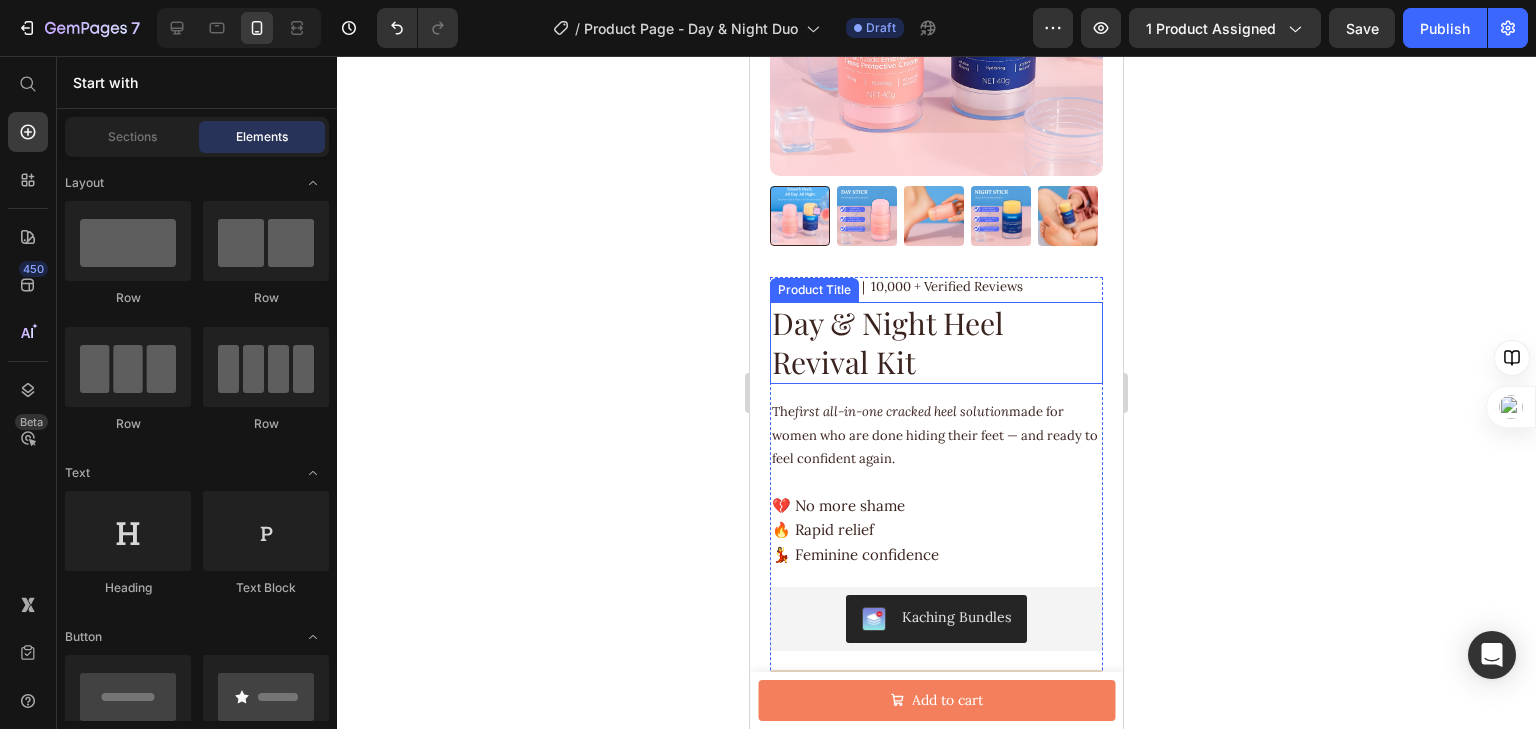 click on "Day & Night Heel Revival Kit" at bounding box center [936, 343] 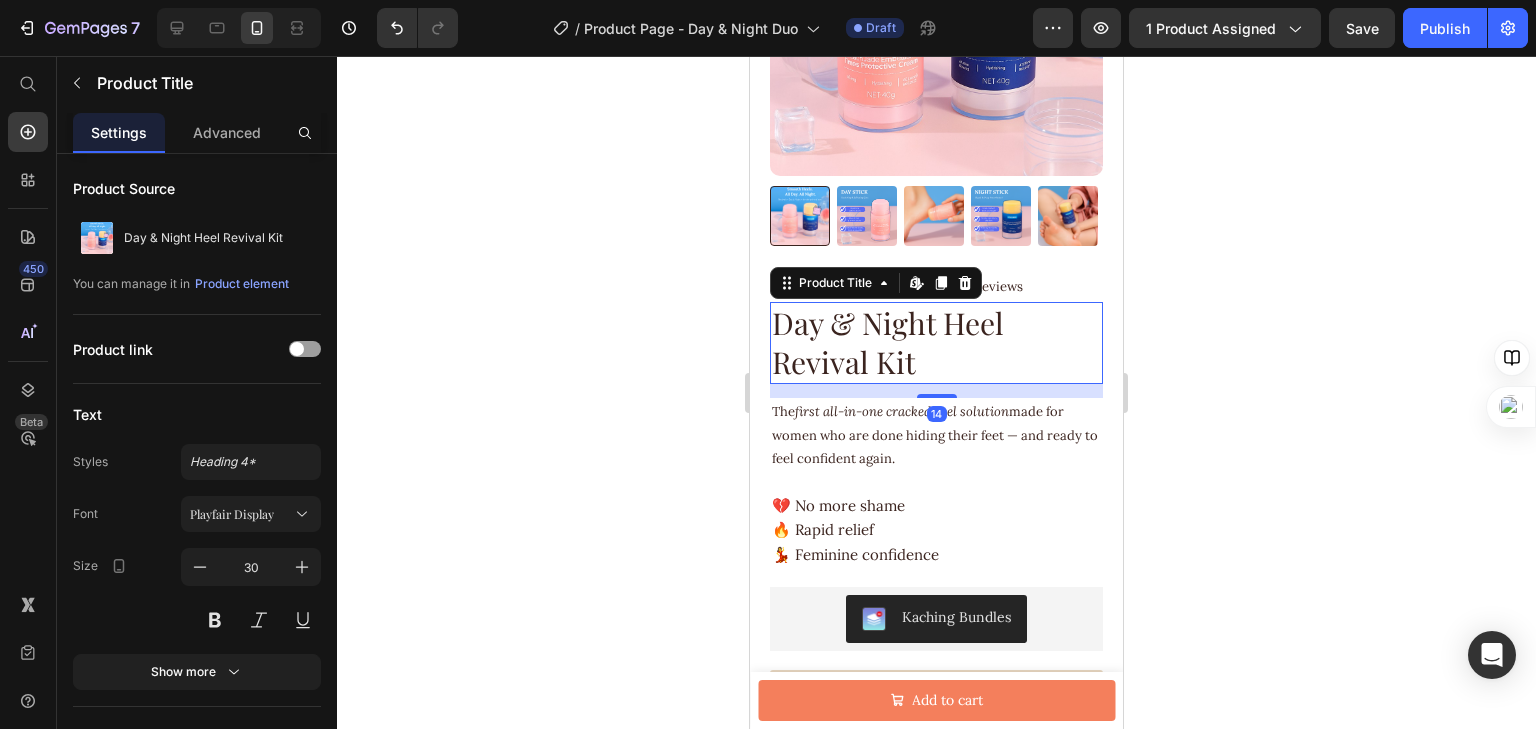 click 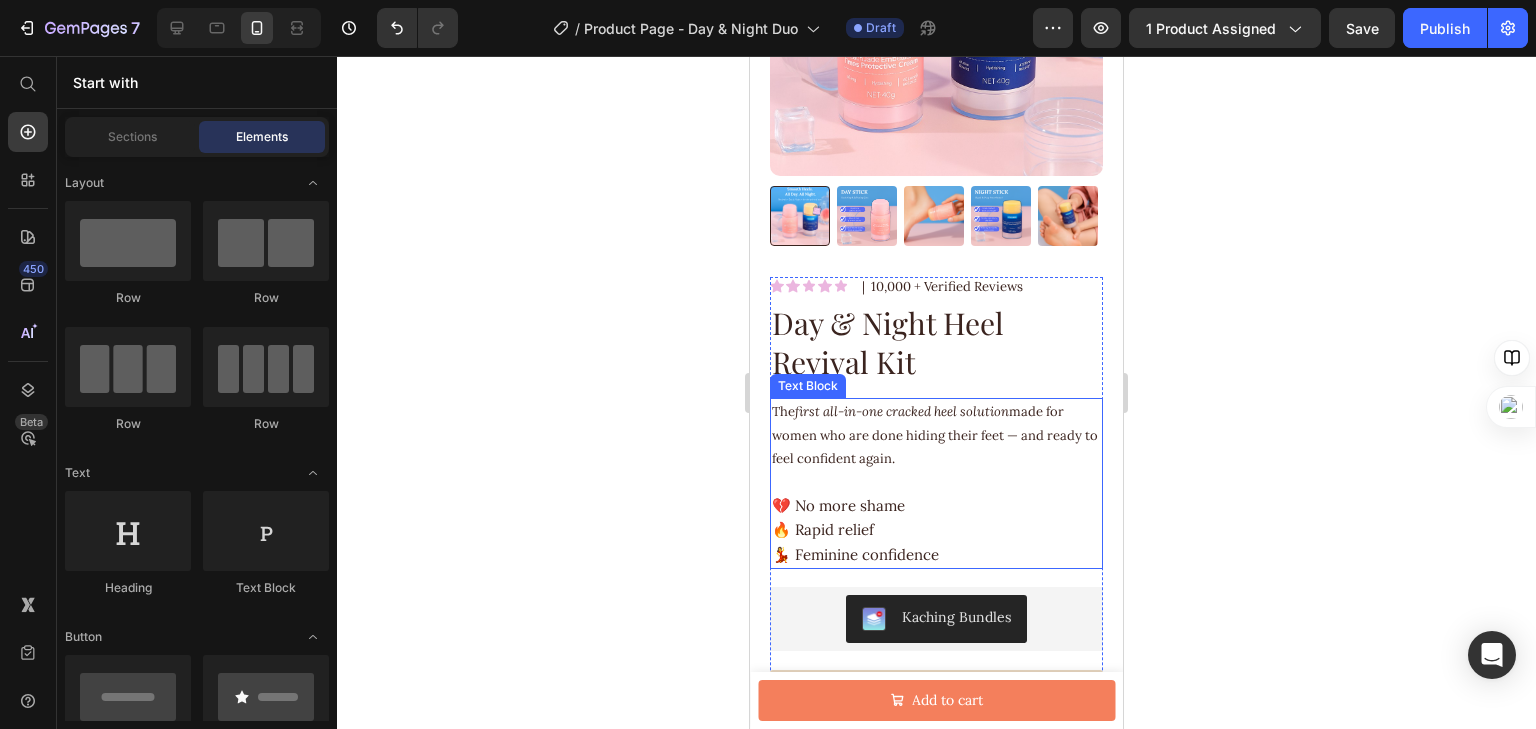 scroll, scrollTop: 480, scrollLeft: 0, axis: vertical 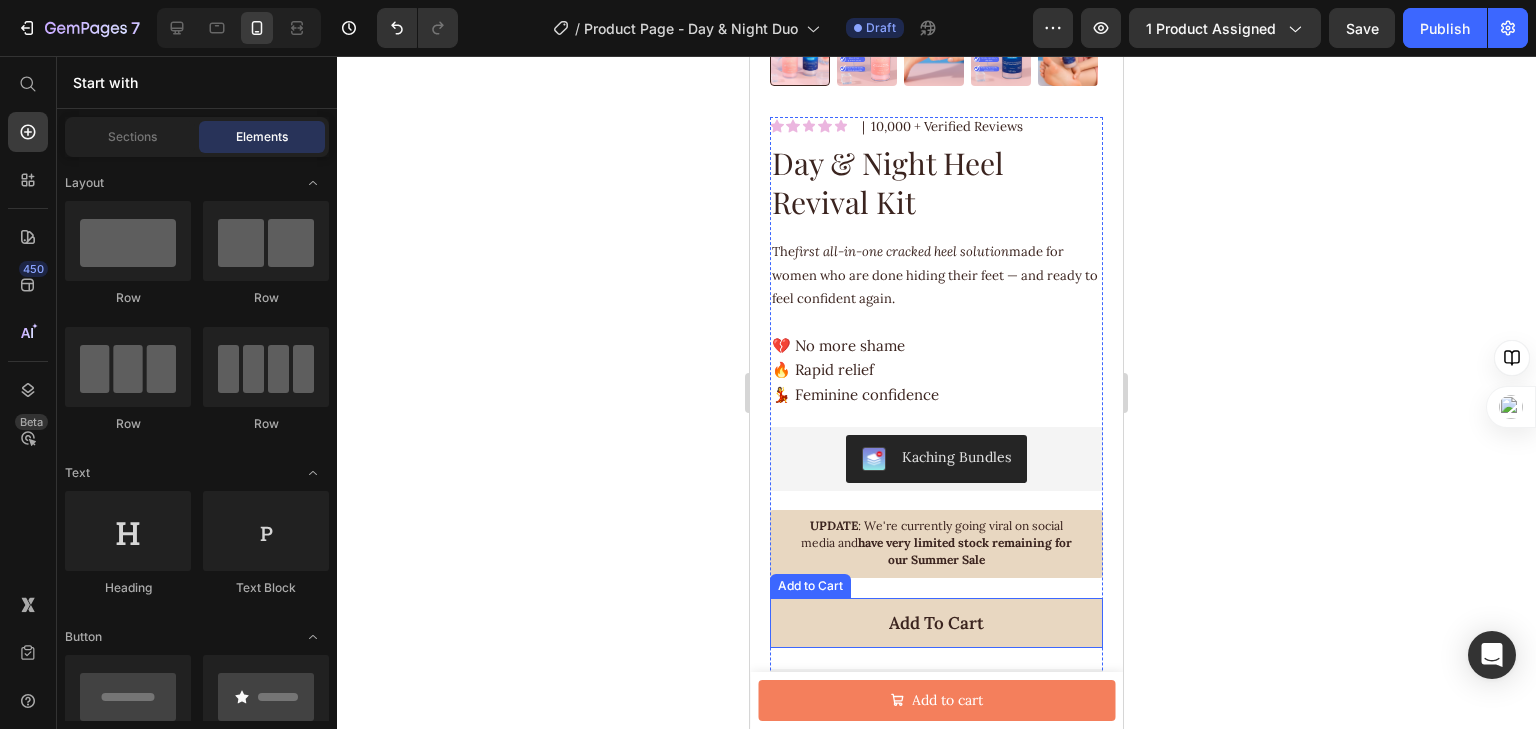 click on "add to cart" at bounding box center [936, 623] 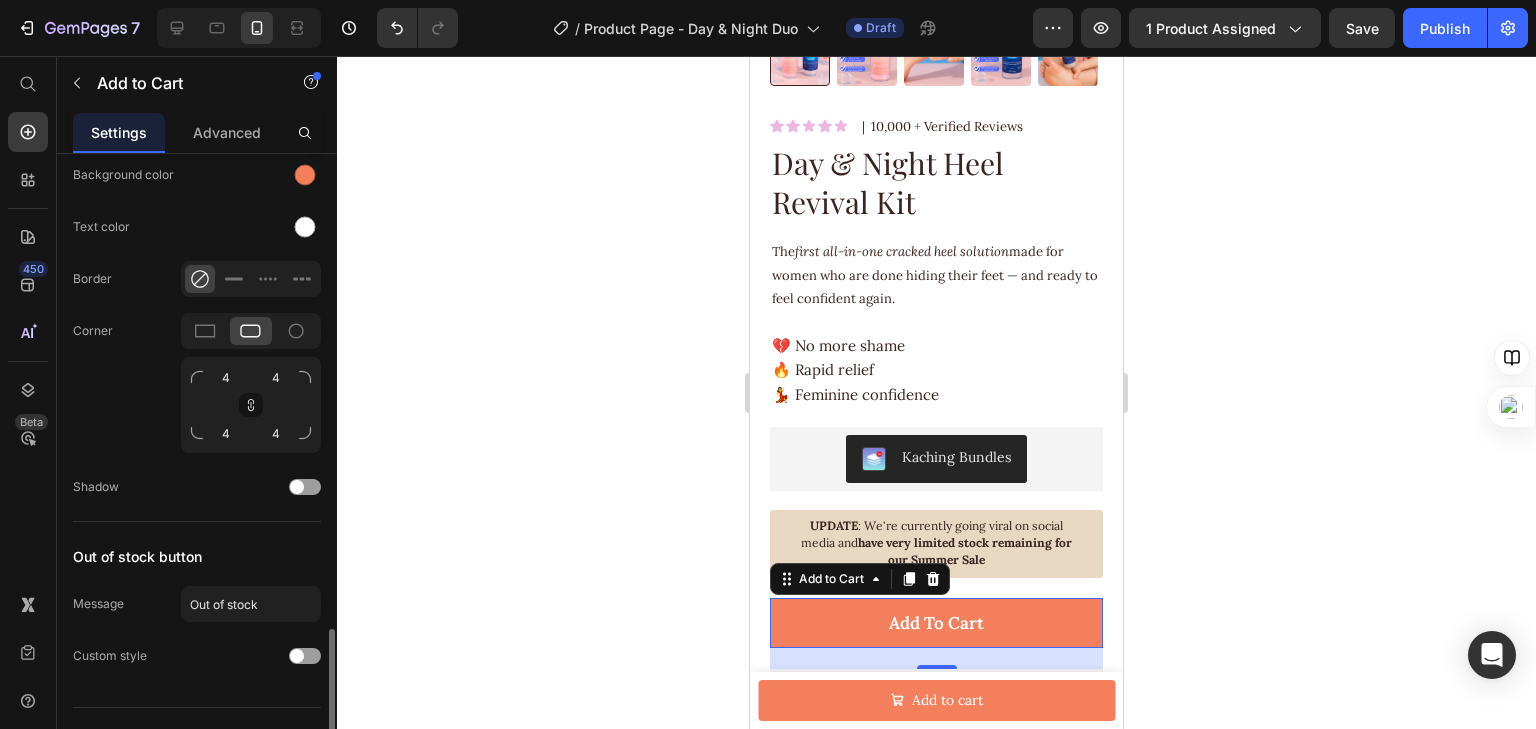 scroll, scrollTop: 1840, scrollLeft: 0, axis: vertical 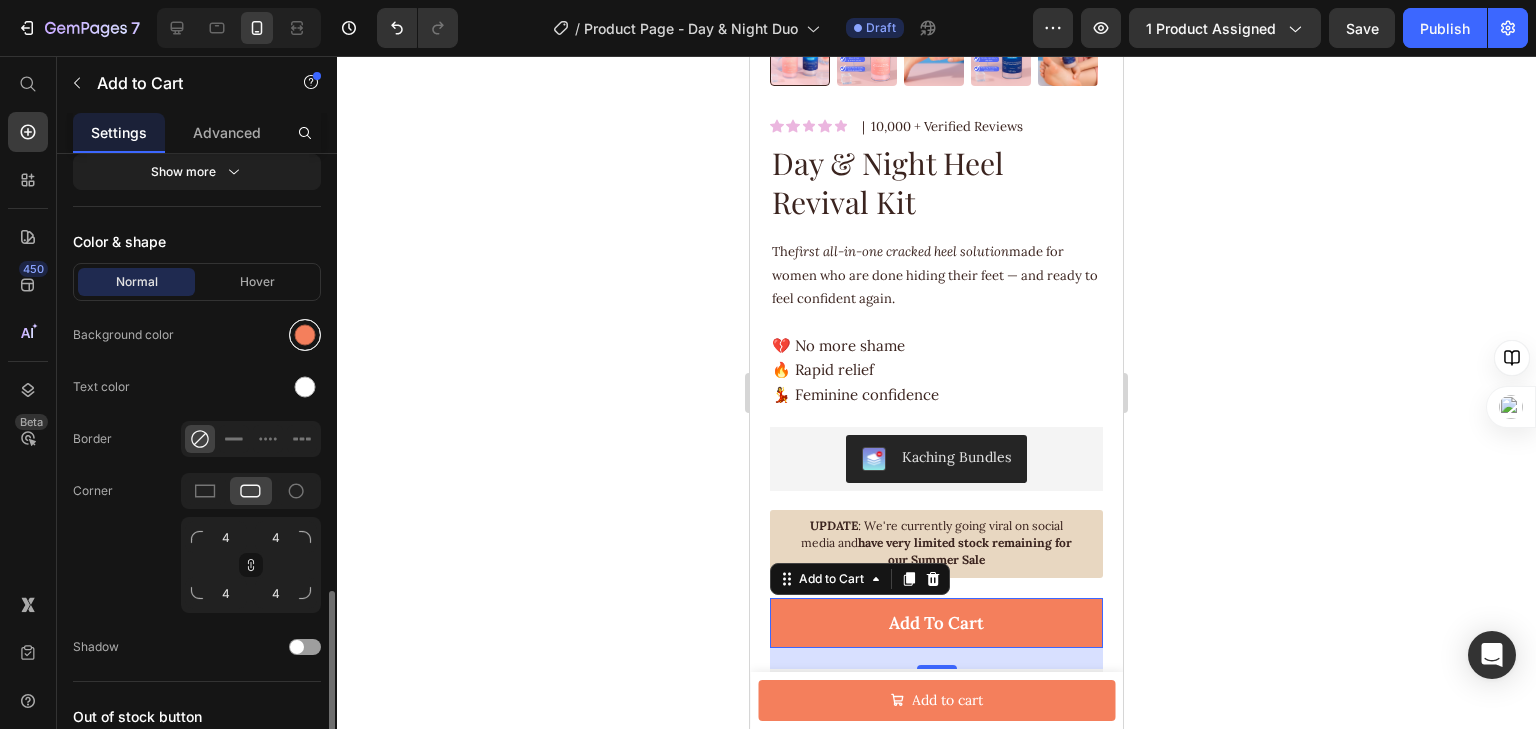 click at bounding box center [305, 335] 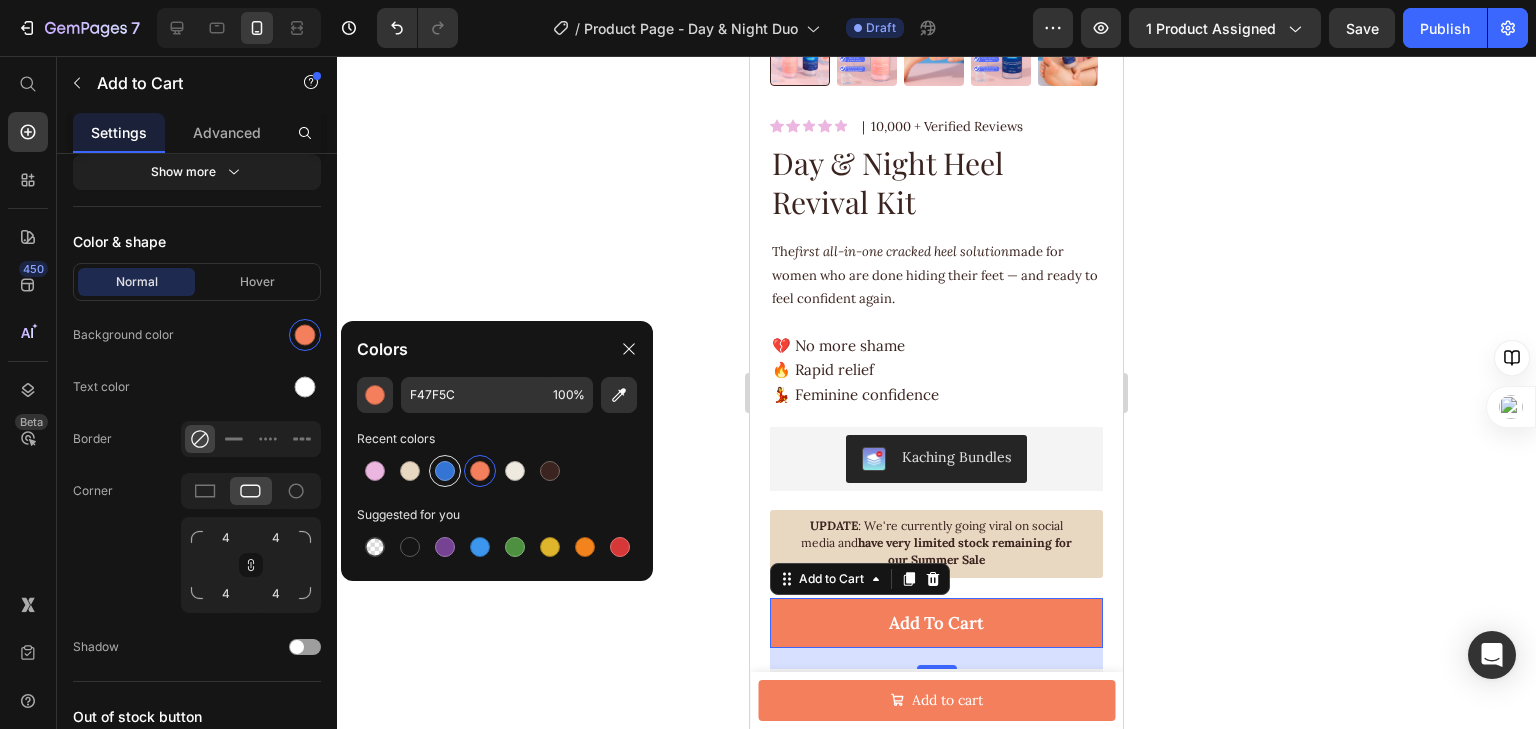 click at bounding box center (445, 471) 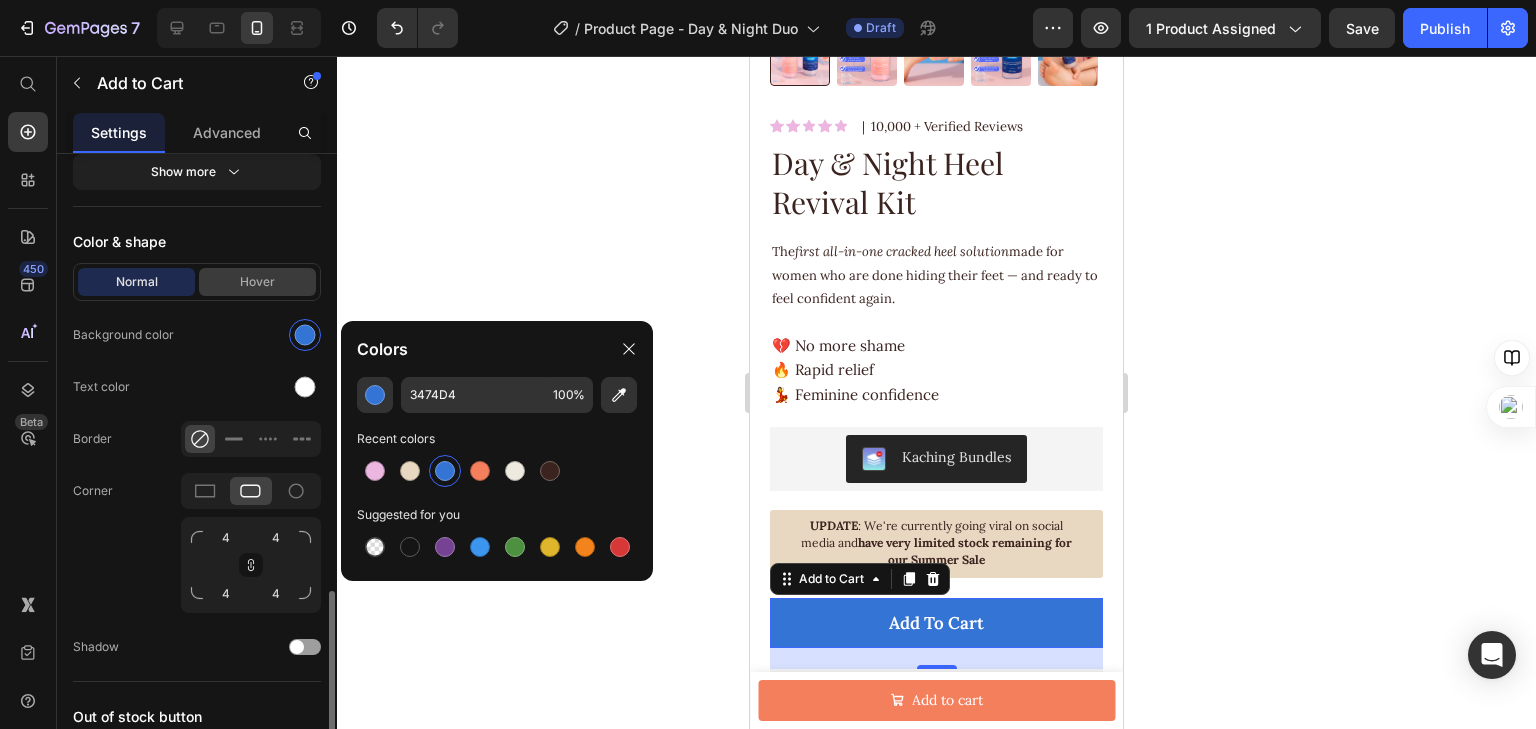 drag, startPoint x: 255, startPoint y: 264, endPoint x: 301, endPoint y: 283, distance: 49.76947 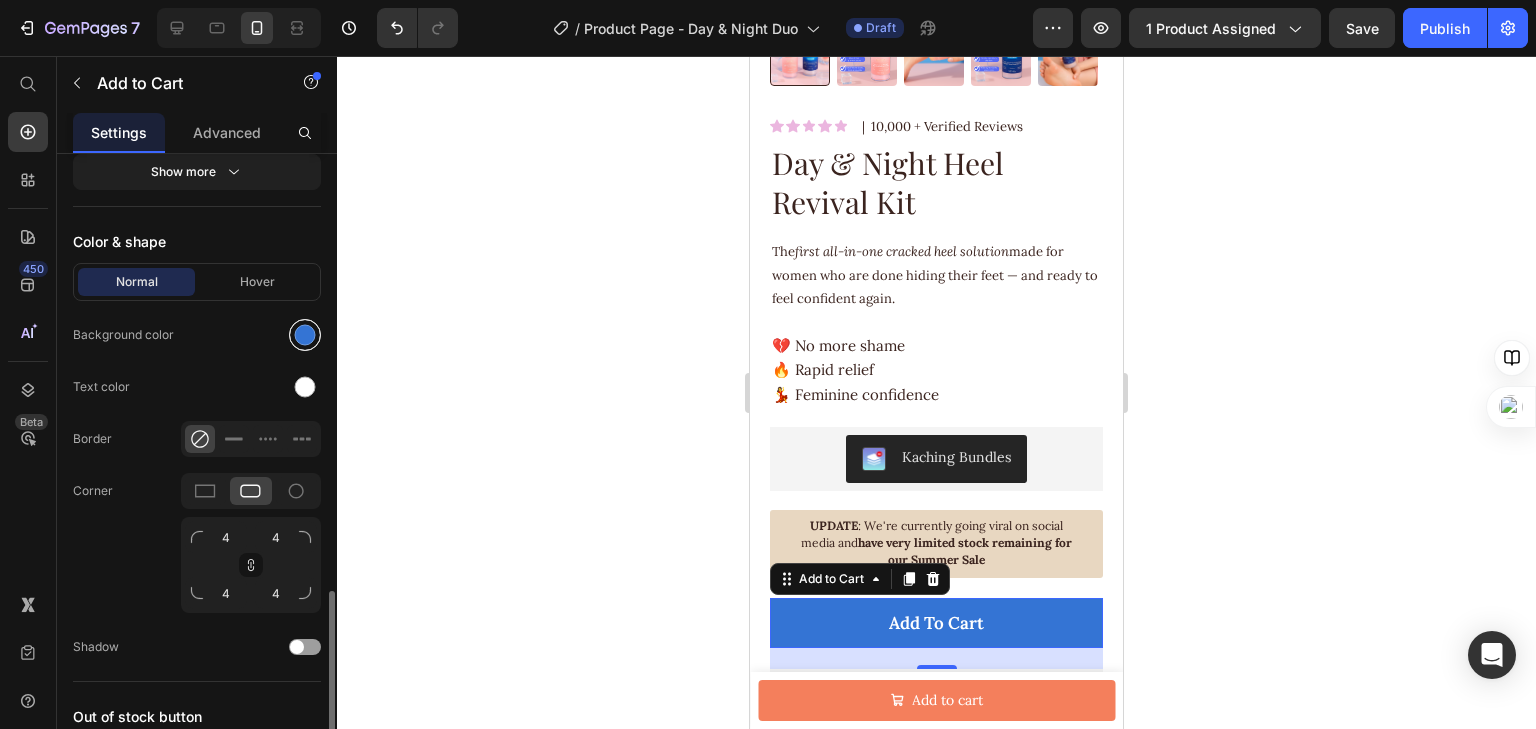 click at bounding box center (305, 335) 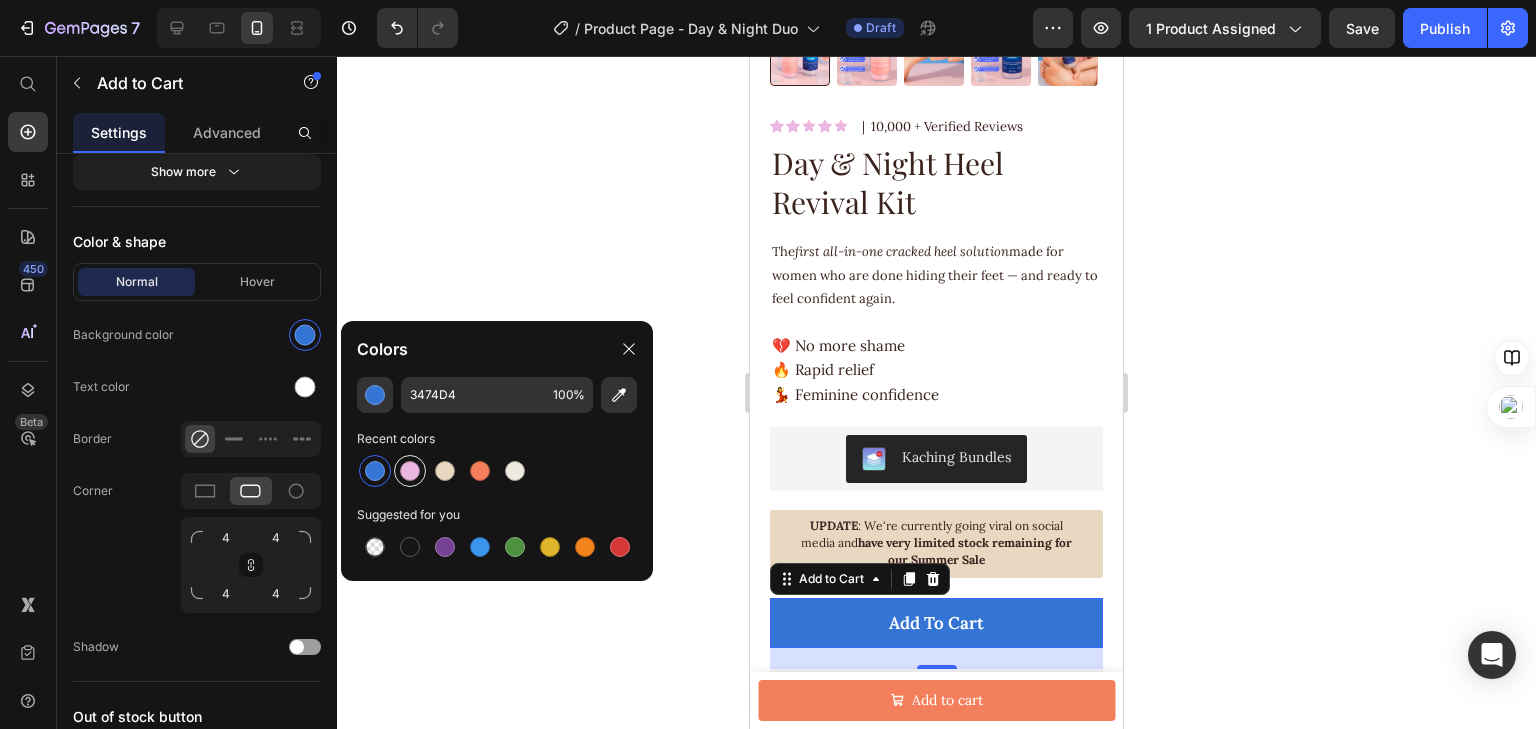 click at bounding box center (410, 471) 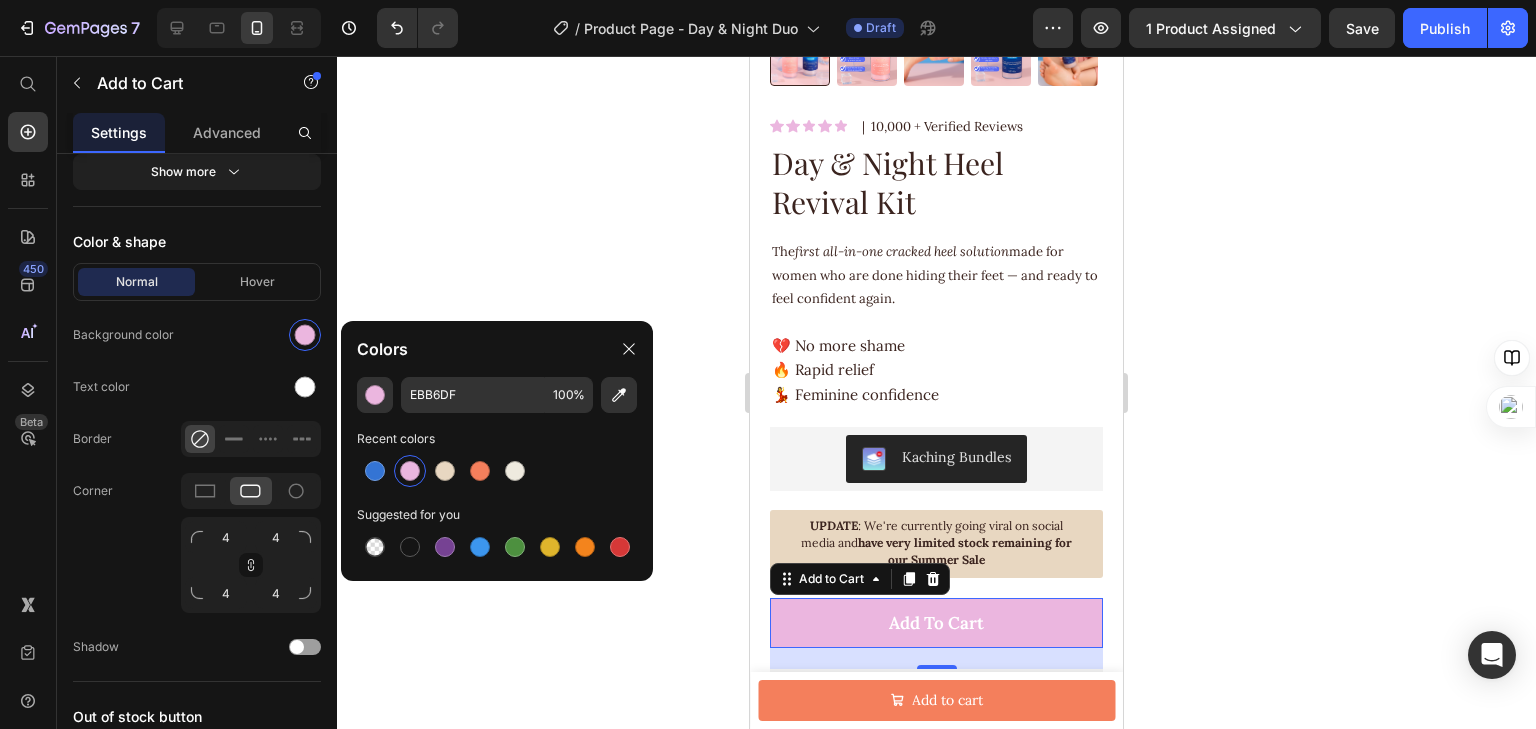 click 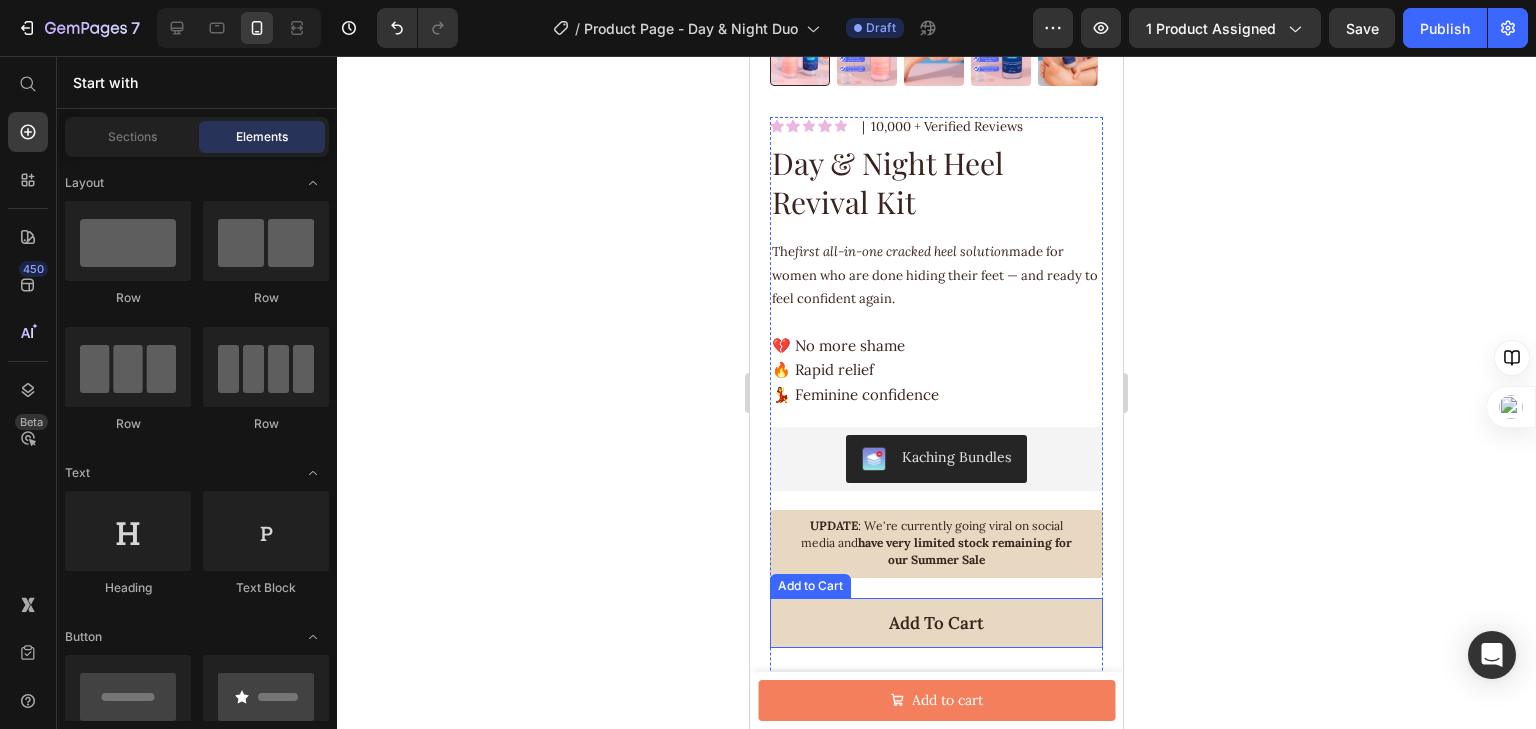 click on "add to cart" at bounding box center (936, 623) 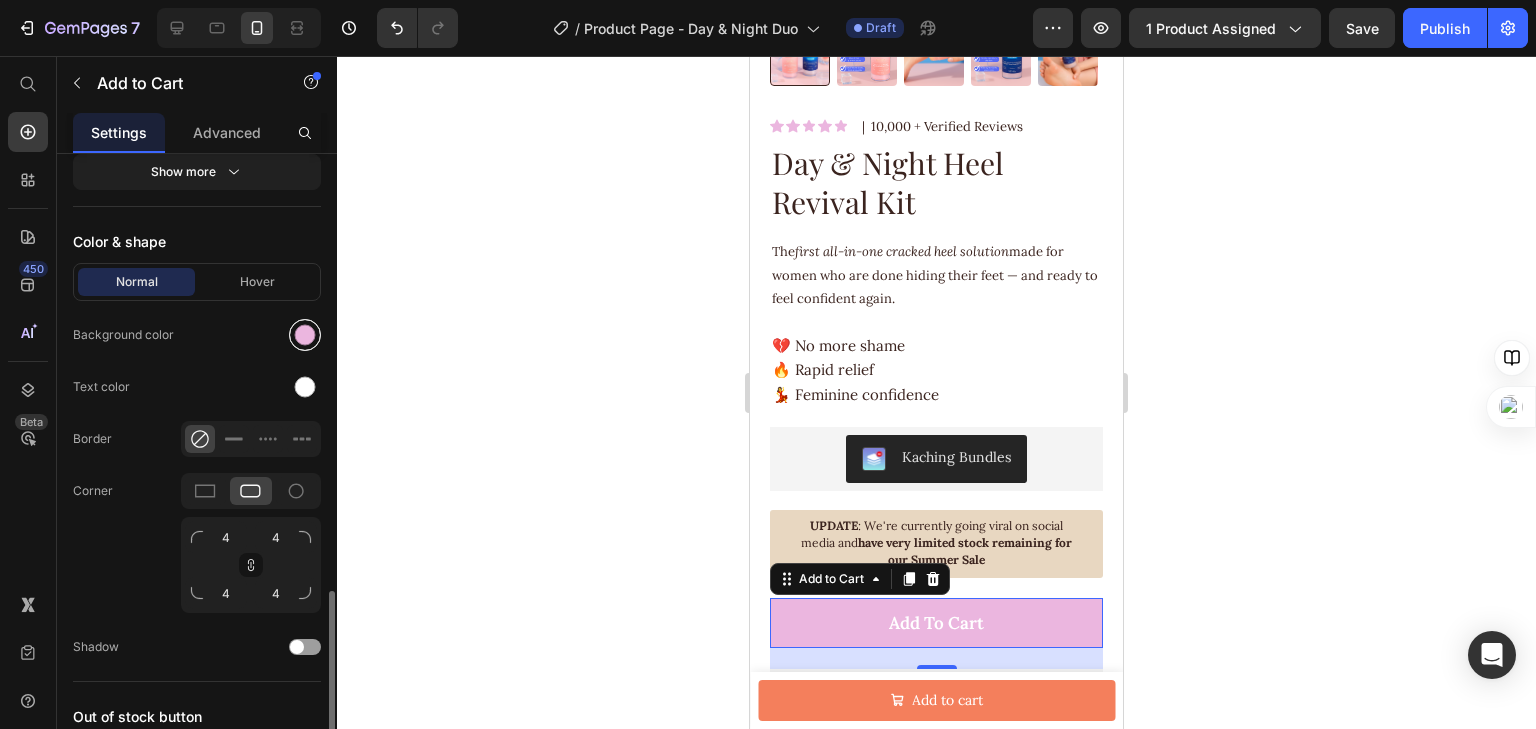 click at bounding box center [305, 335] 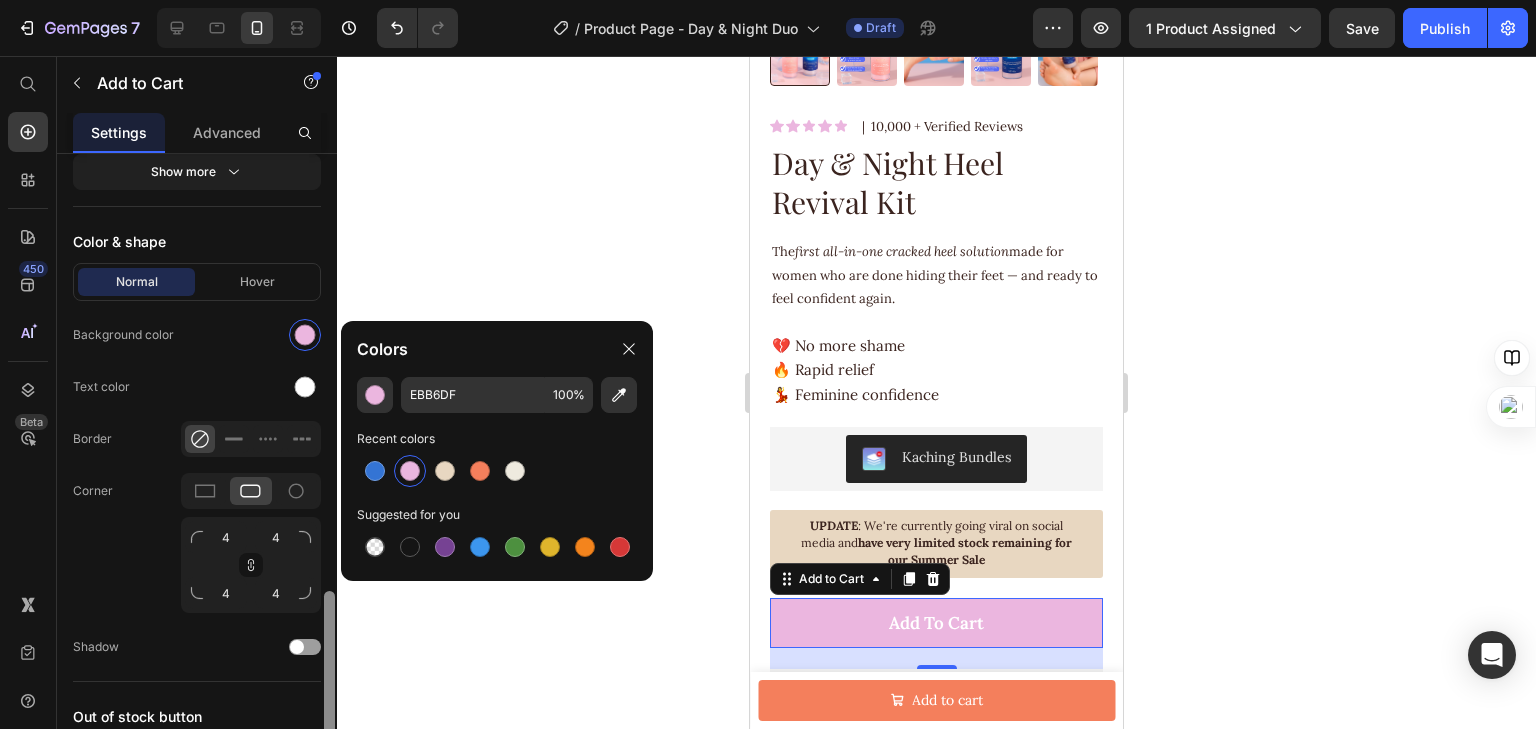 click at bounding box center [375, 471] 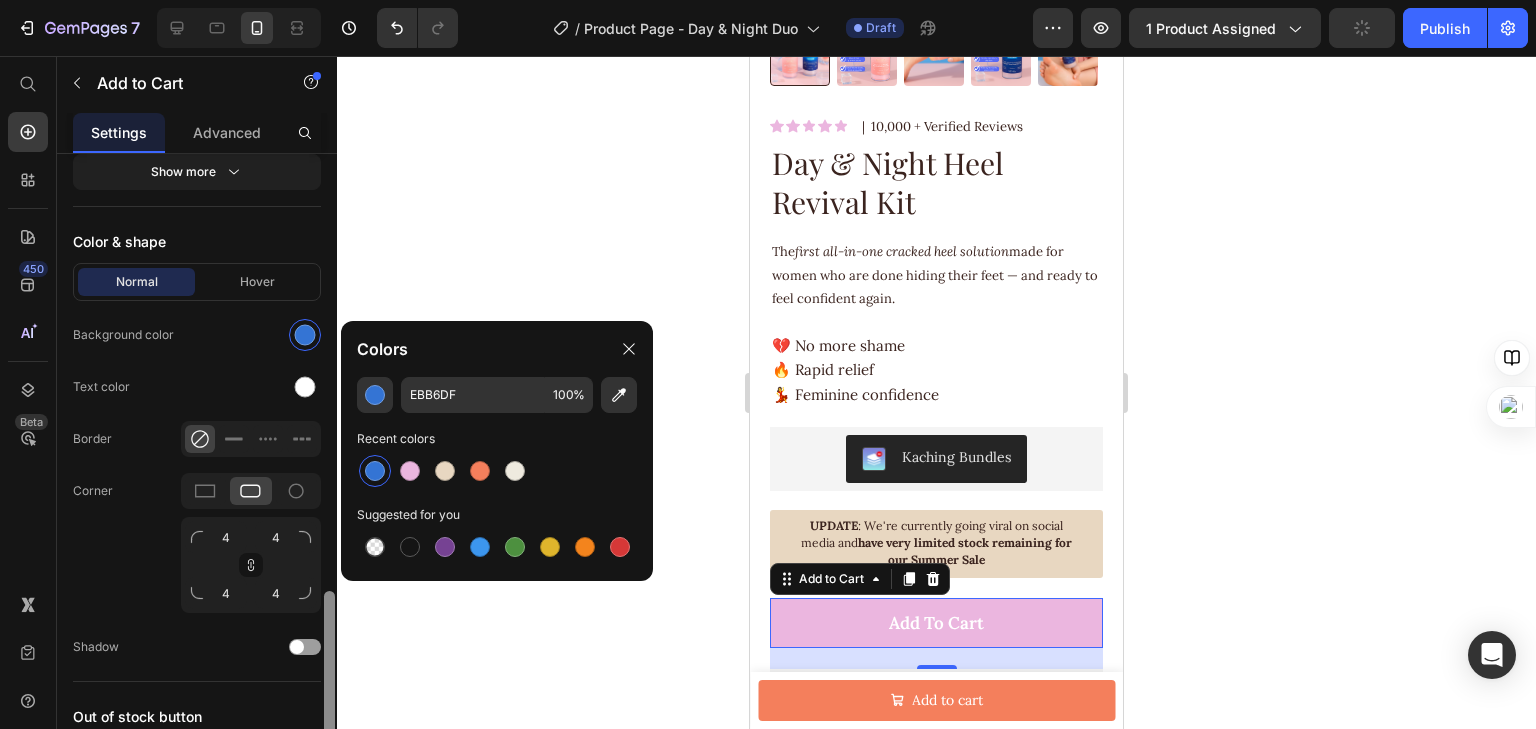 type on "3474D4" 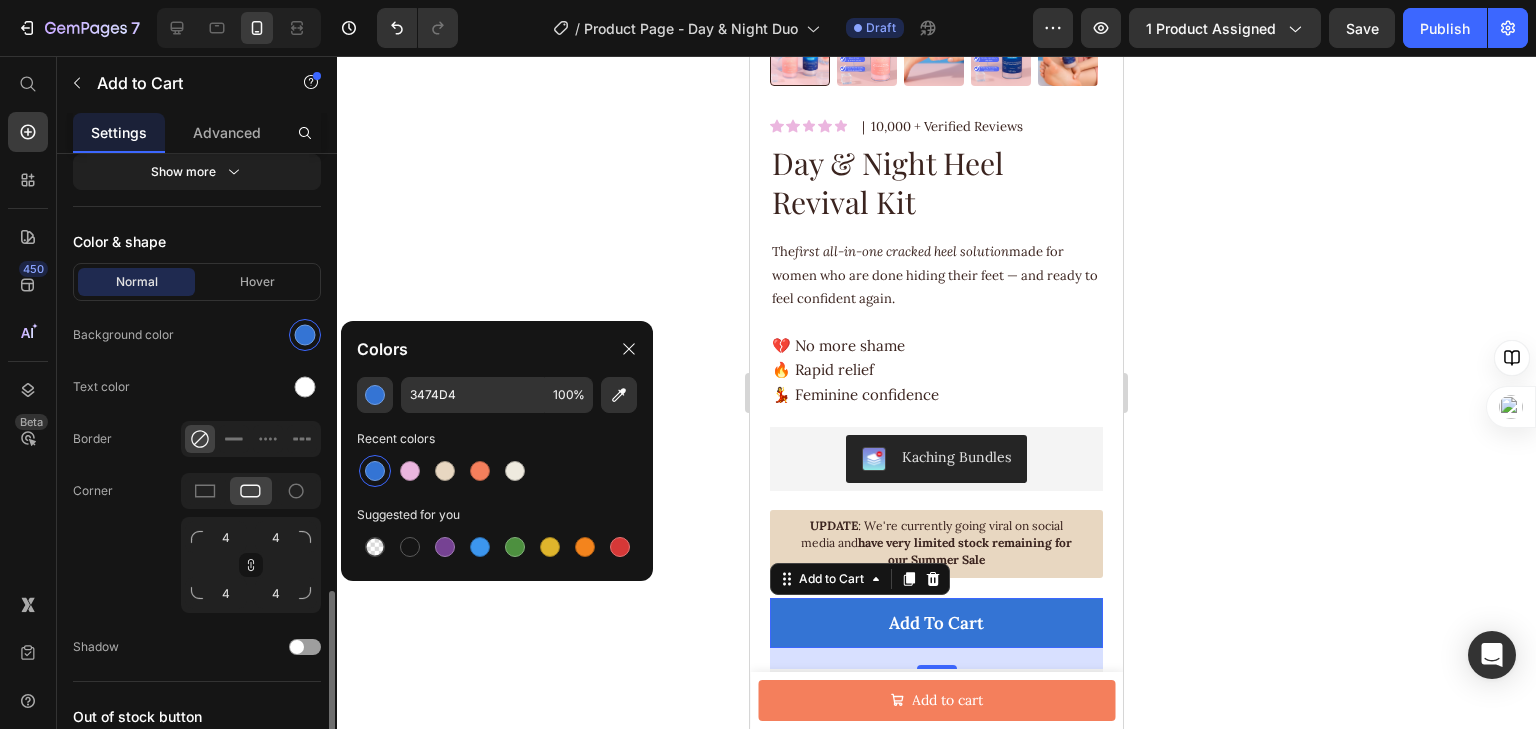 click on "Color & shape Normal Hover Background color Text color Border Corner 4 4 4 4 Shadow" 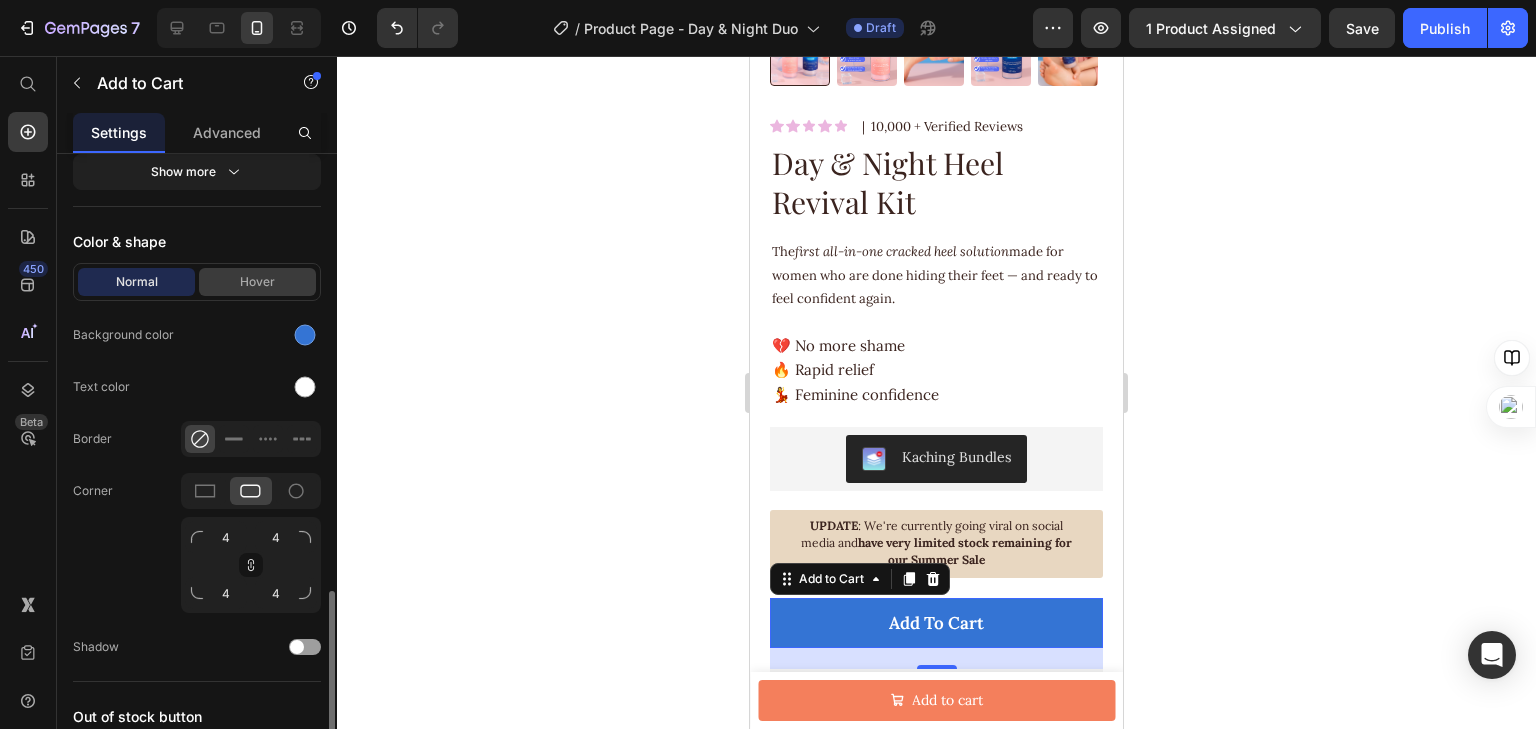 click on "Hover" at bounding box center (257, 282) 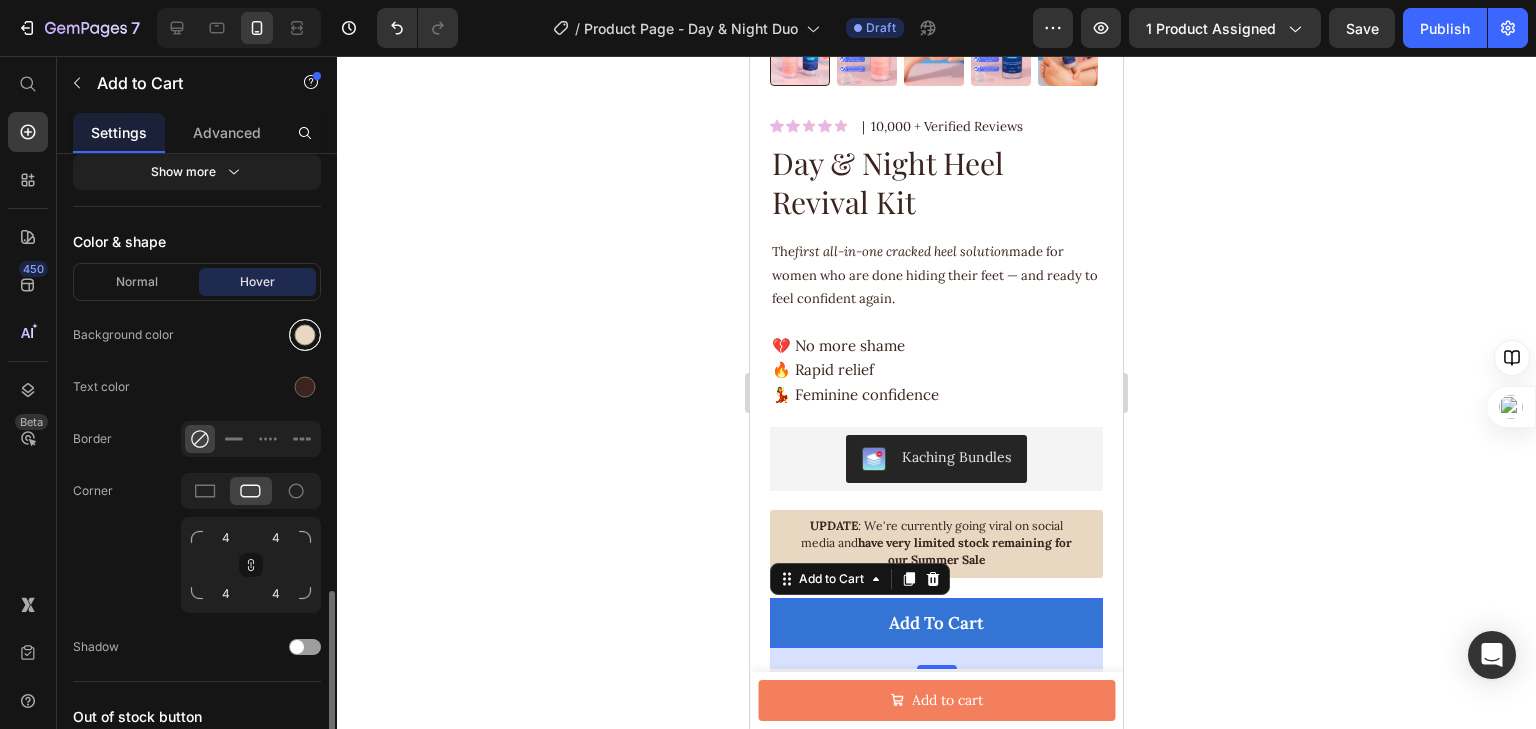 click at bounding box center [305, 335] 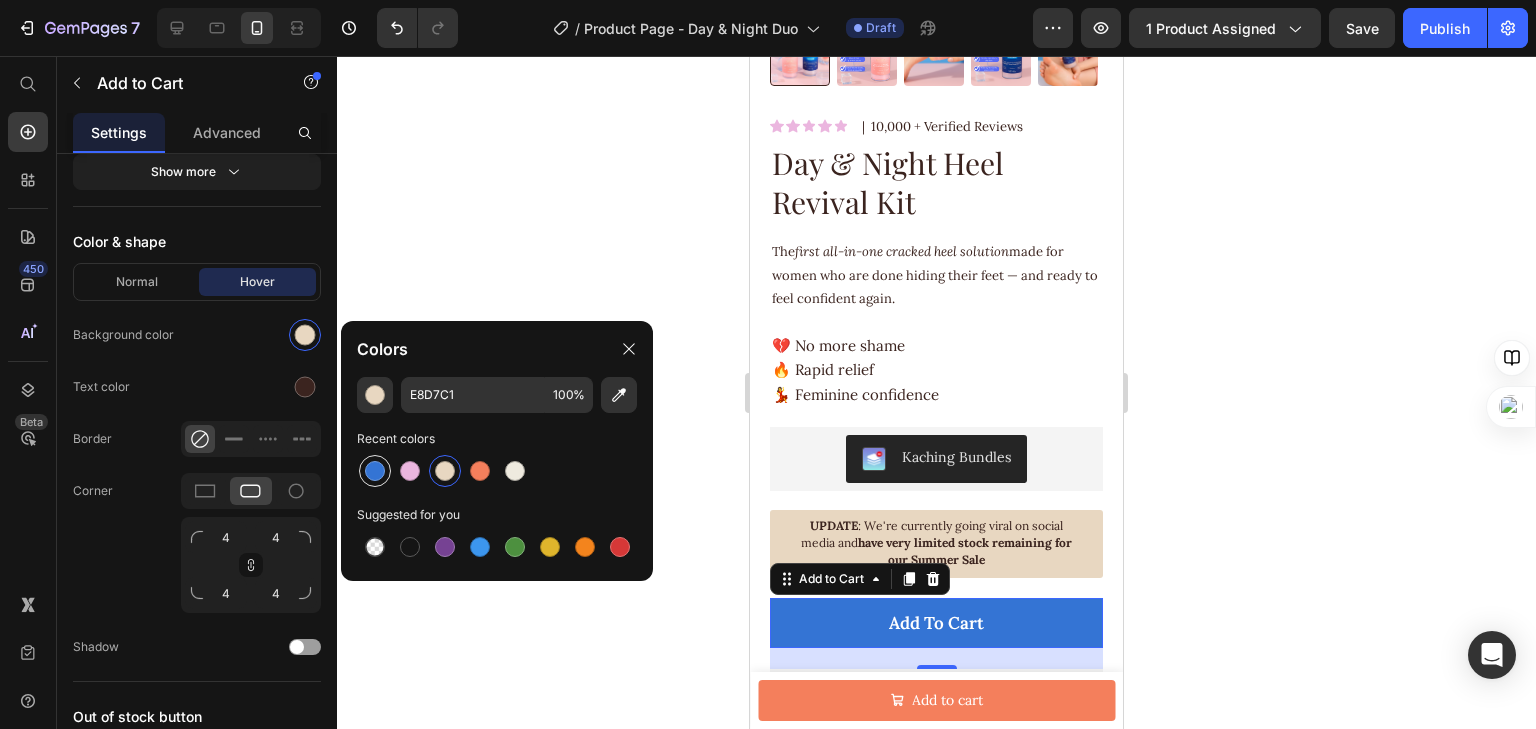click at bounding box center (375, 471) 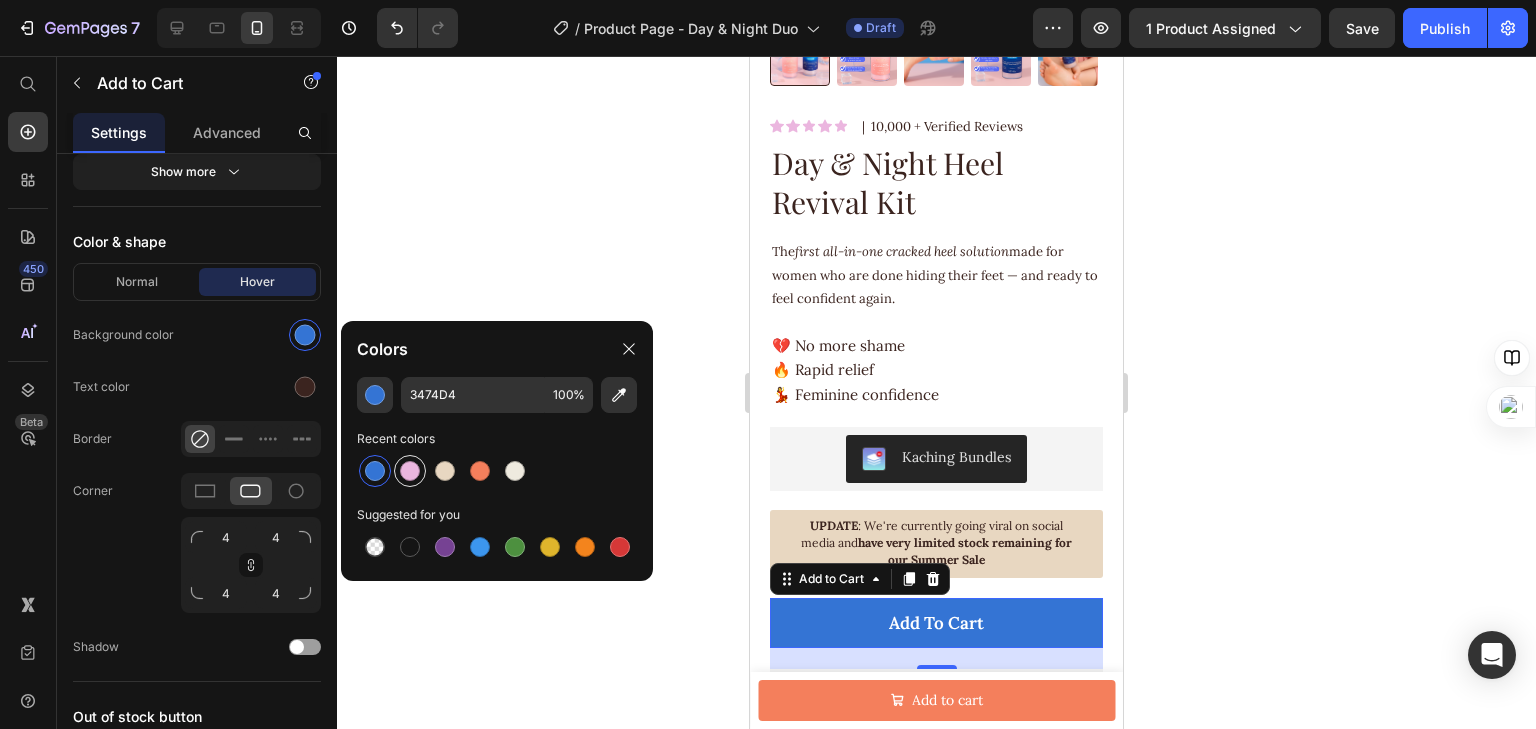 click at bounding box center (410, 471) 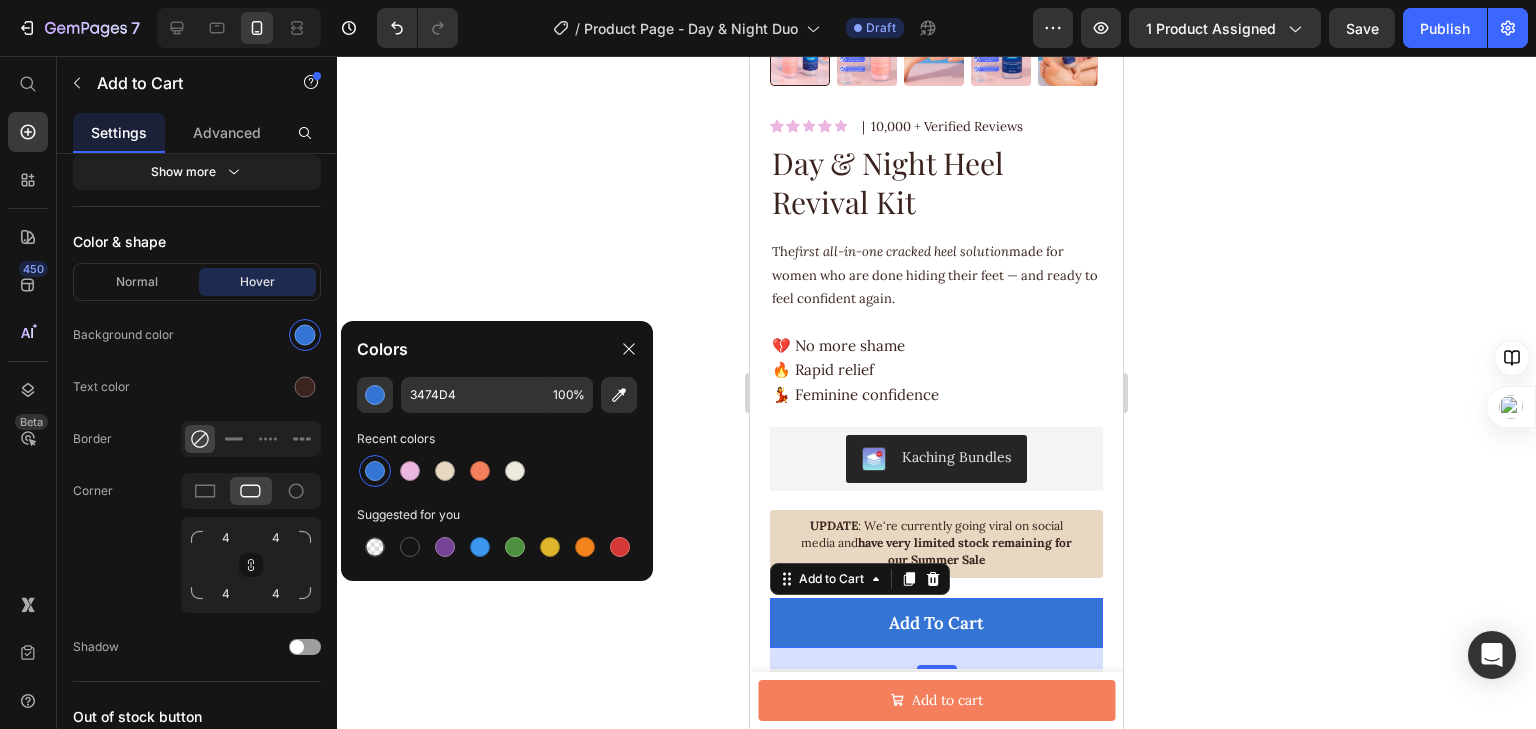 type on "EBB6DF" 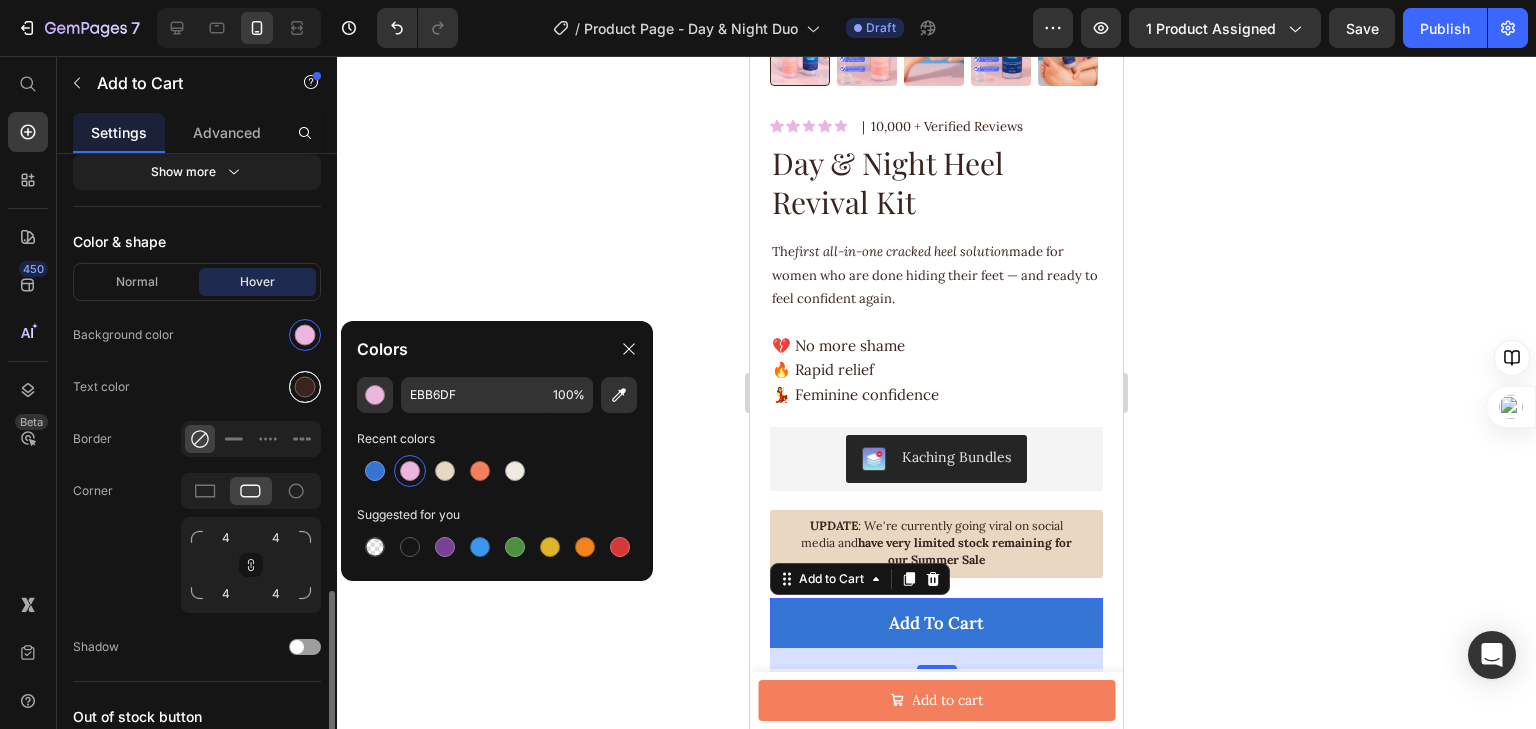click at bounding box center [305, 387] 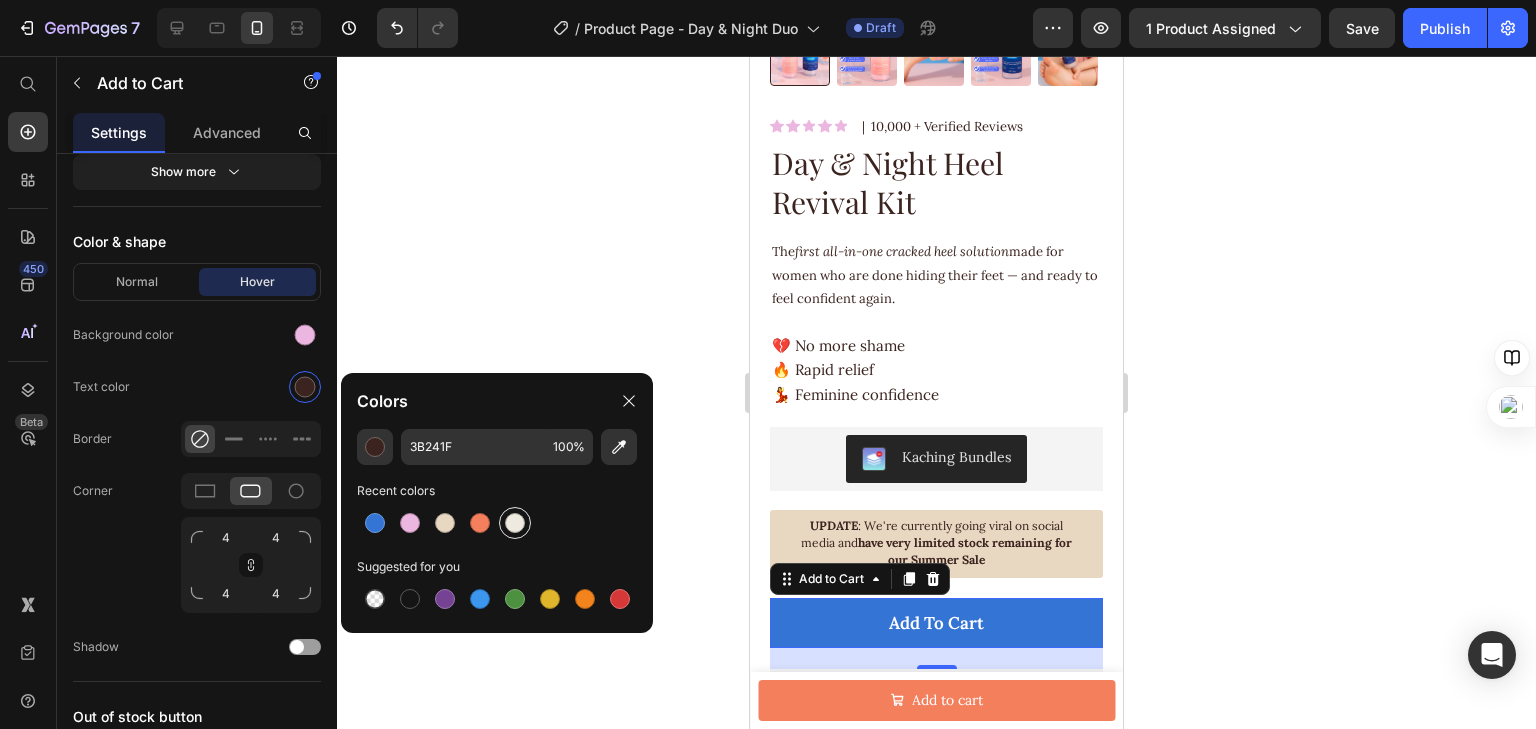 click at bounding box center (515, 523) 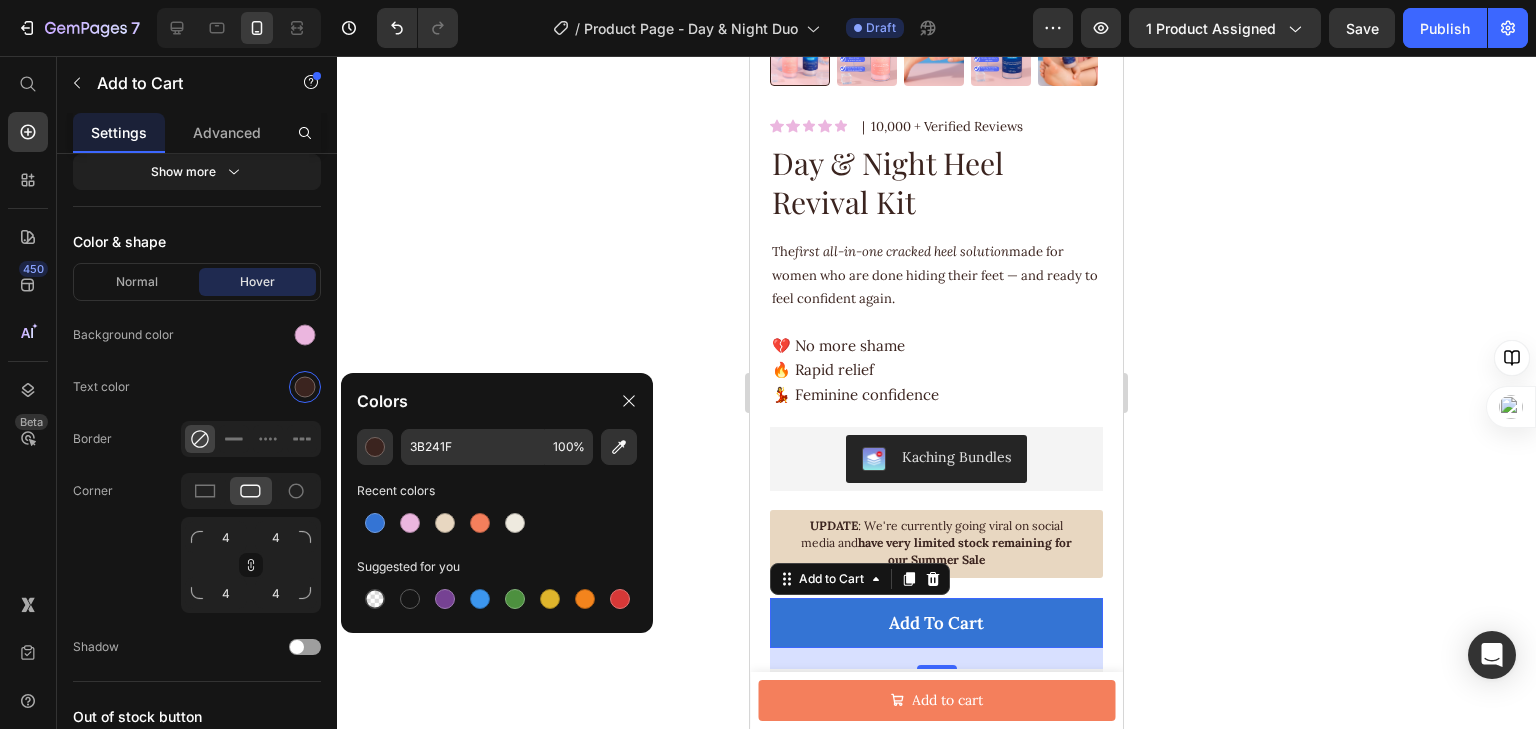 type on "EEEADF" 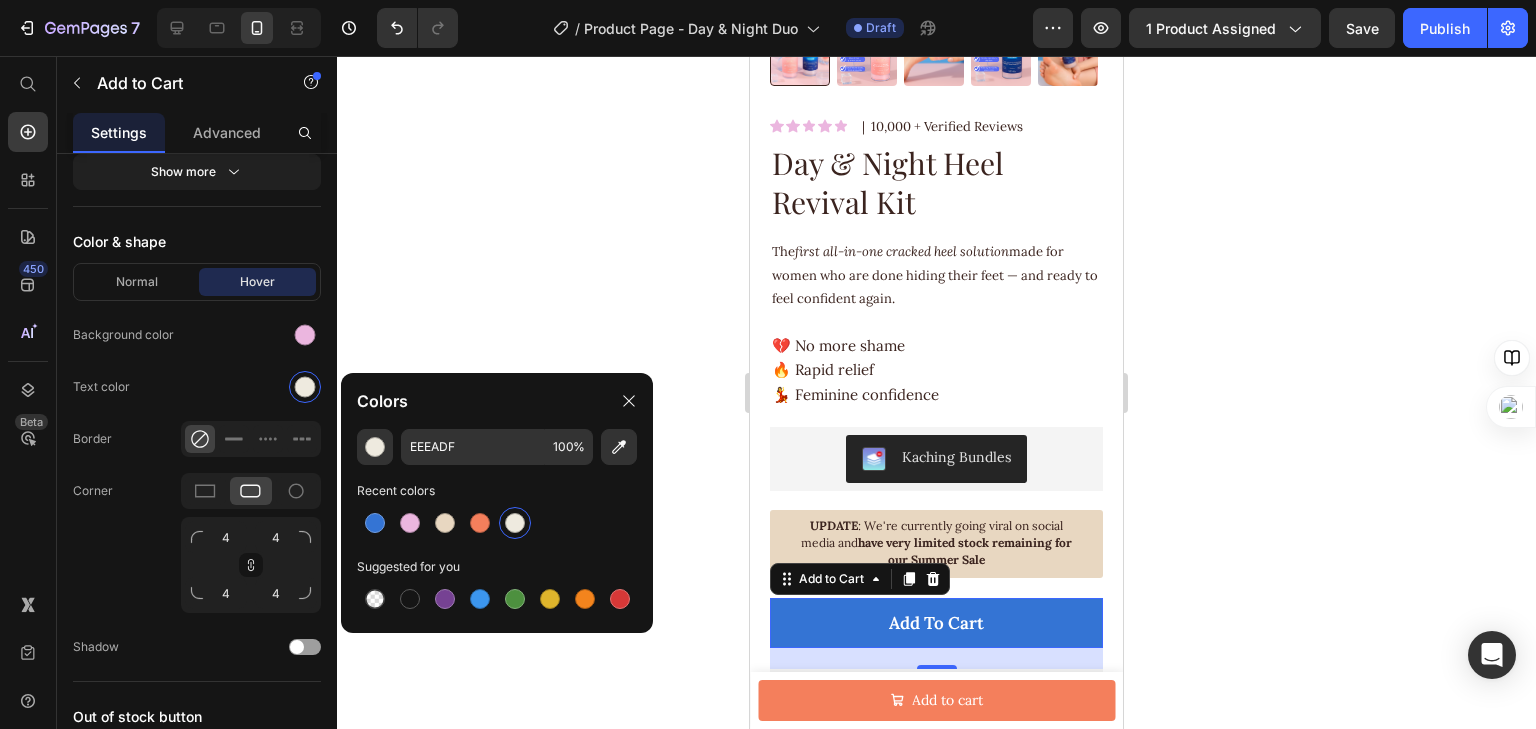 click 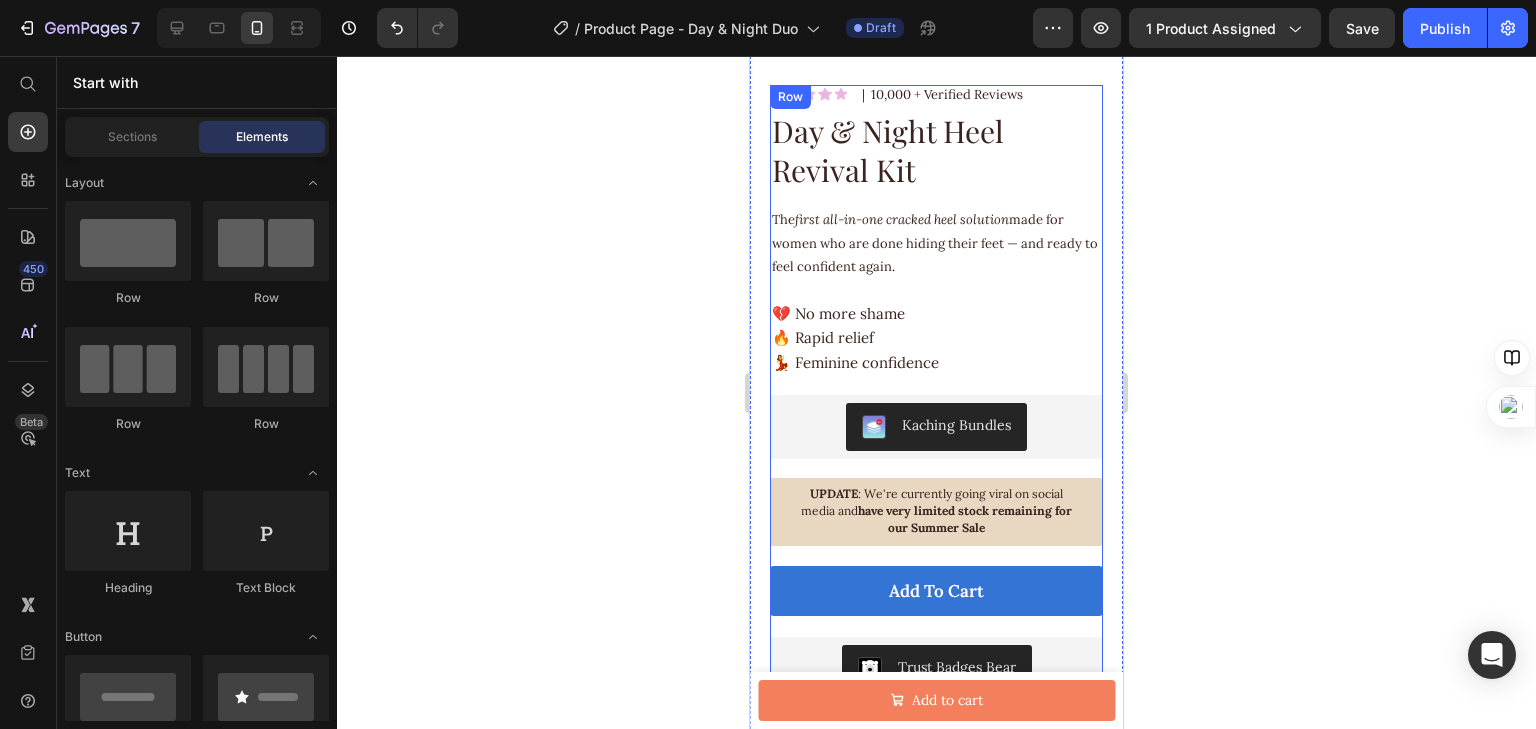 scroll, scrollTop: 560, scrollLeft: 0, axis: vertical 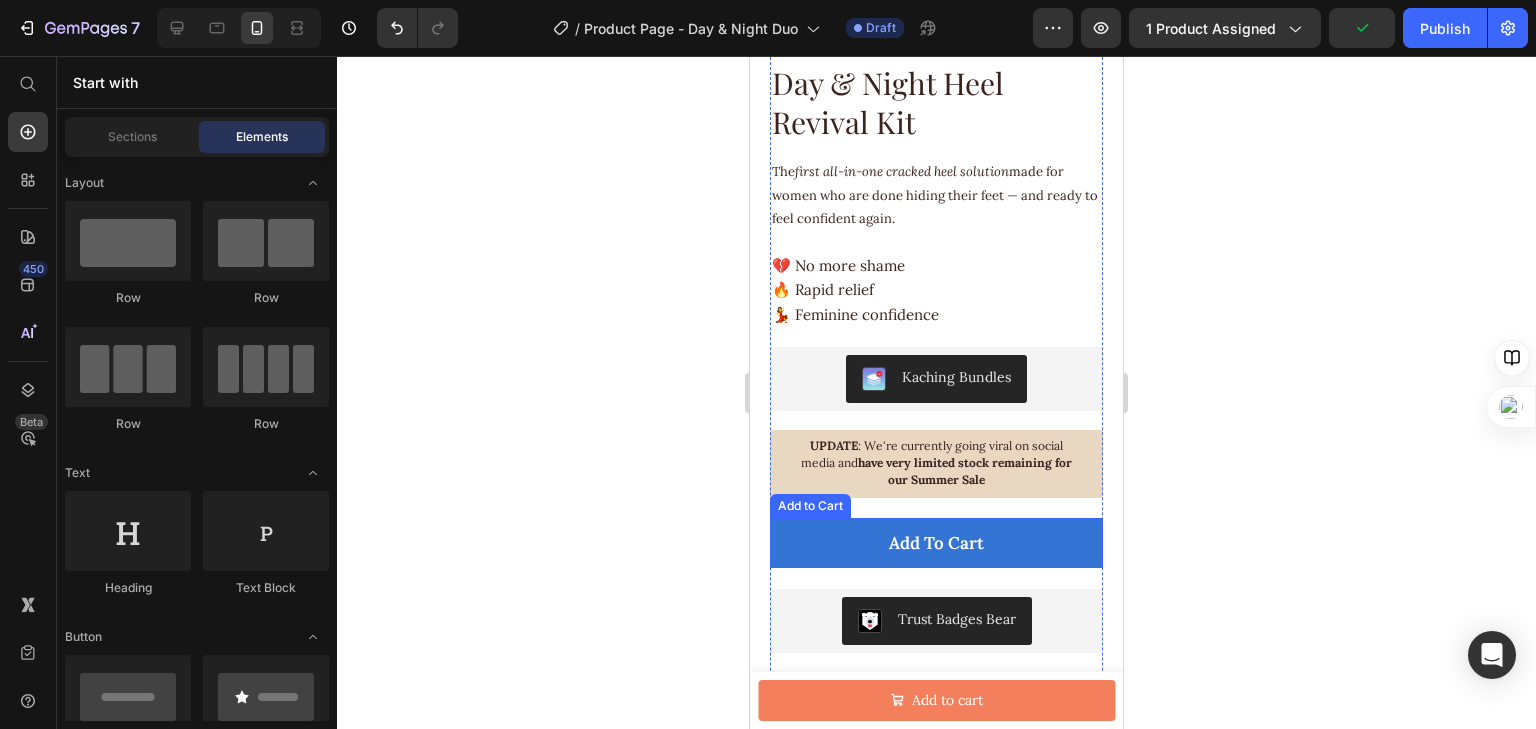 click 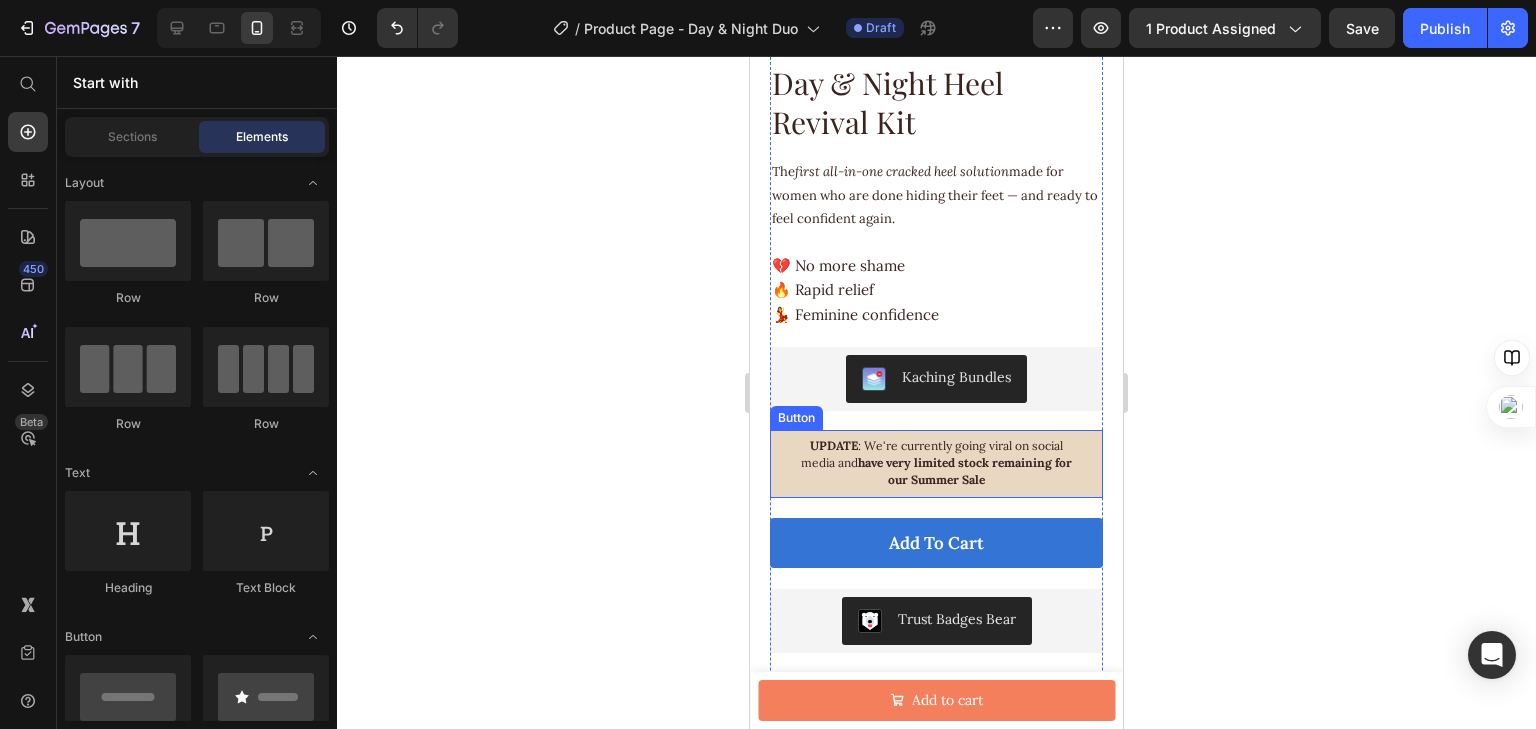 click on "UPDATE  : We're currently going viral on social media and  have very limited stock remaining for our Summer Sale" at bounding box center [936, 464] 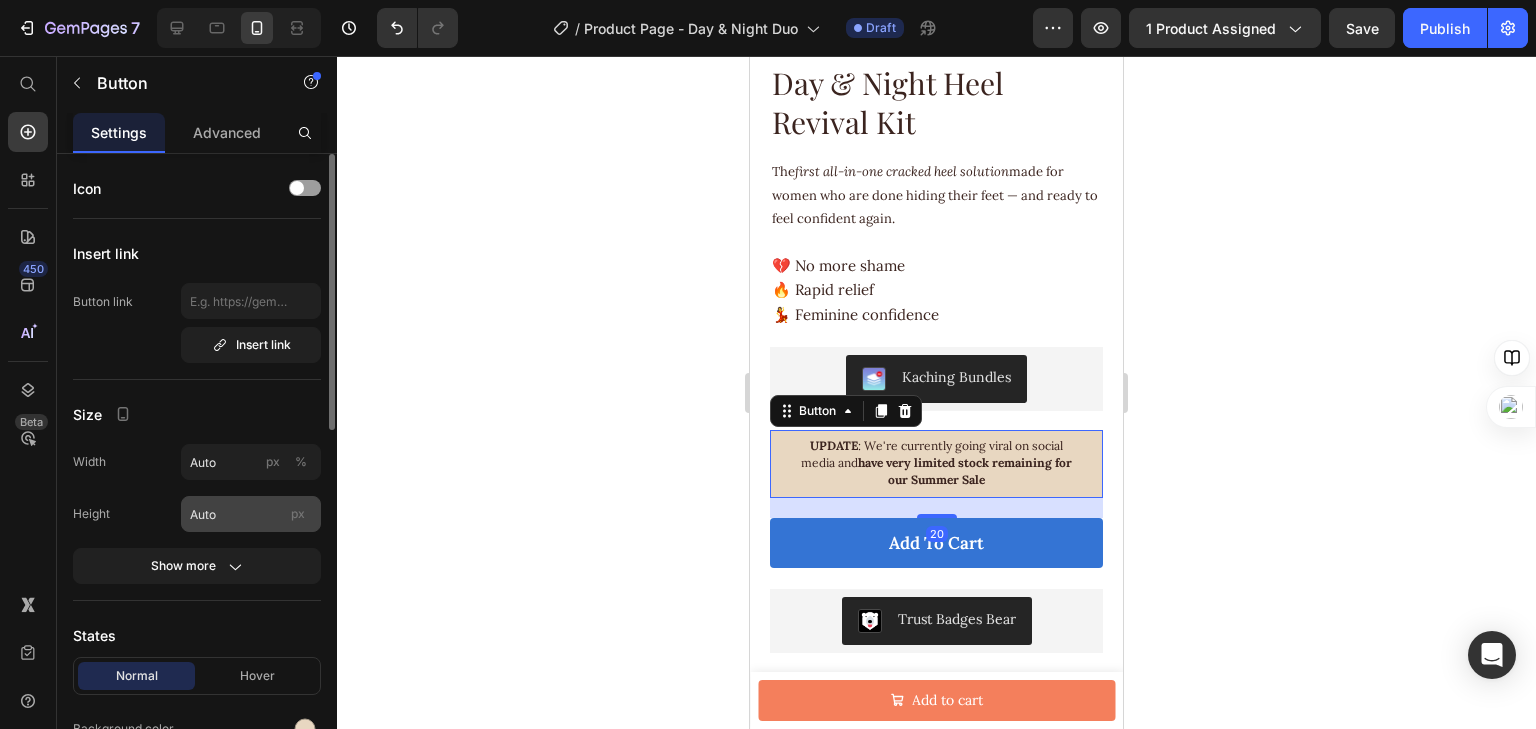 scroll, scrollTop: 80, scrollLeft: 0, axis: vertical 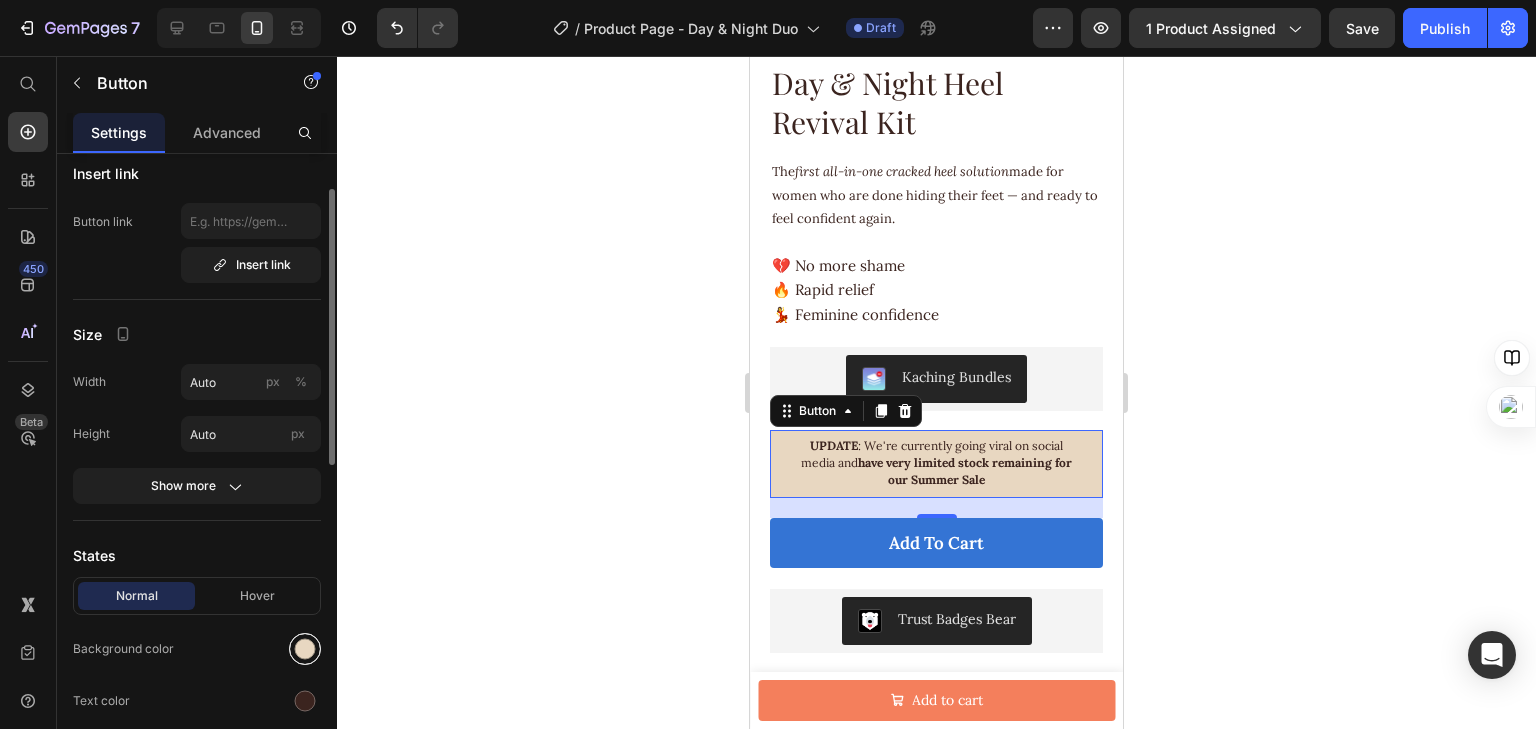 click at bounding box center [305, 649] 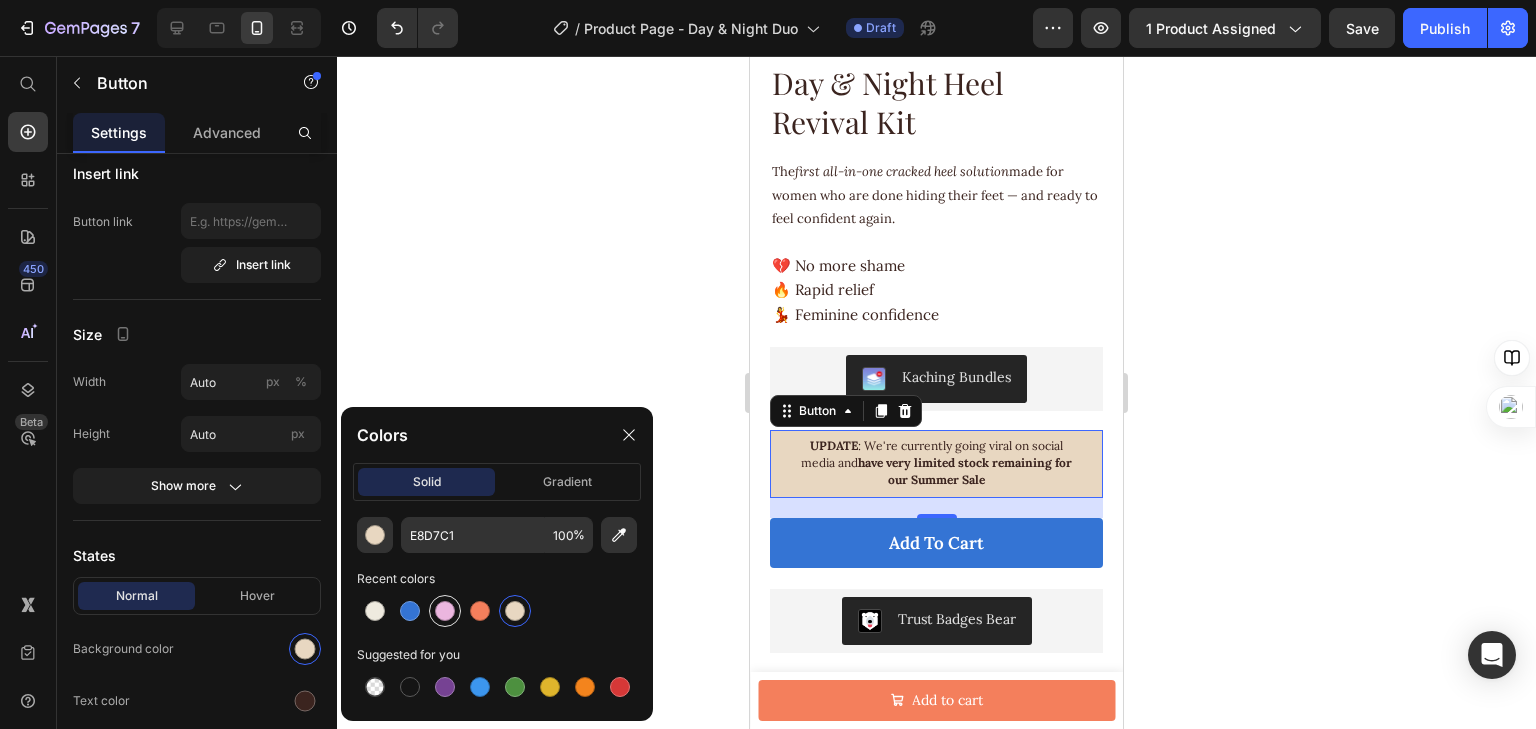 click at bounding box center (445, 611) 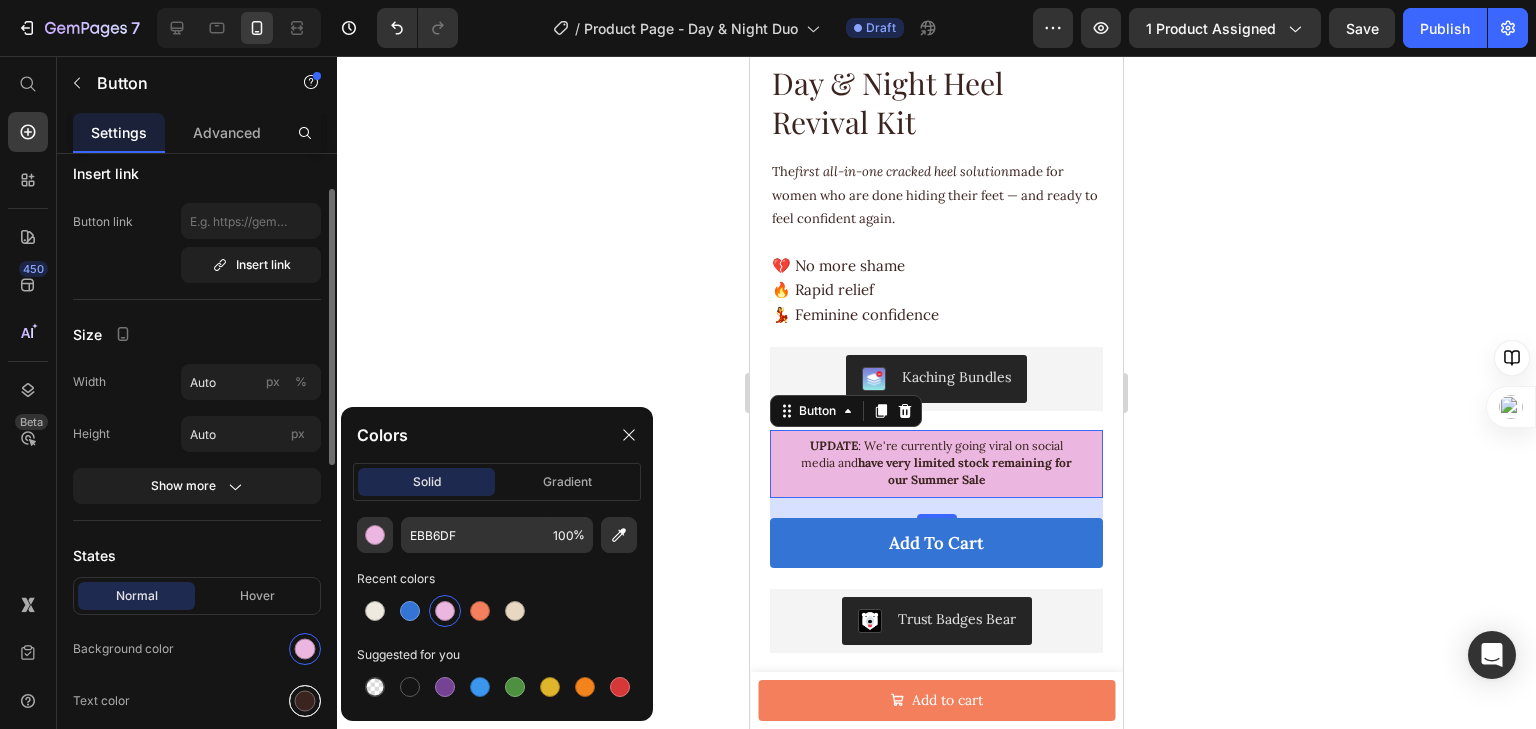 click at bounding box center (305, 701) 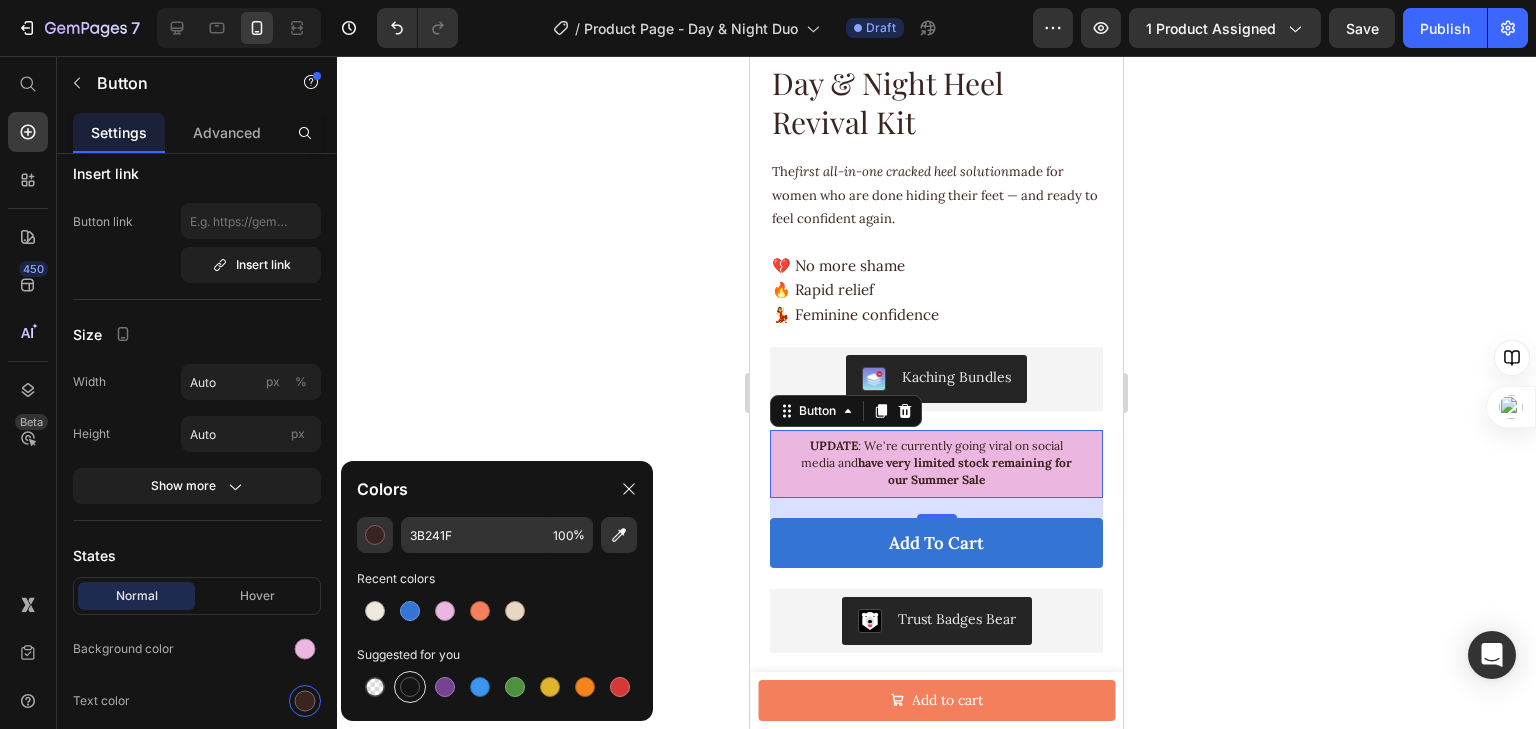 click at bounding box center [410, 687] 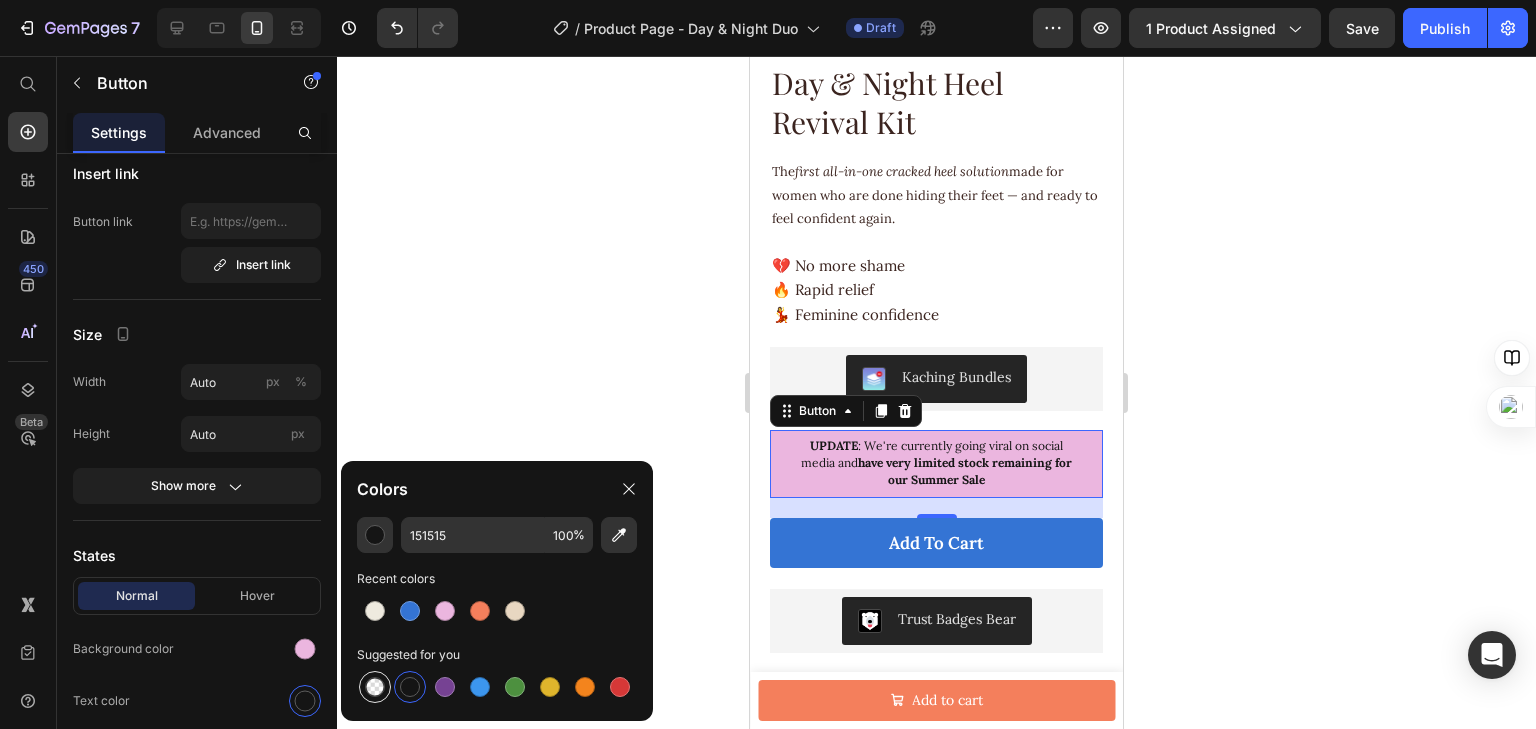 click at bounding box center (375, 687) 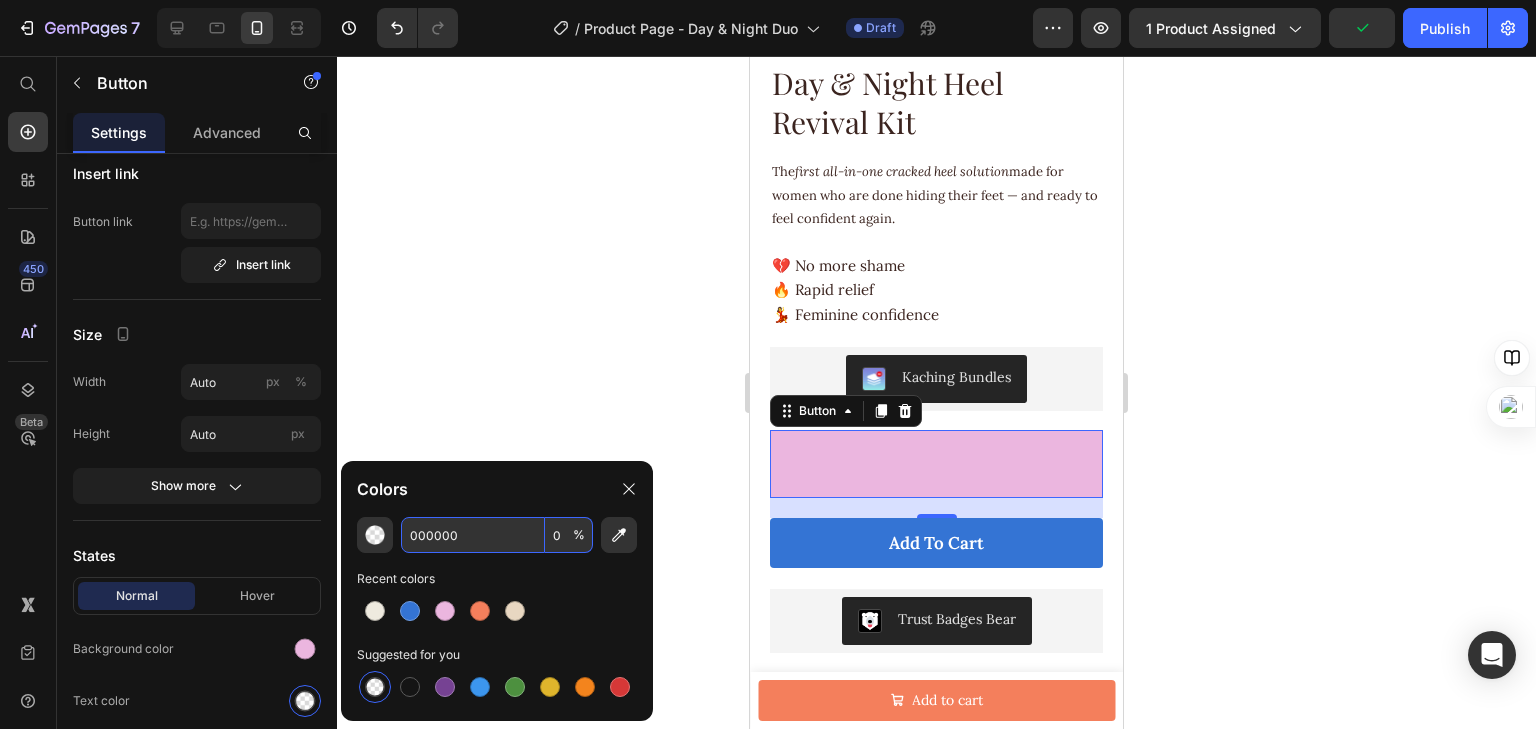 click on "000000" at bounding box center (473, 535) 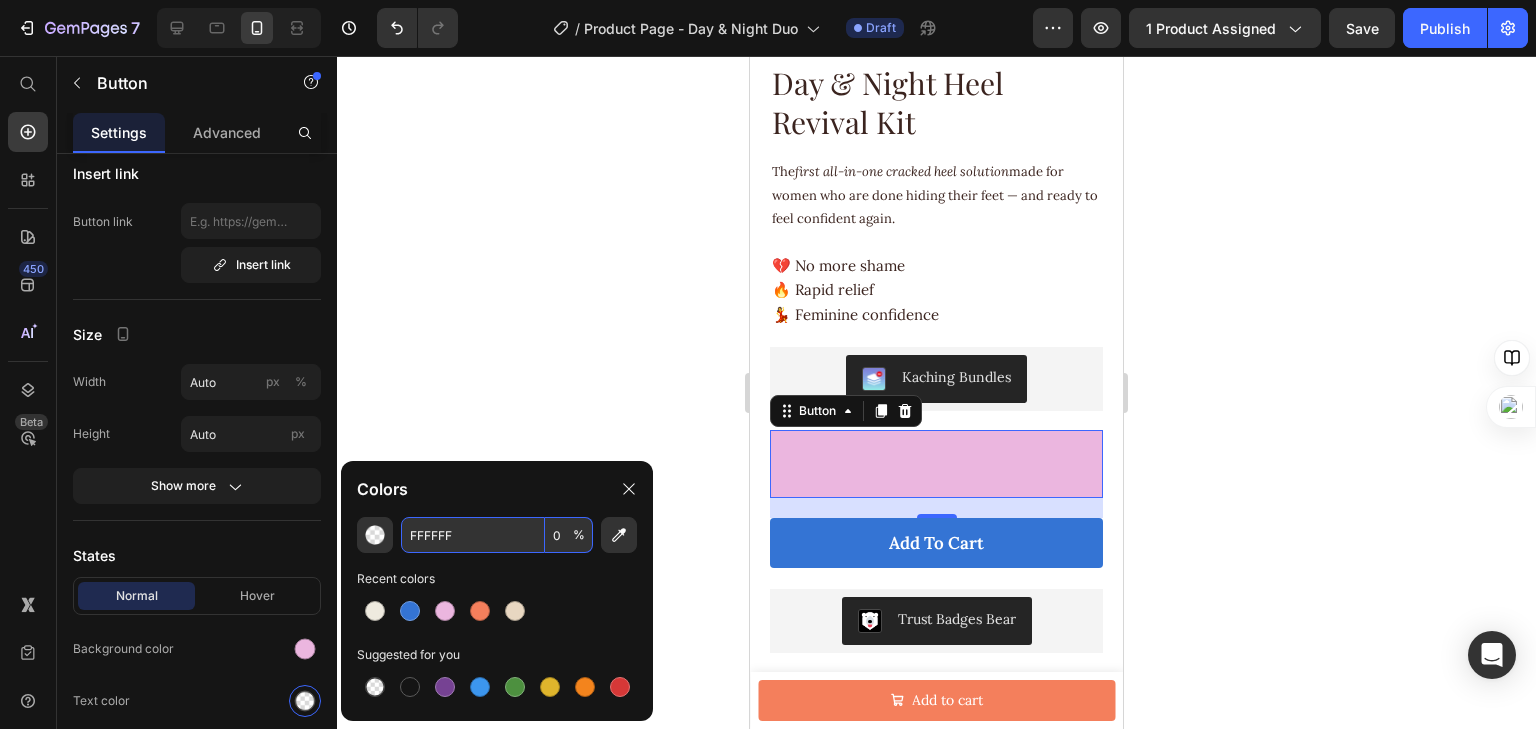 type on "FFFFFF" 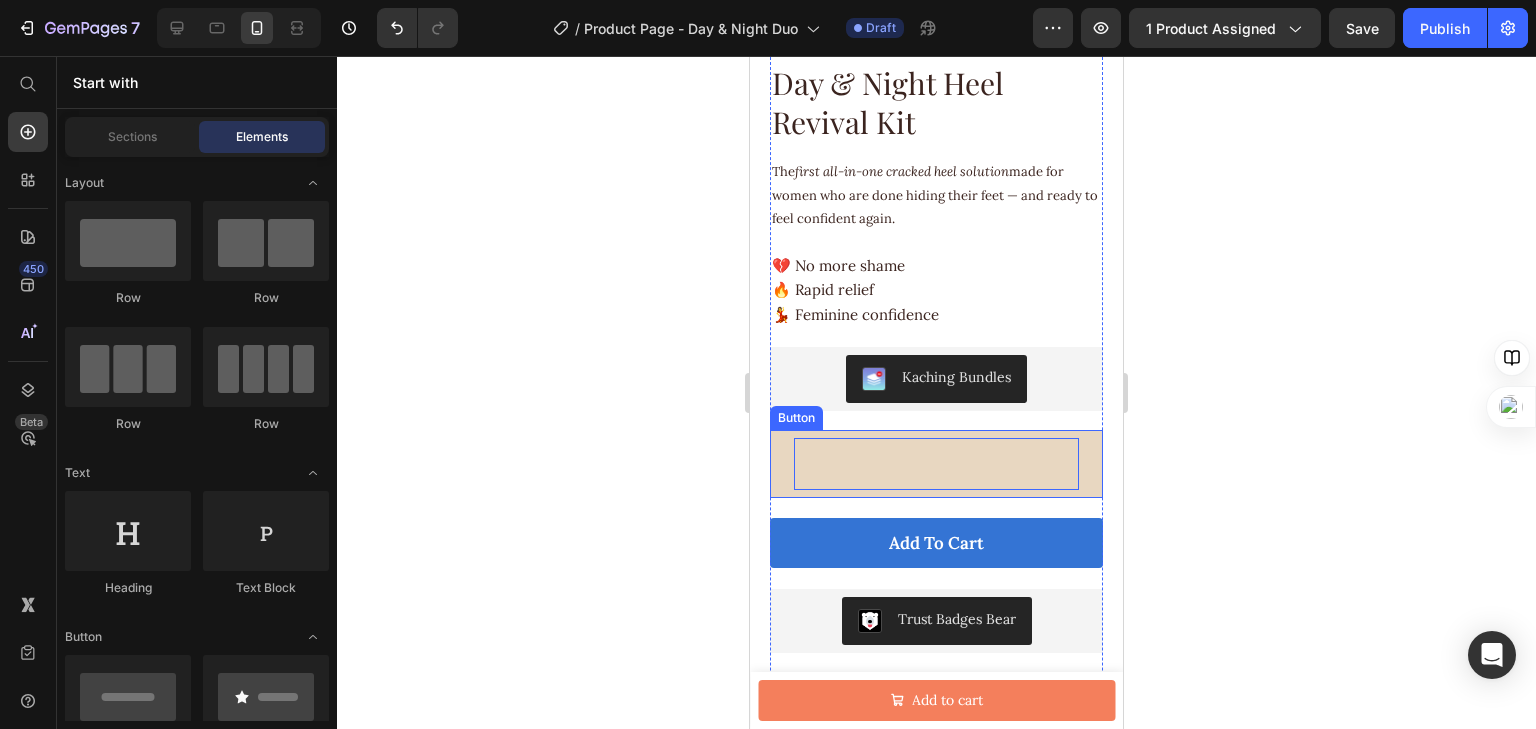 click on "UPDATE  : We're currently going viral on social media and  have very limited stock remaining for our Summer Sale" at bounding box center (936, 462) 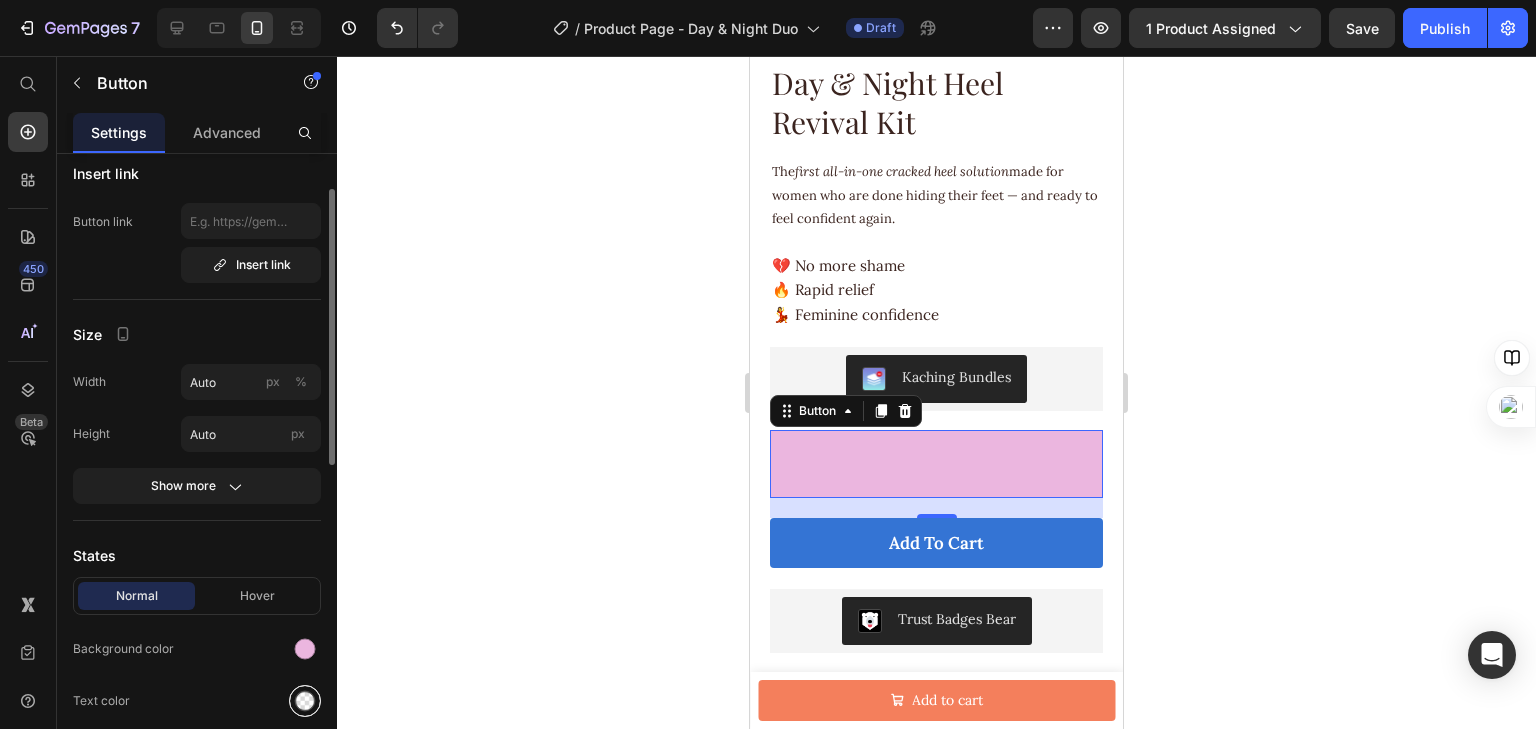 click at bounding box center (305, 701) 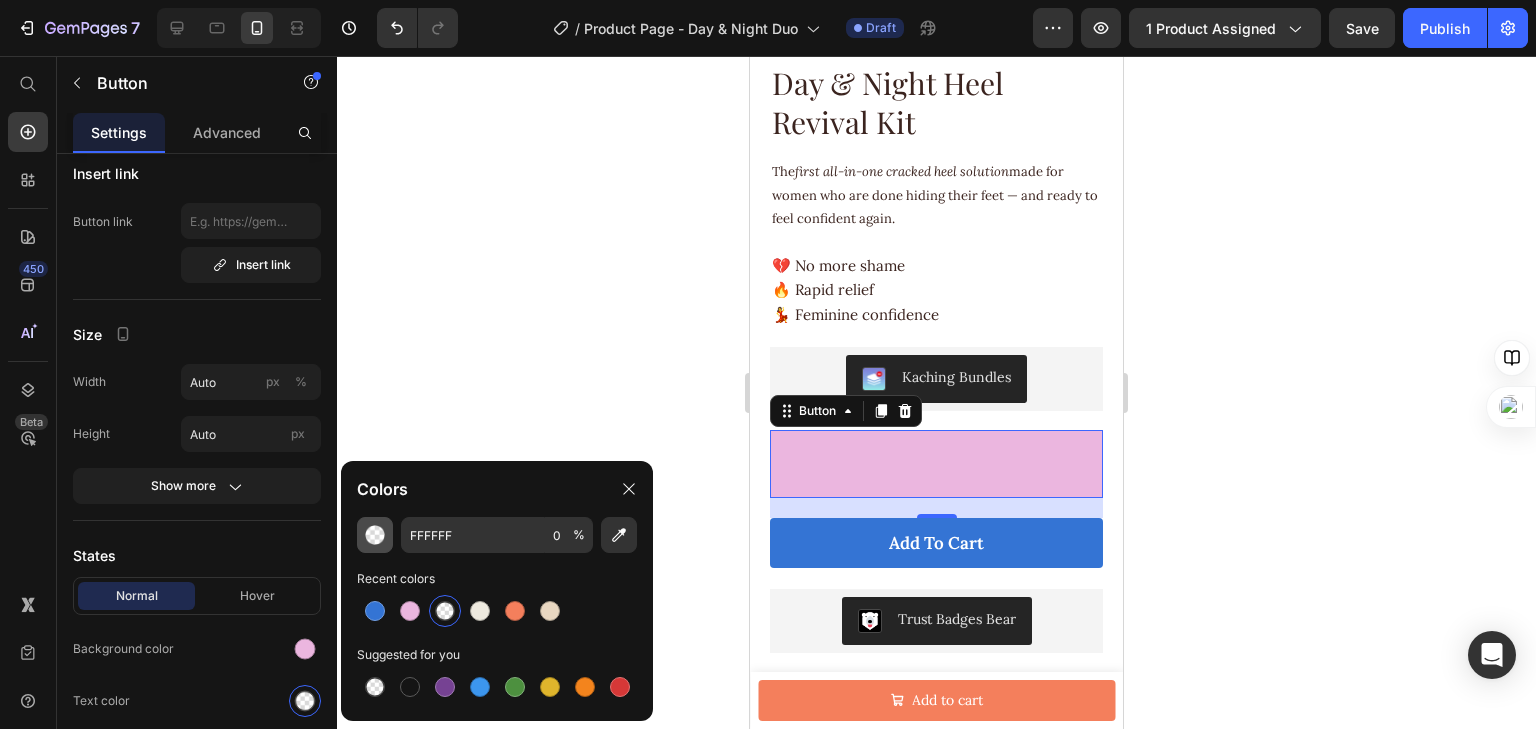 click at bounding box center [375, 535] 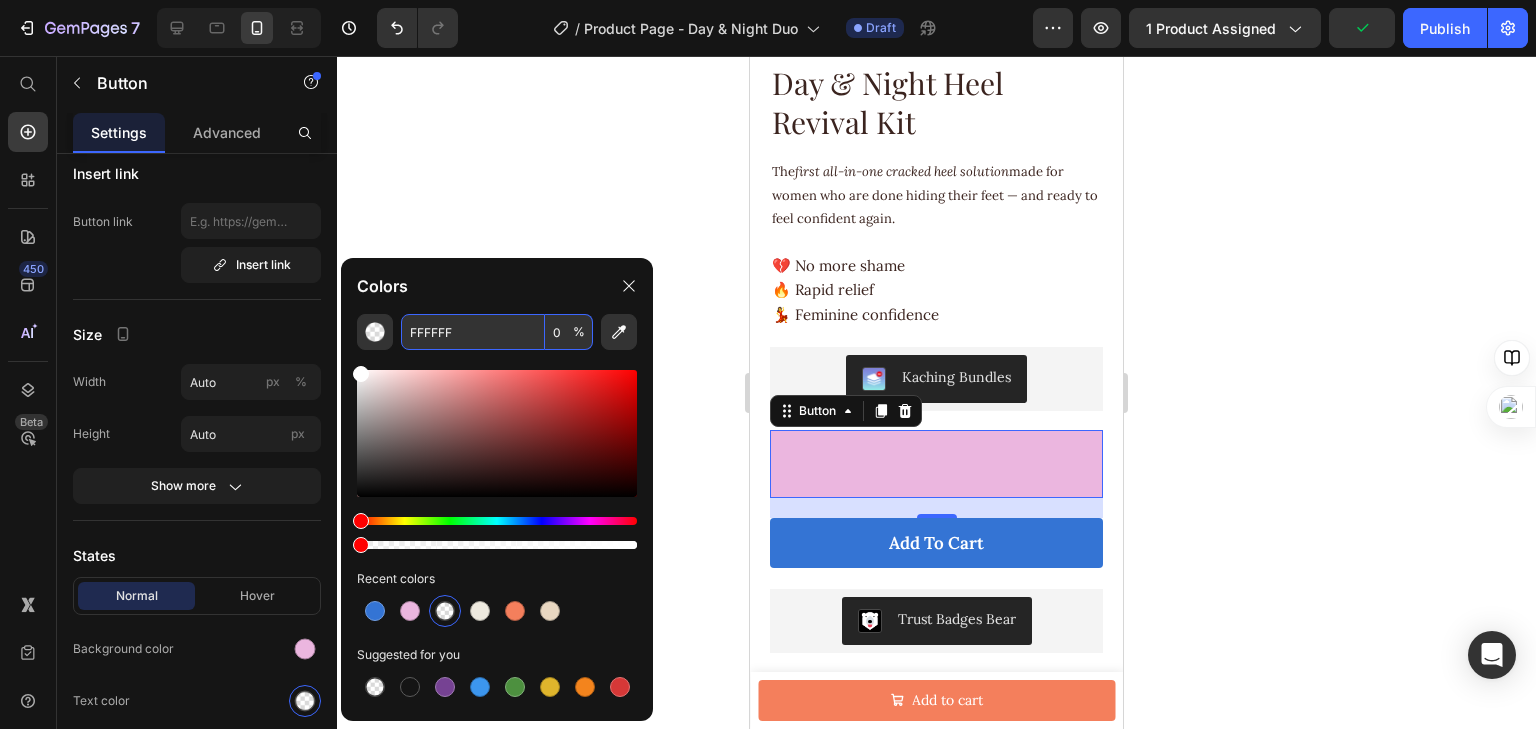 click on "0" at bounding box center [569, 332] 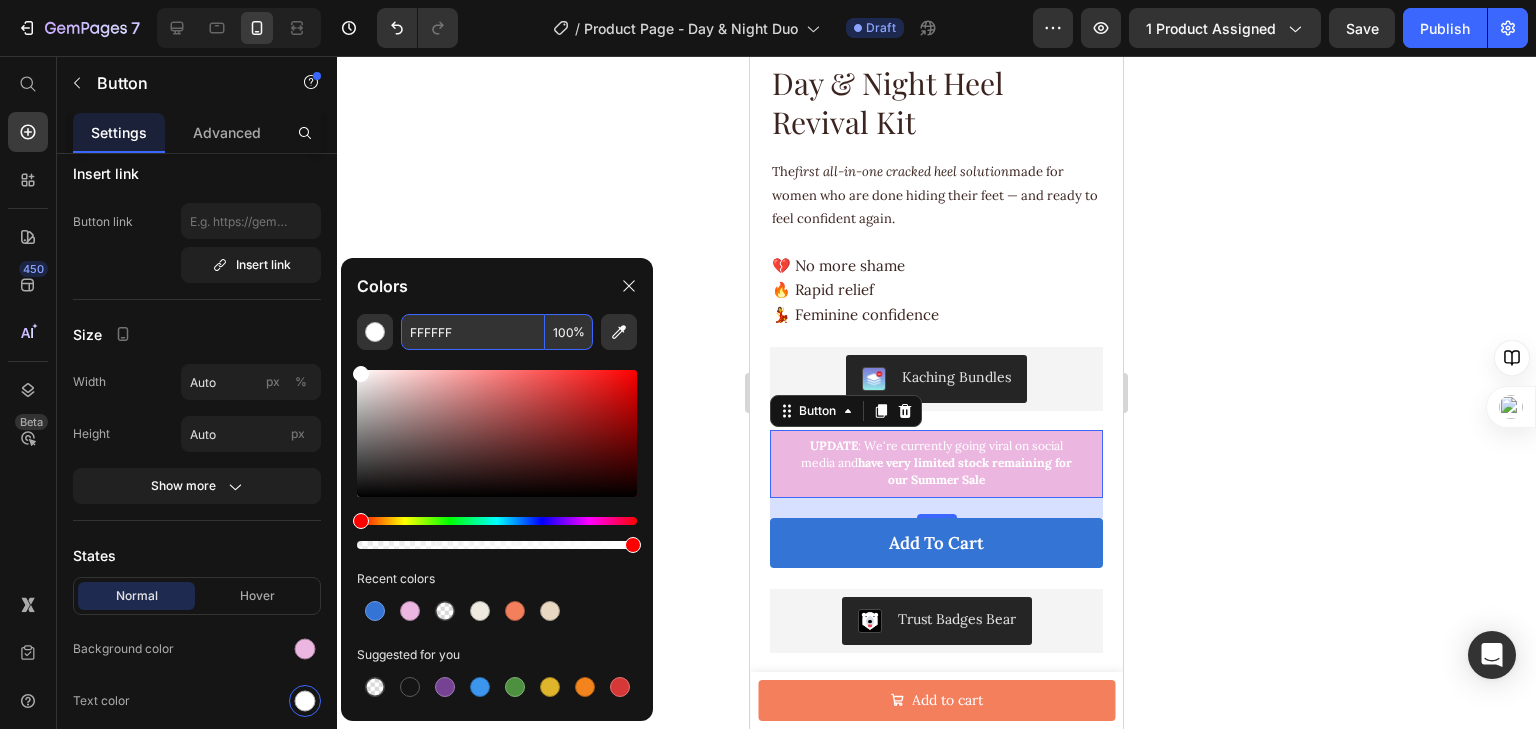 type on "100" 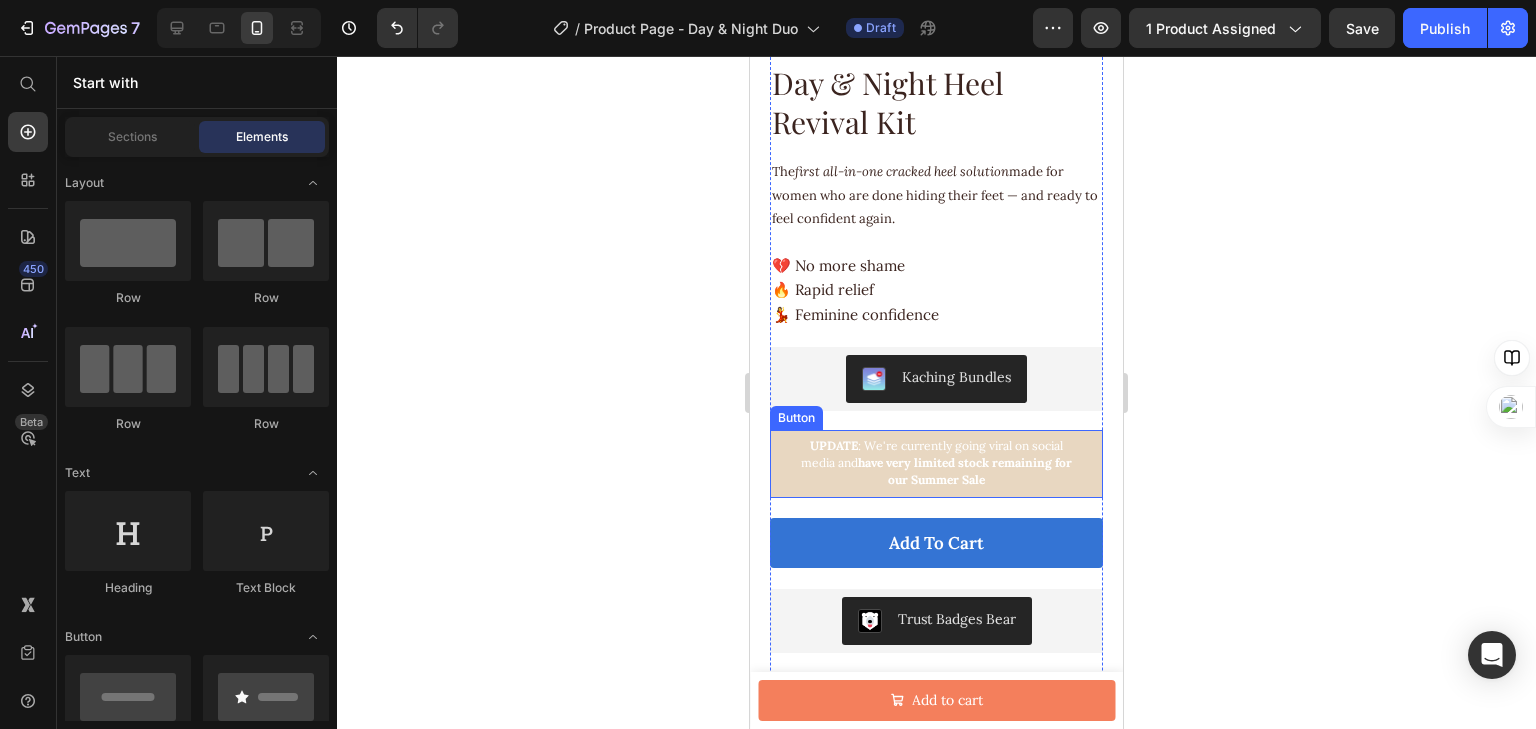 click on "UPDATE  : We're currently going viral on social media and  have very limited stock remaining for our Summer Sale" at bounding box center (936, 464) 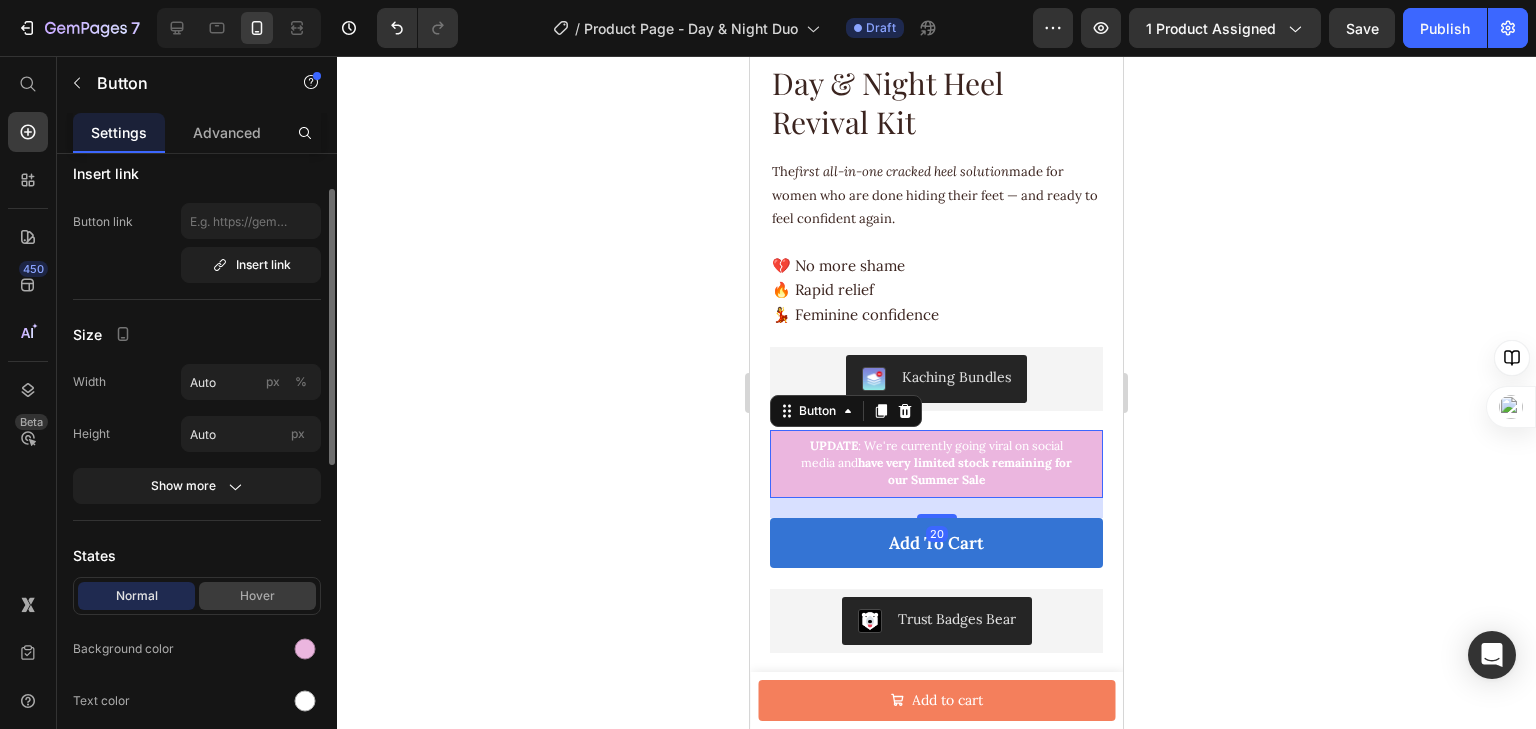 click on "Hover" at bounding box center [257, 596] 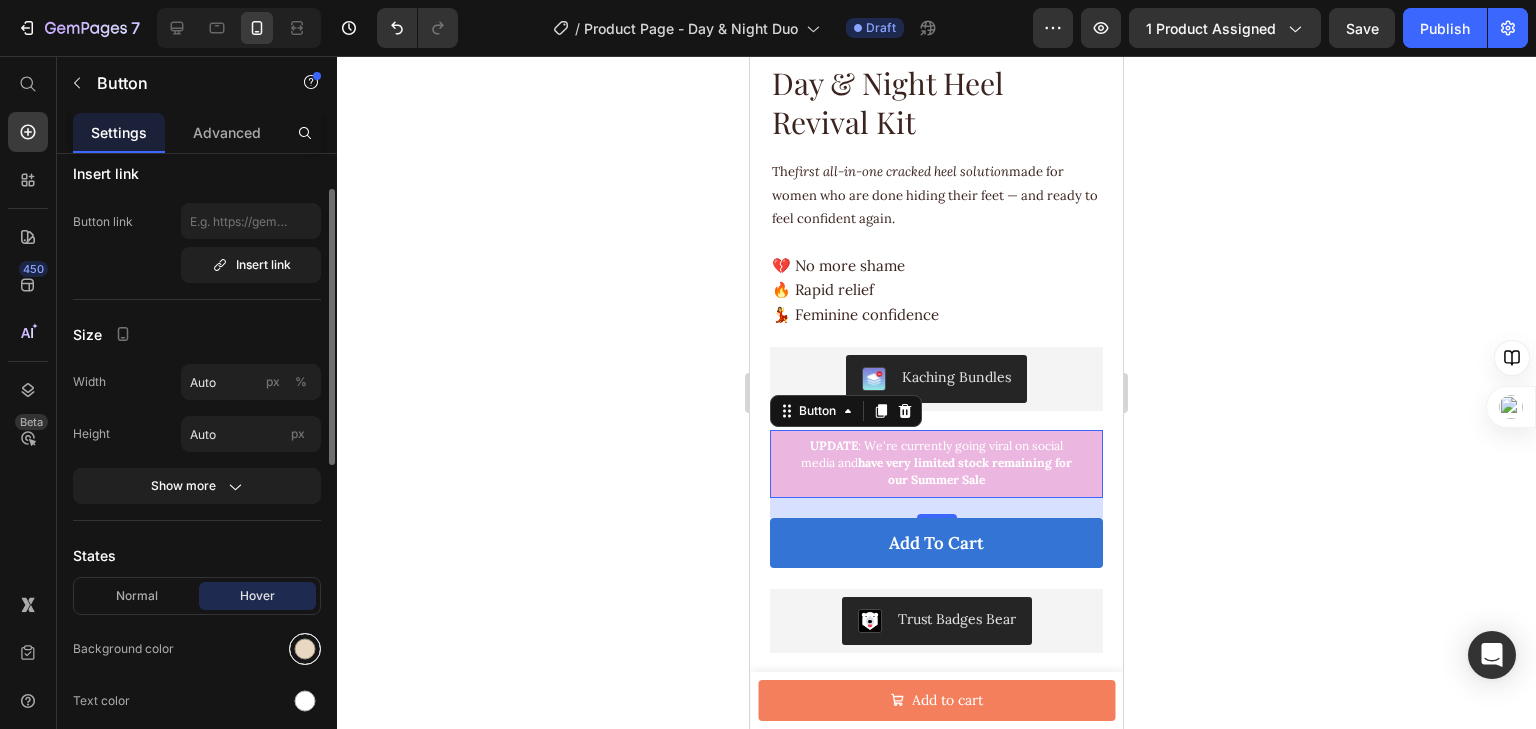 click at bounding box center (305, 649) 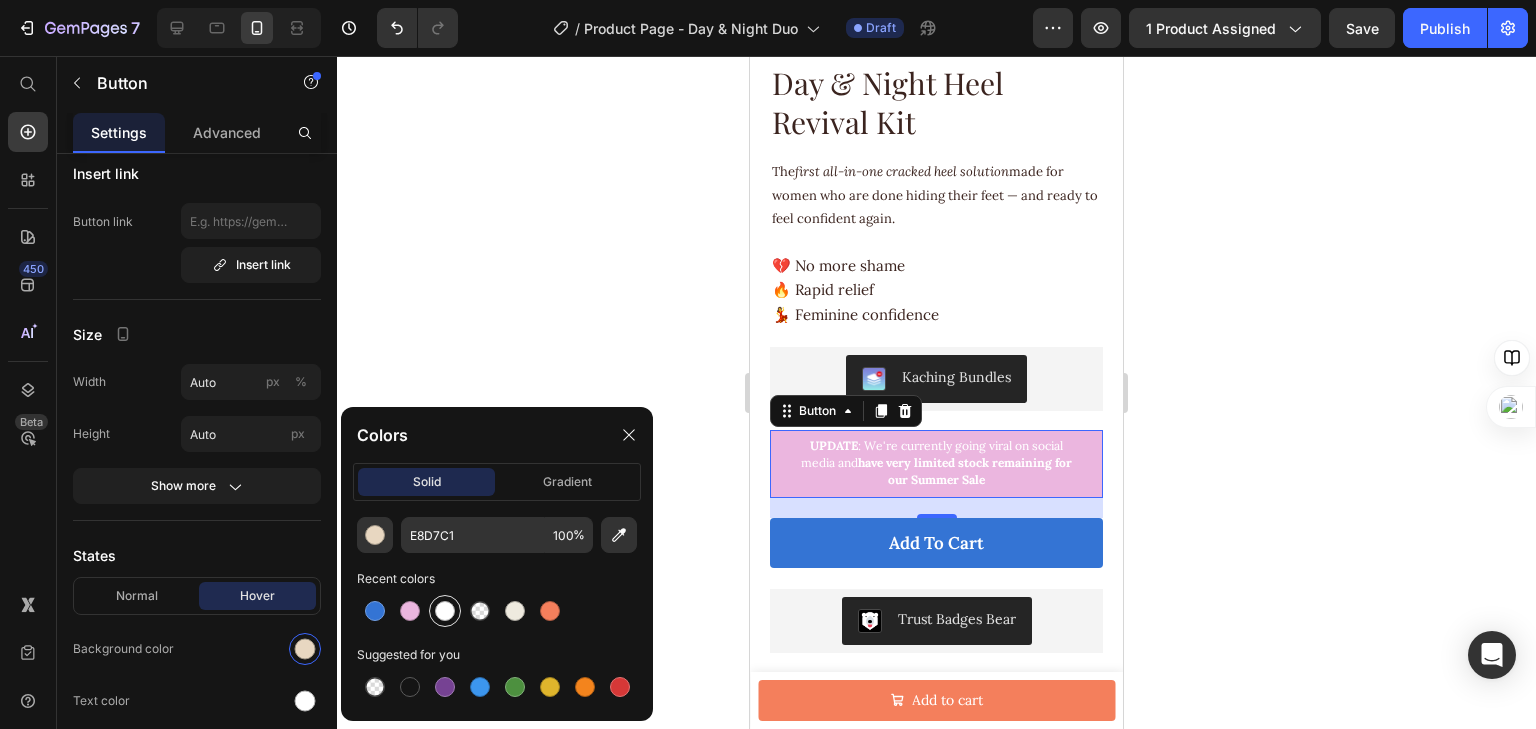 click at bounding box center (445, 611) 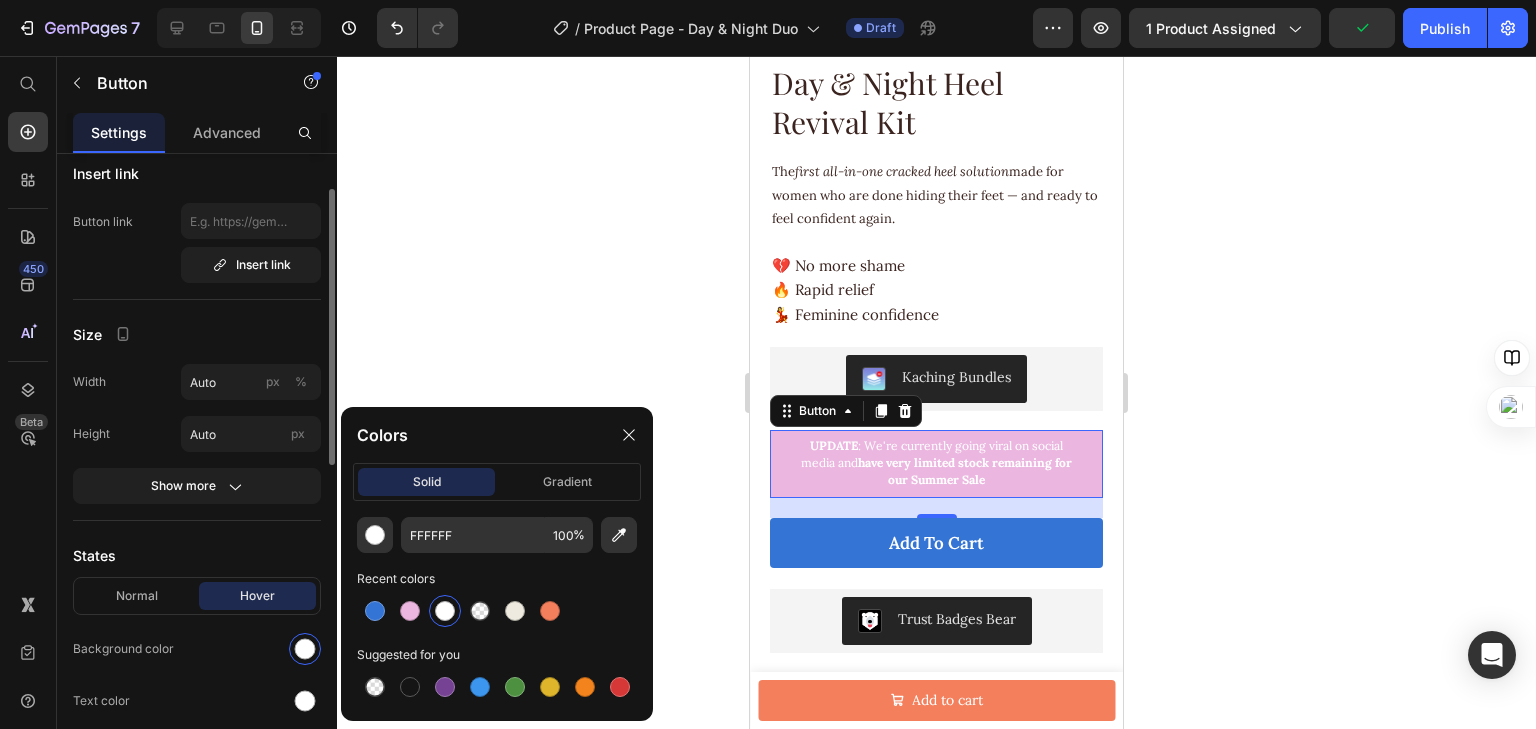 drag, startPoint x: 179, startPoint y: 600, endPoint x: 239, endPoint y: 616, distance: 62.0967 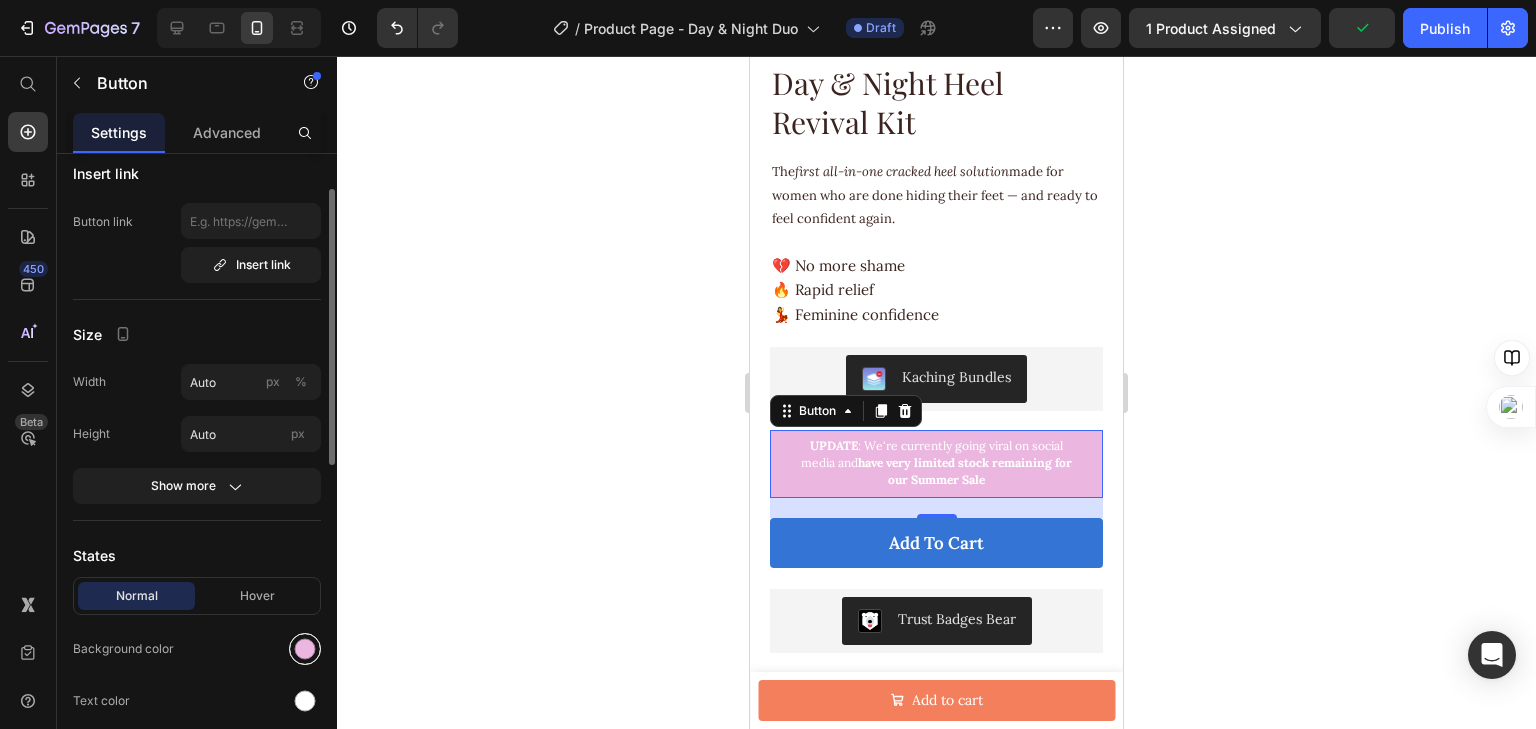 click at bounding box center [305, 649] 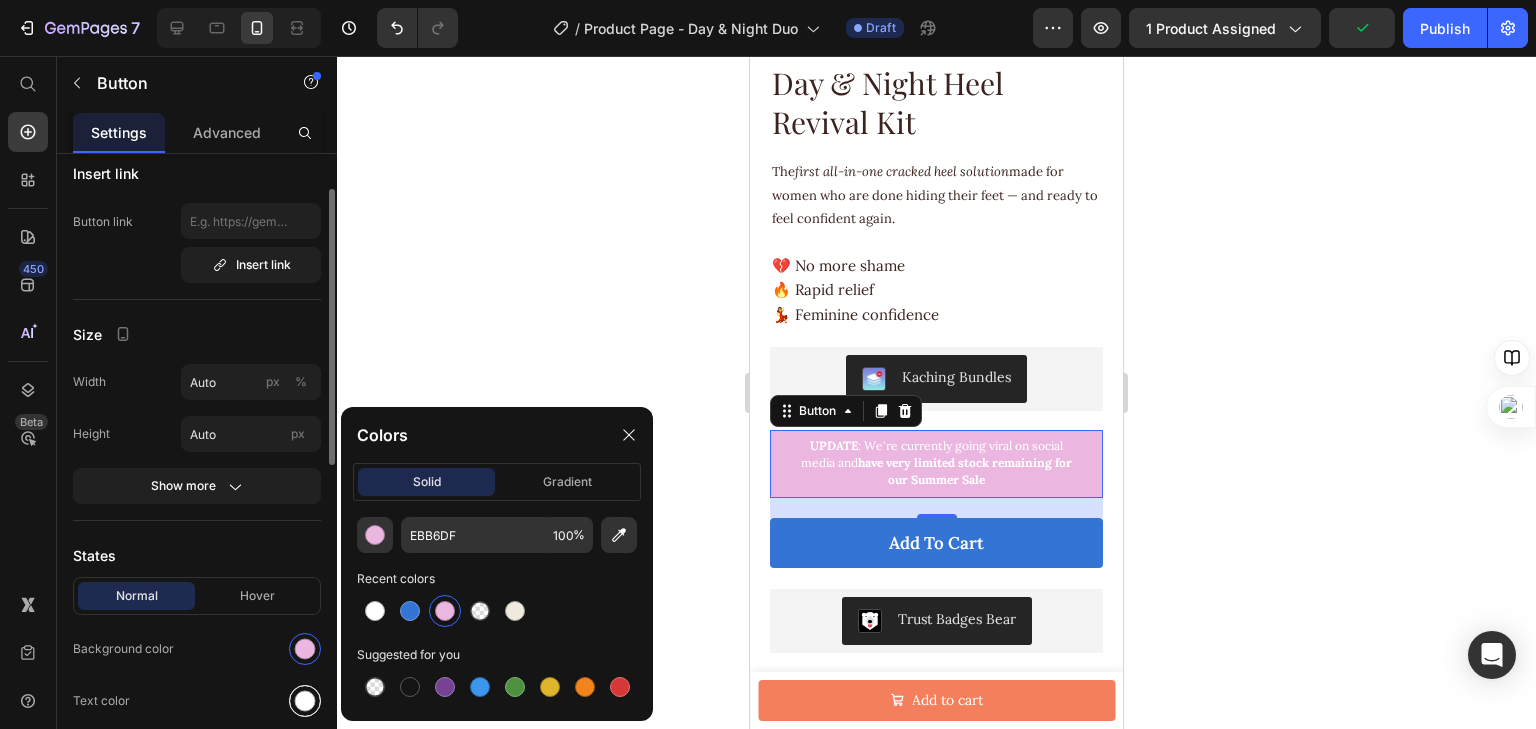 click at bounding box center (305, 701) 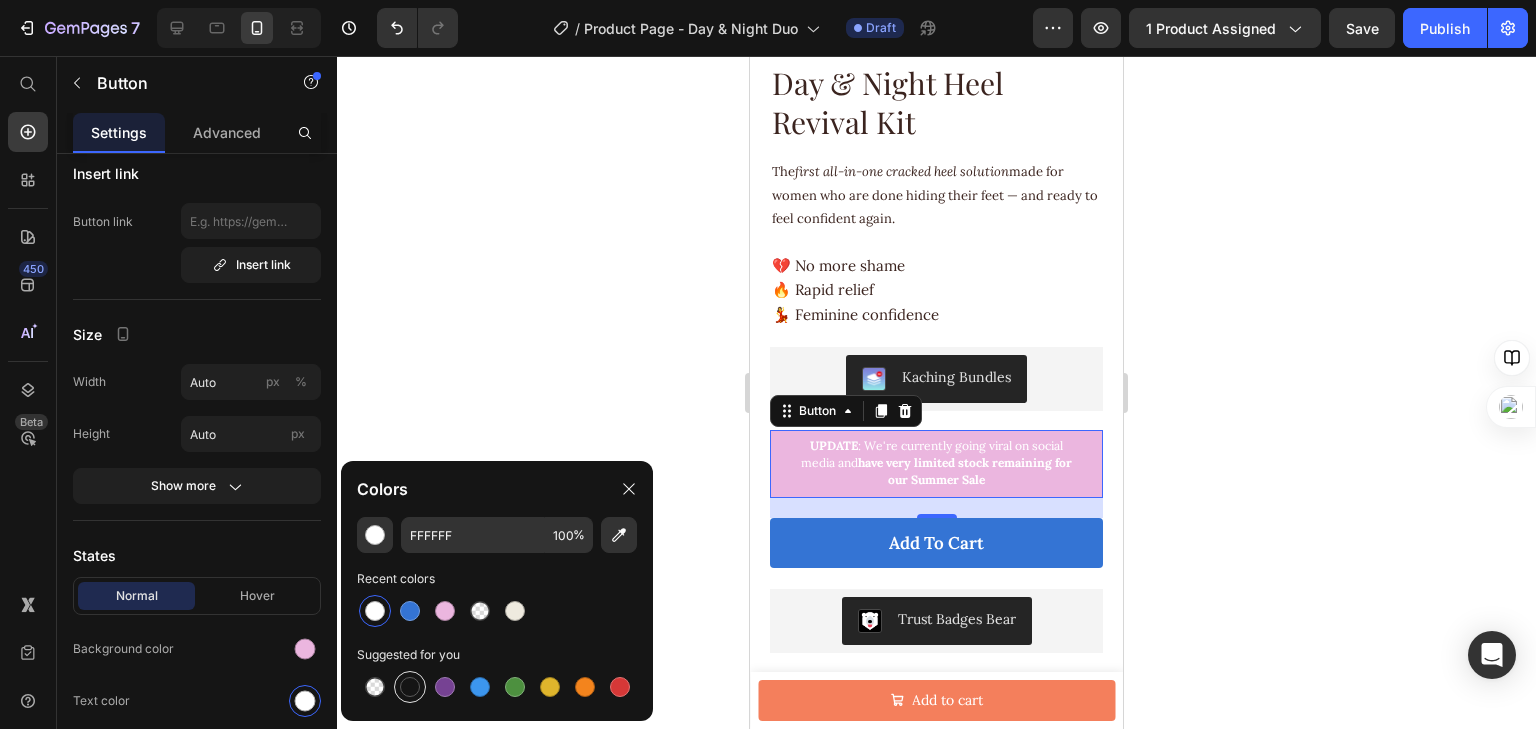 click at bounding box center [410, 687] 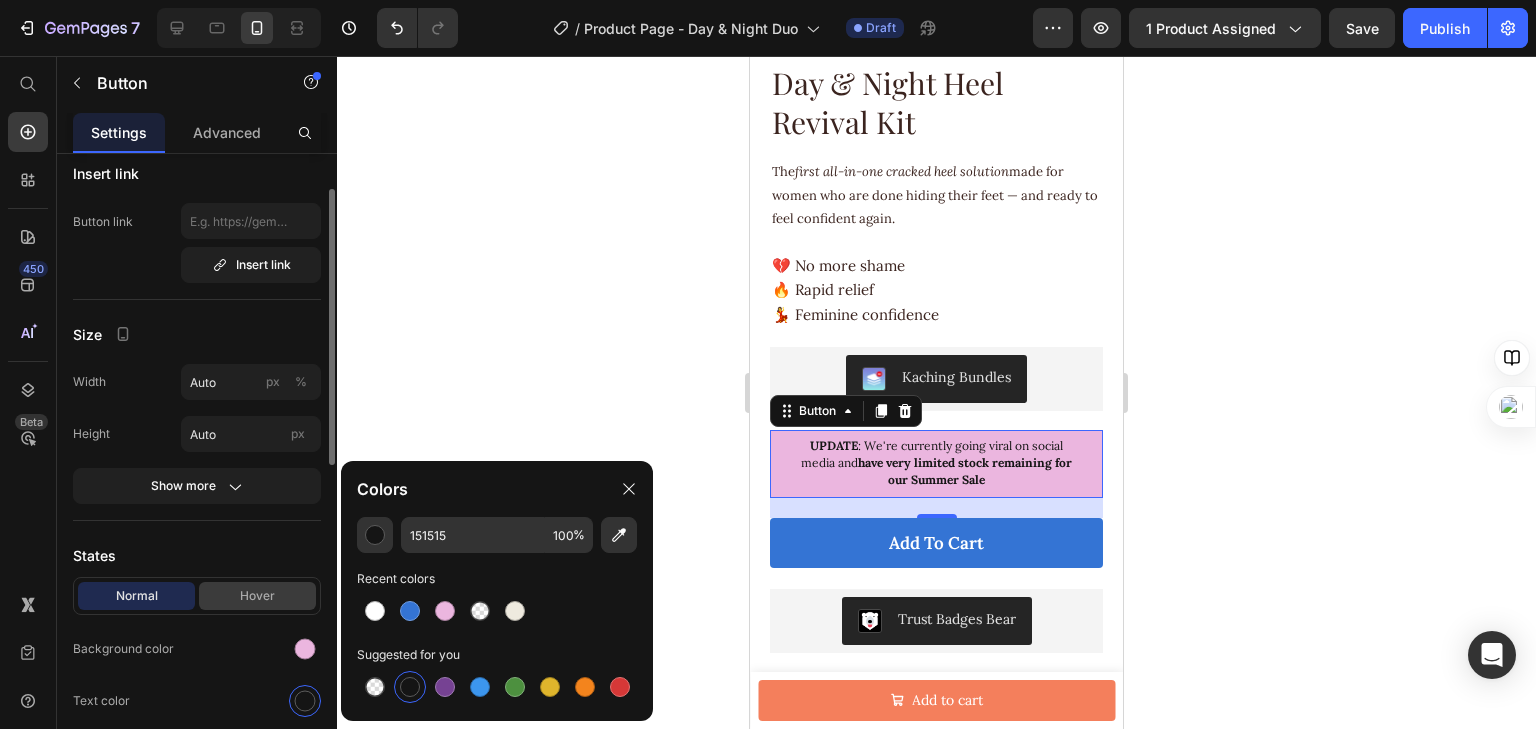 click on "Hover" at bounding box center (257, 596) 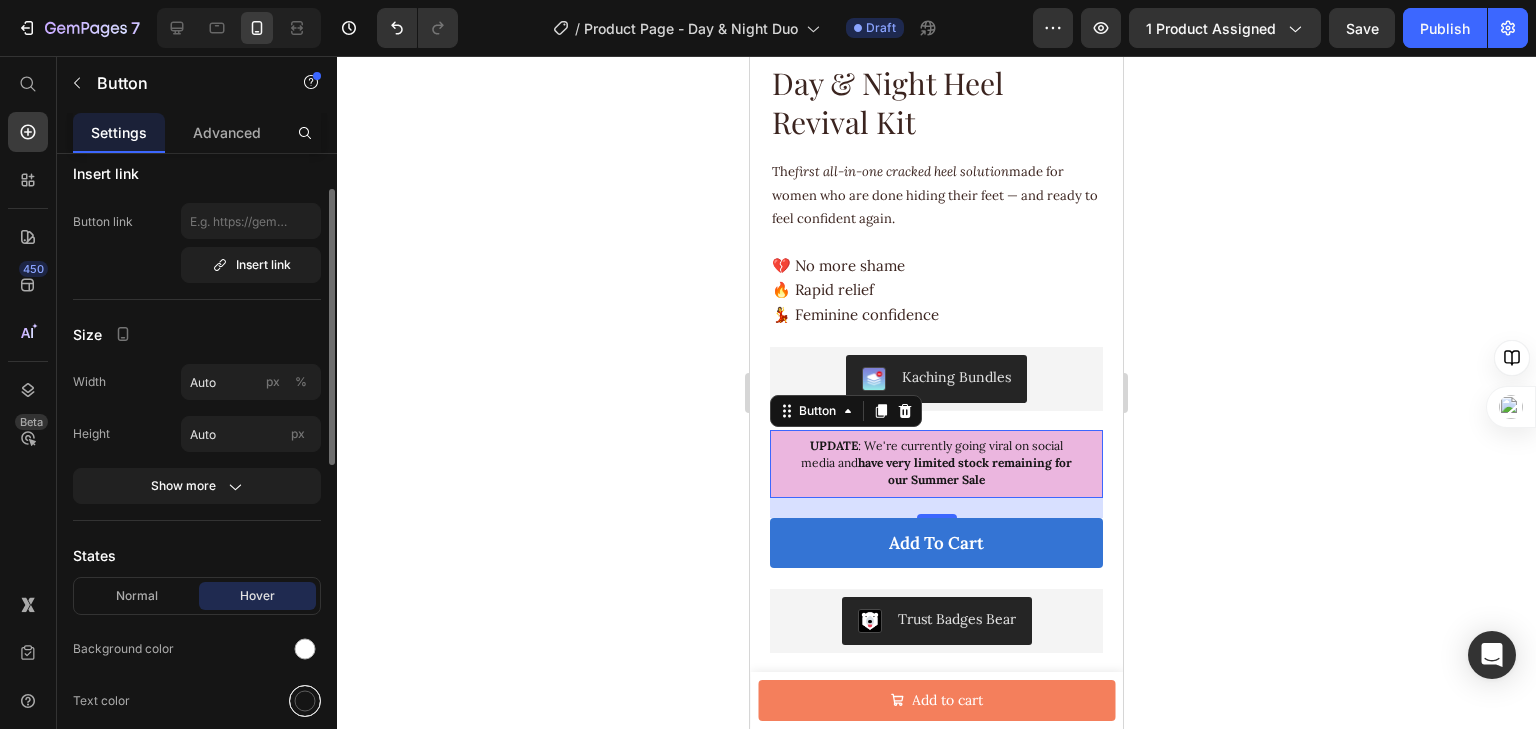 click at bounding box center [305, 701] 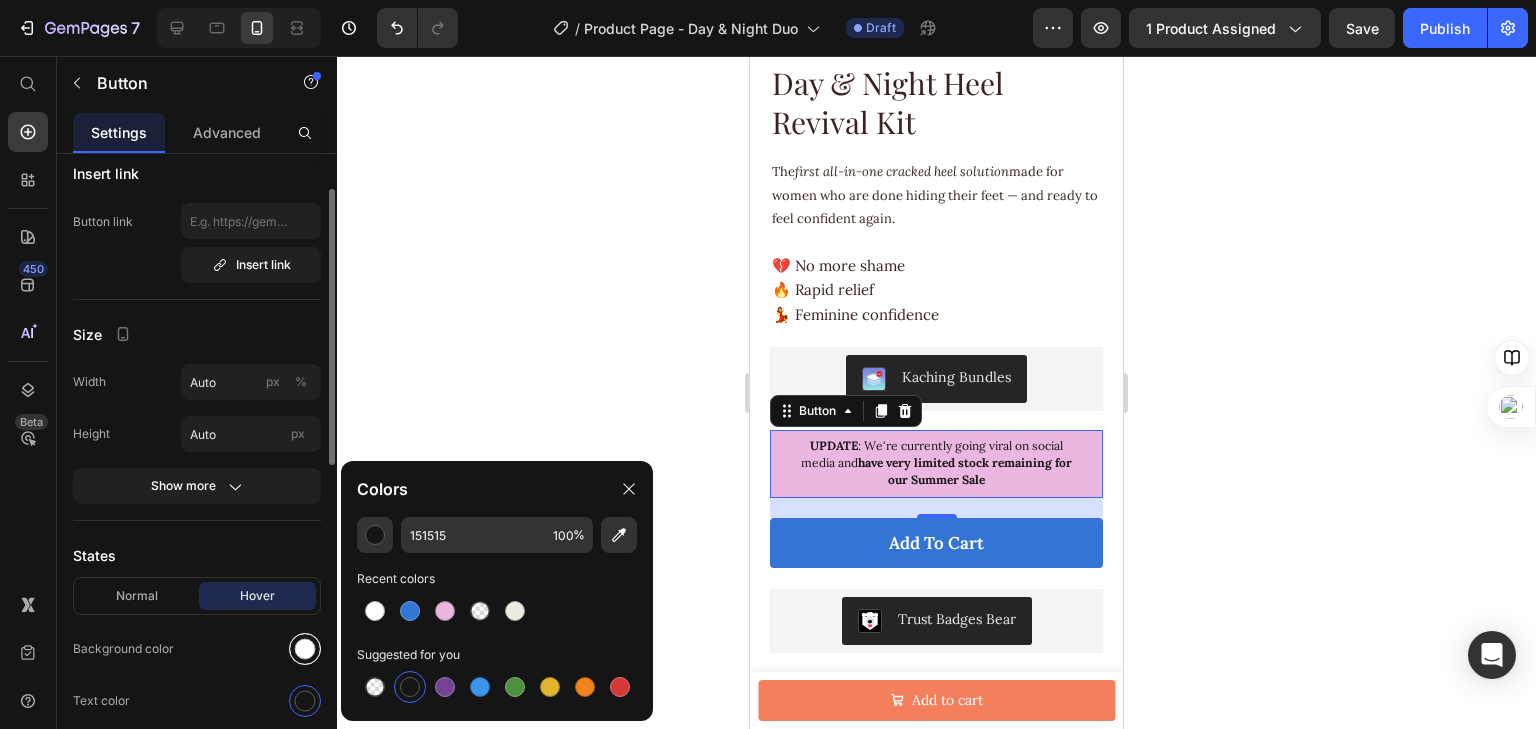 click at bounding box center [305, 649] 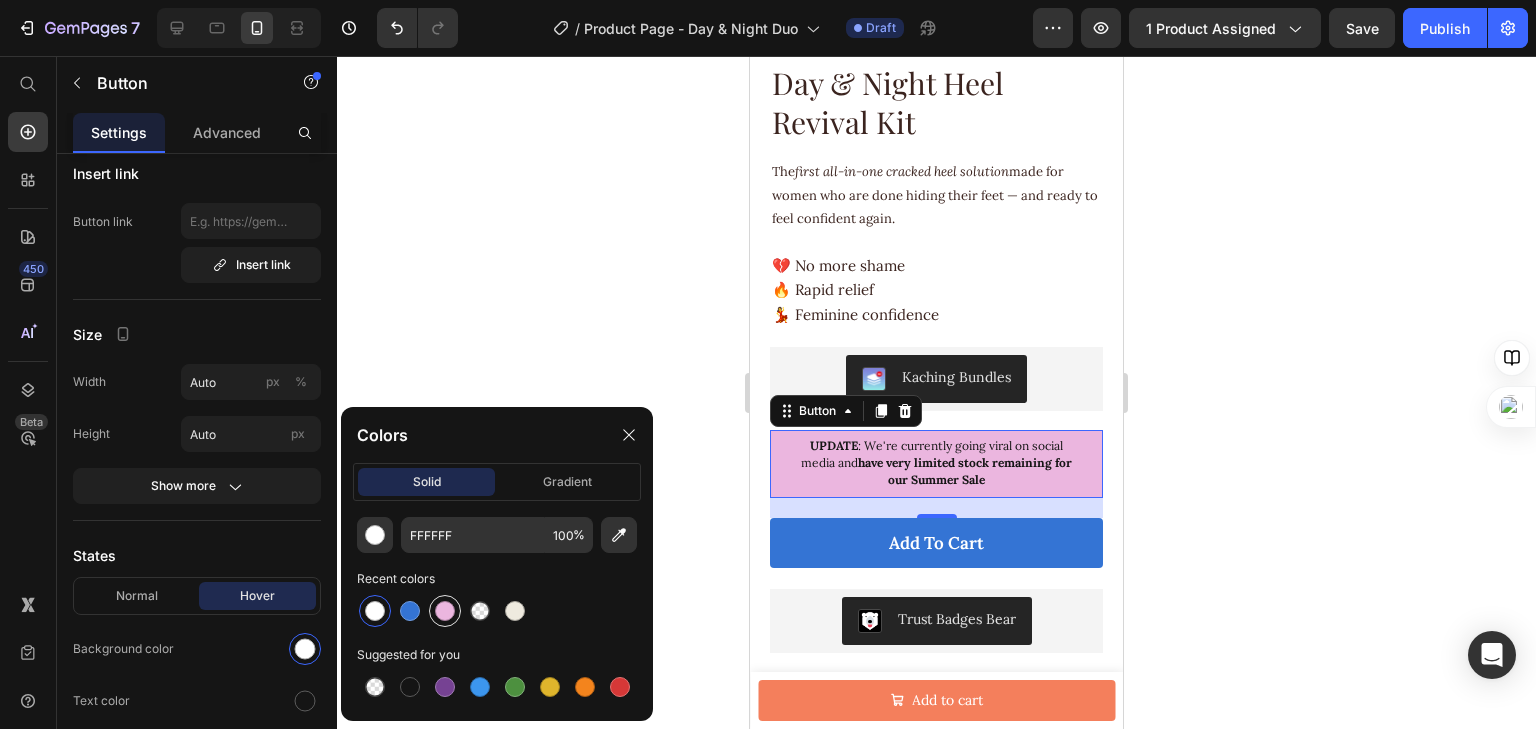 click at bounding box center (445, 611) 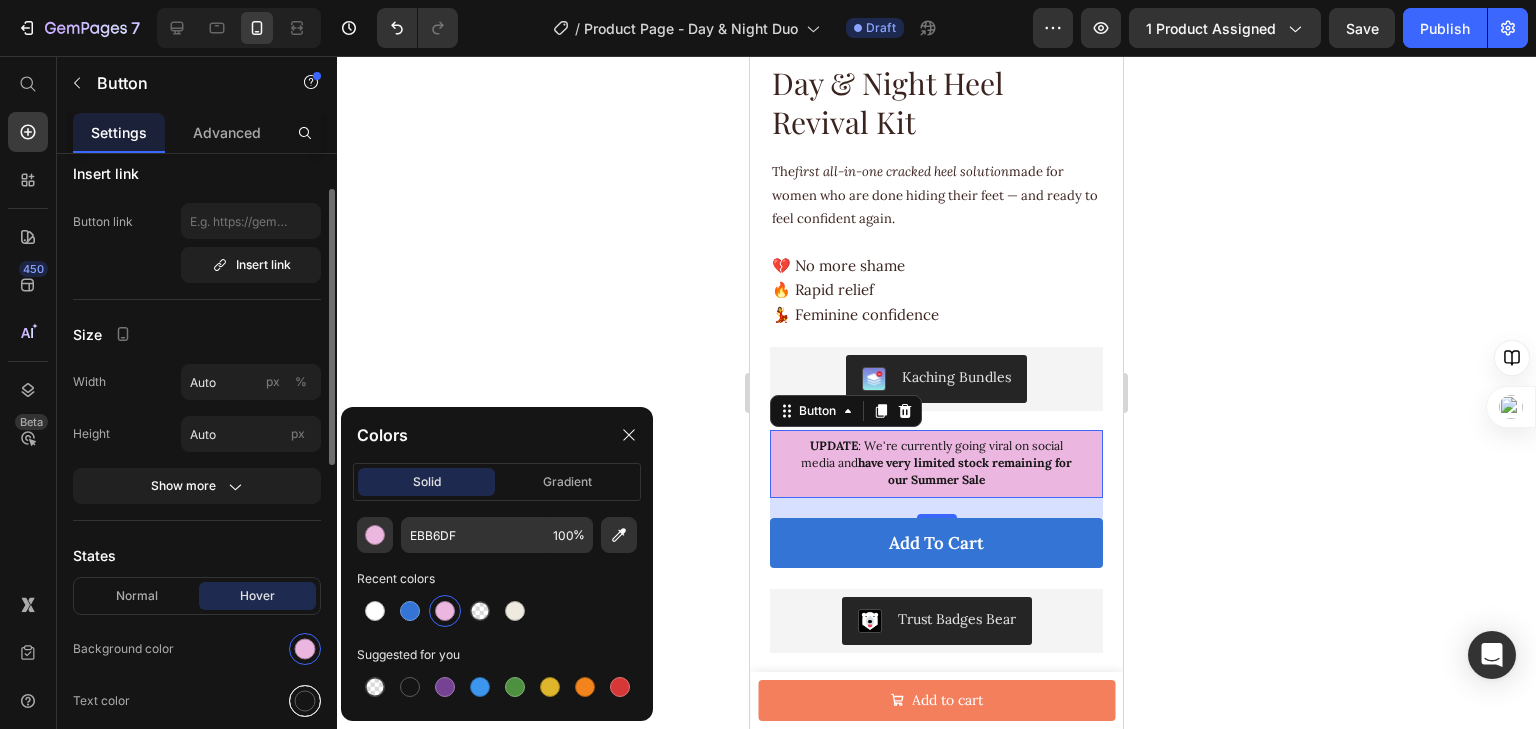 click at bounding box center [305, 701] 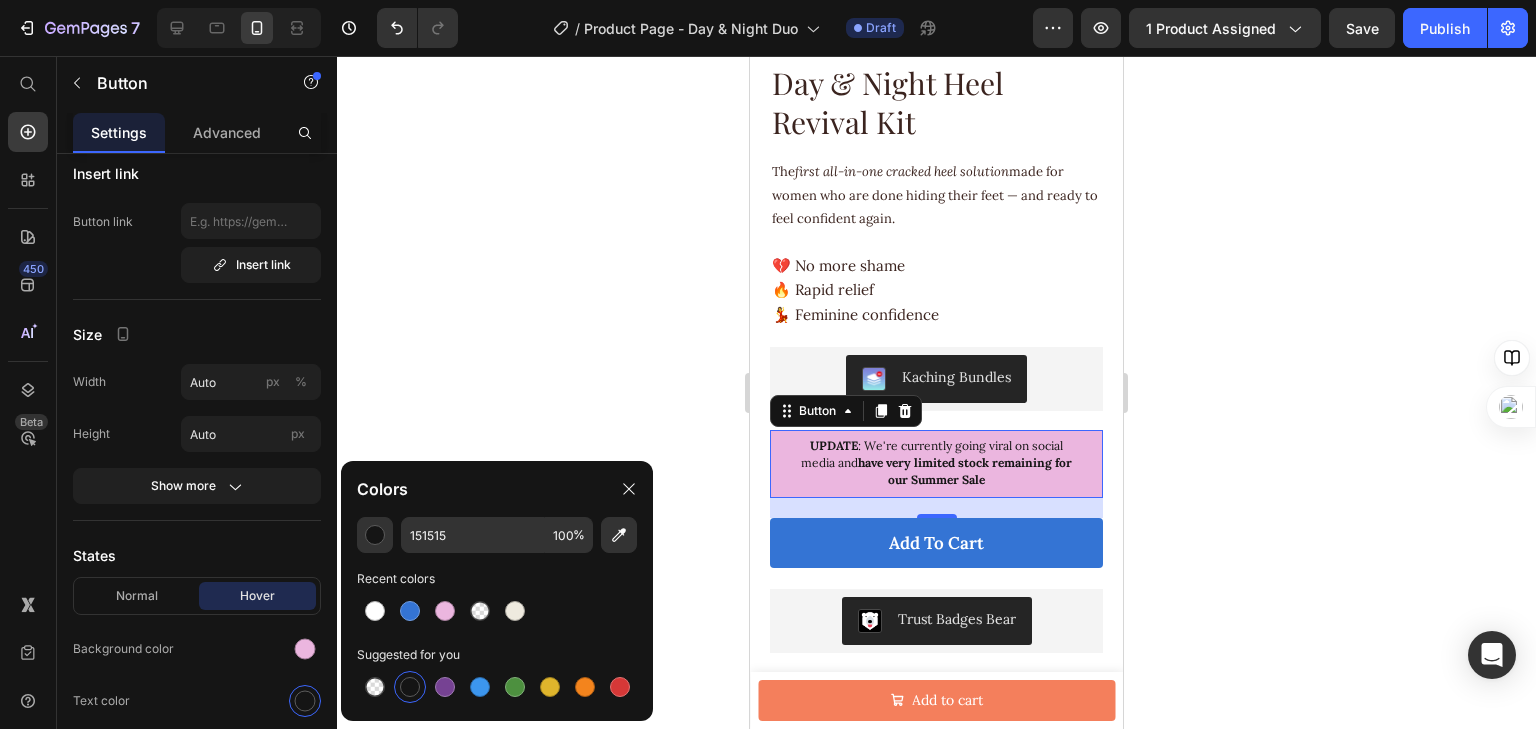 click 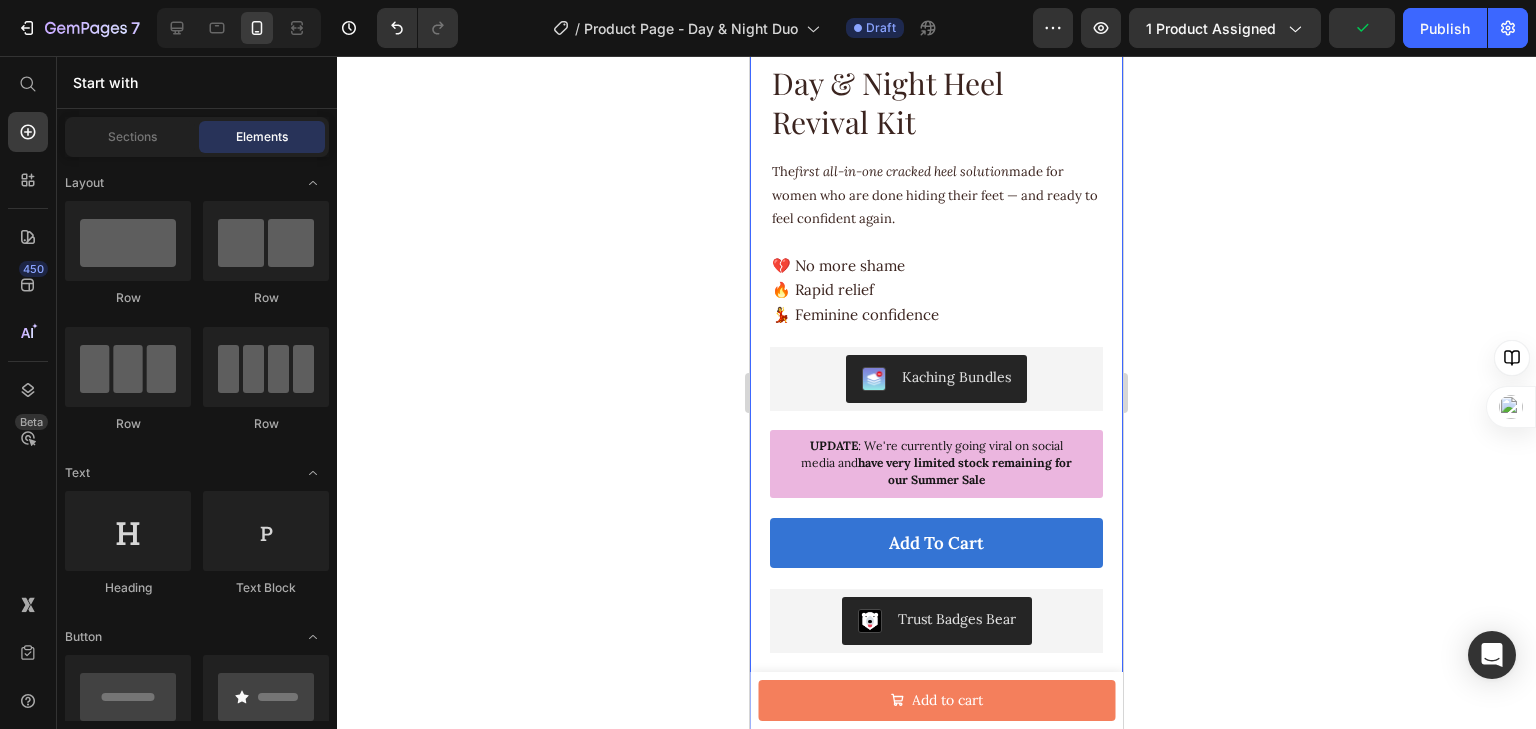 click 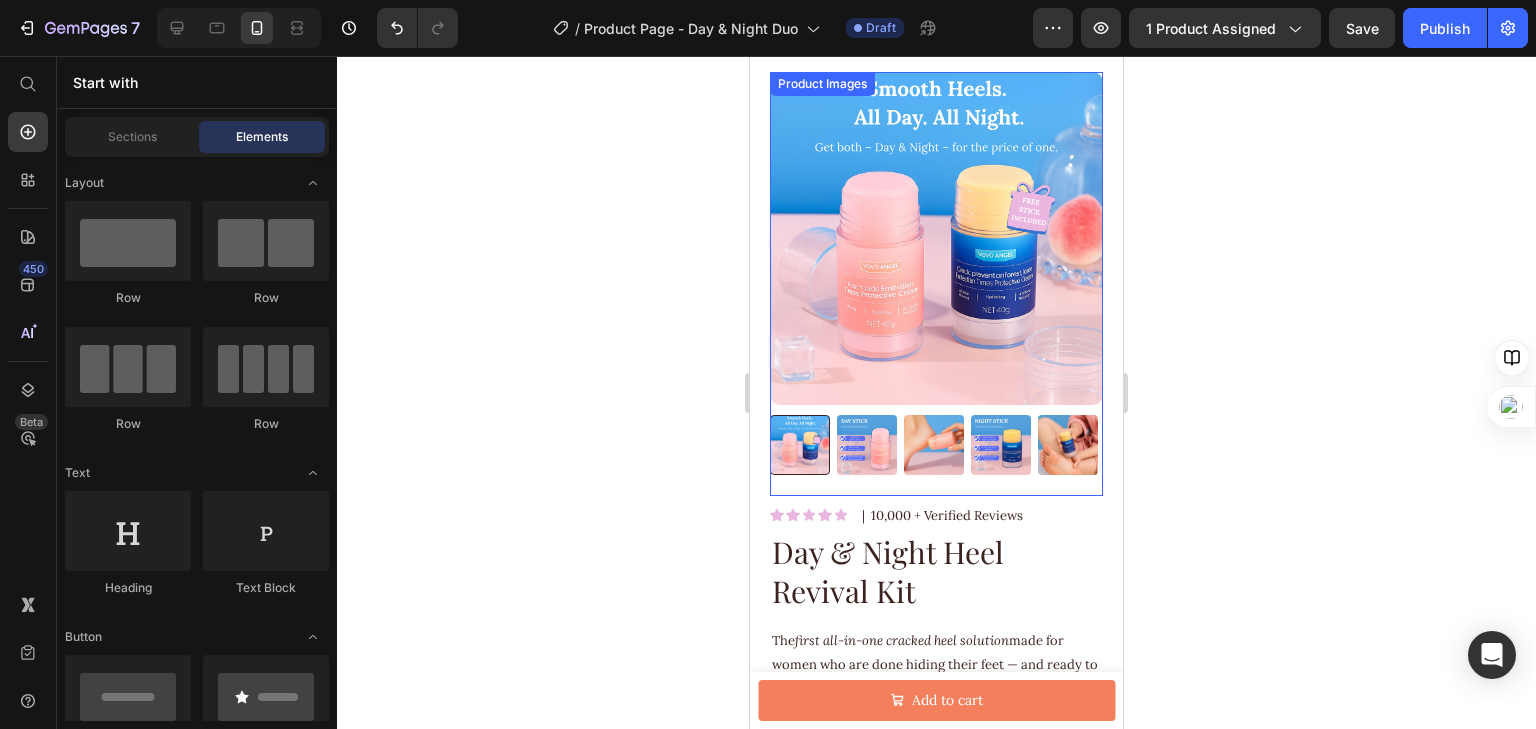 scroll, scrollTop: 0, scrollLeft: 0, axis: both 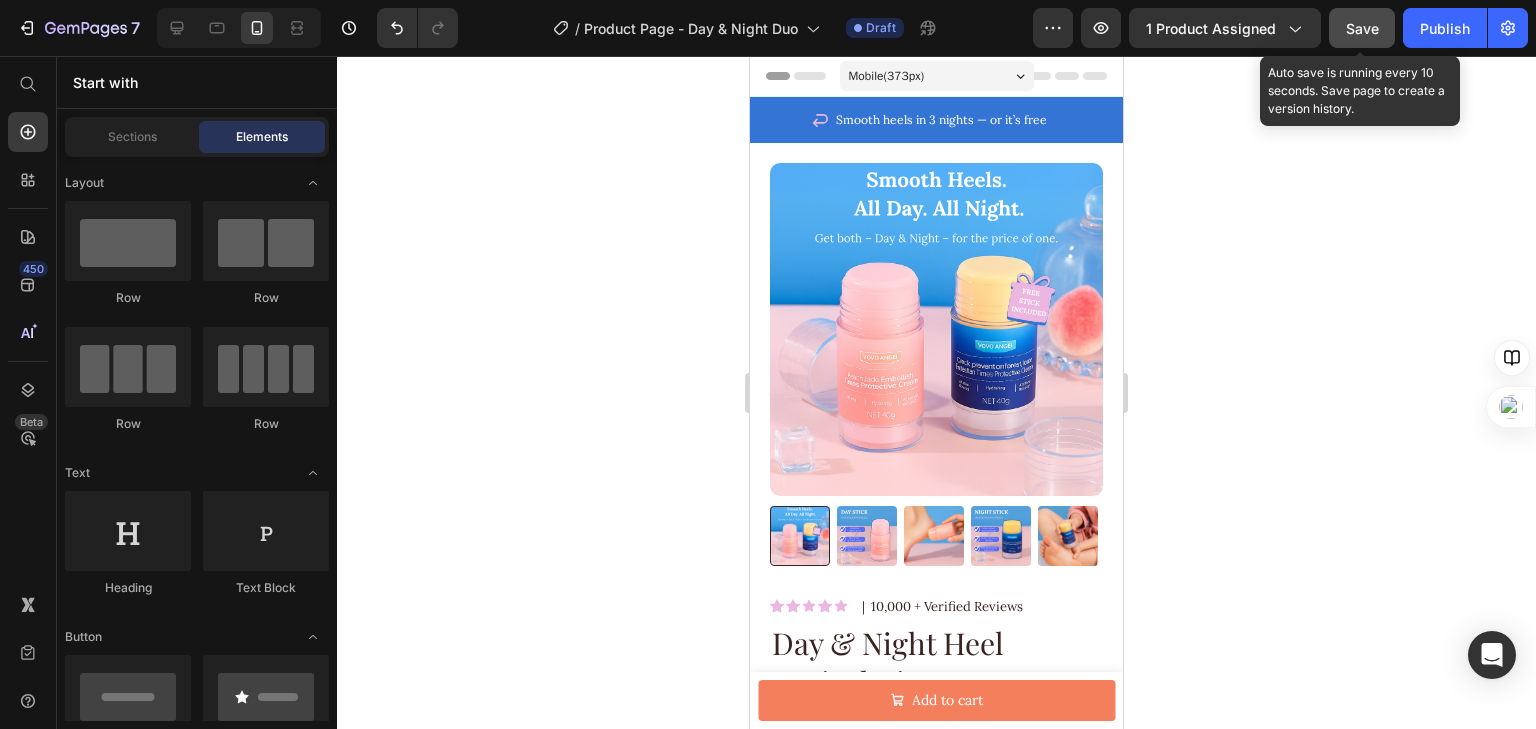 click on "Save" at bounding box center [1362, 28] 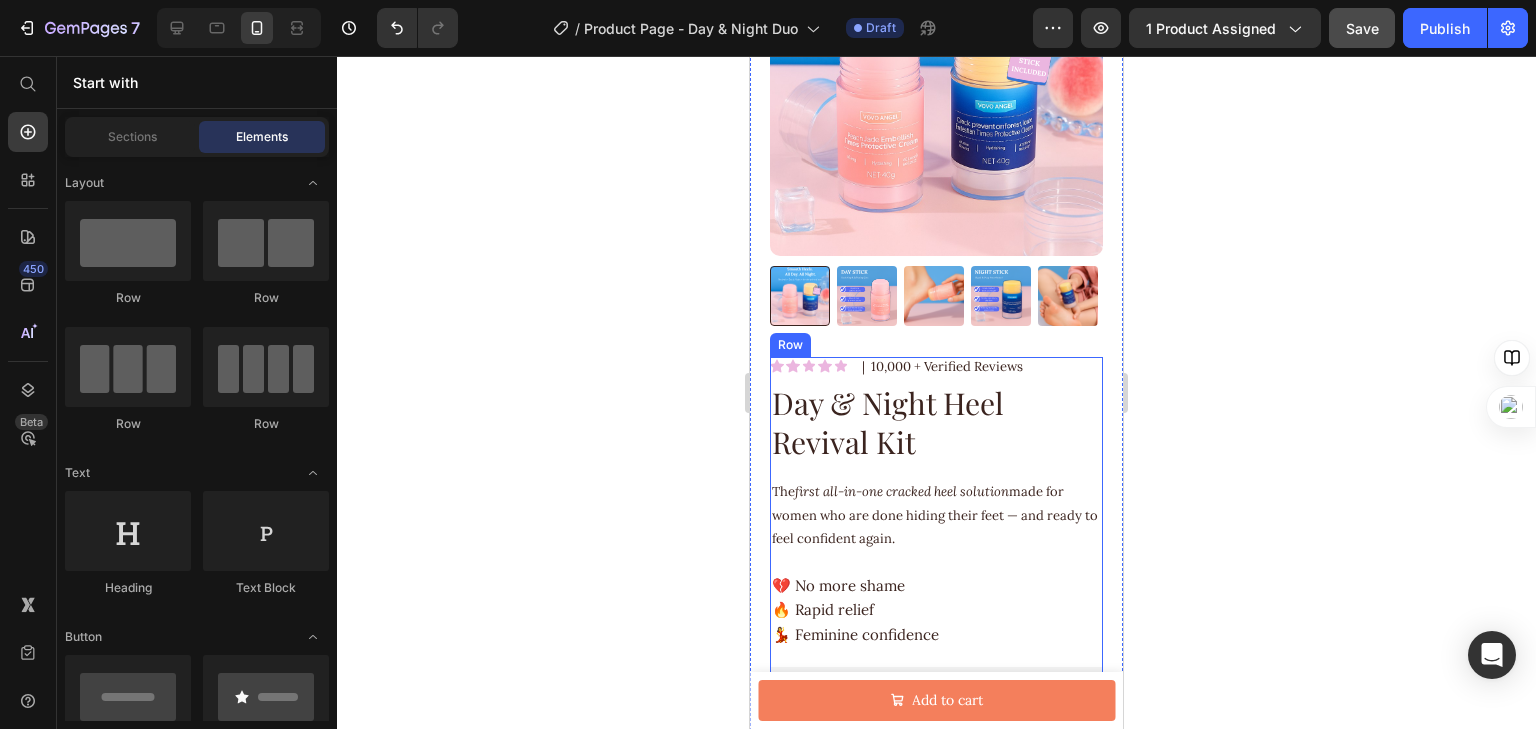 scroll, scrollTop: 480, scrollLeft: 0, axis: vertical 